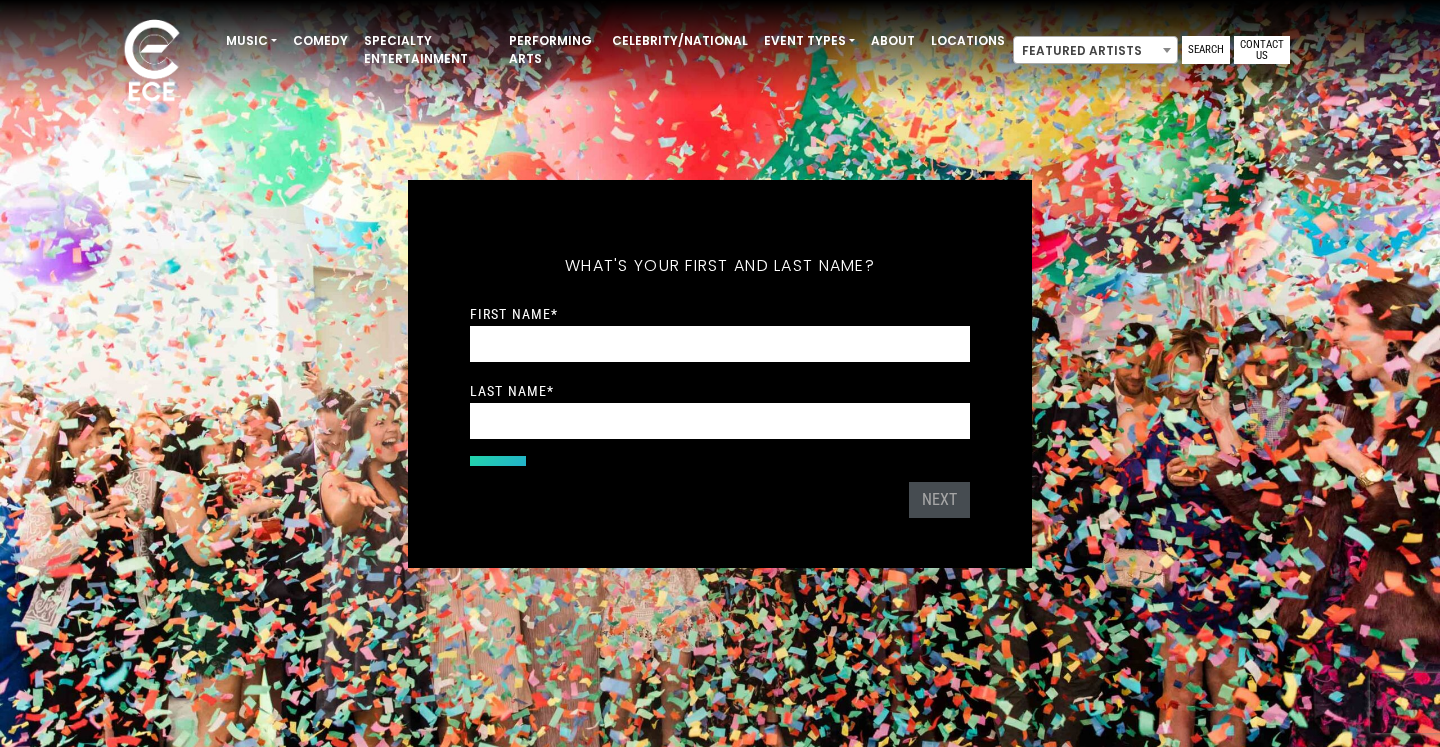 scroll, scrollTop: 0, scrollLeft: 0, axis: both 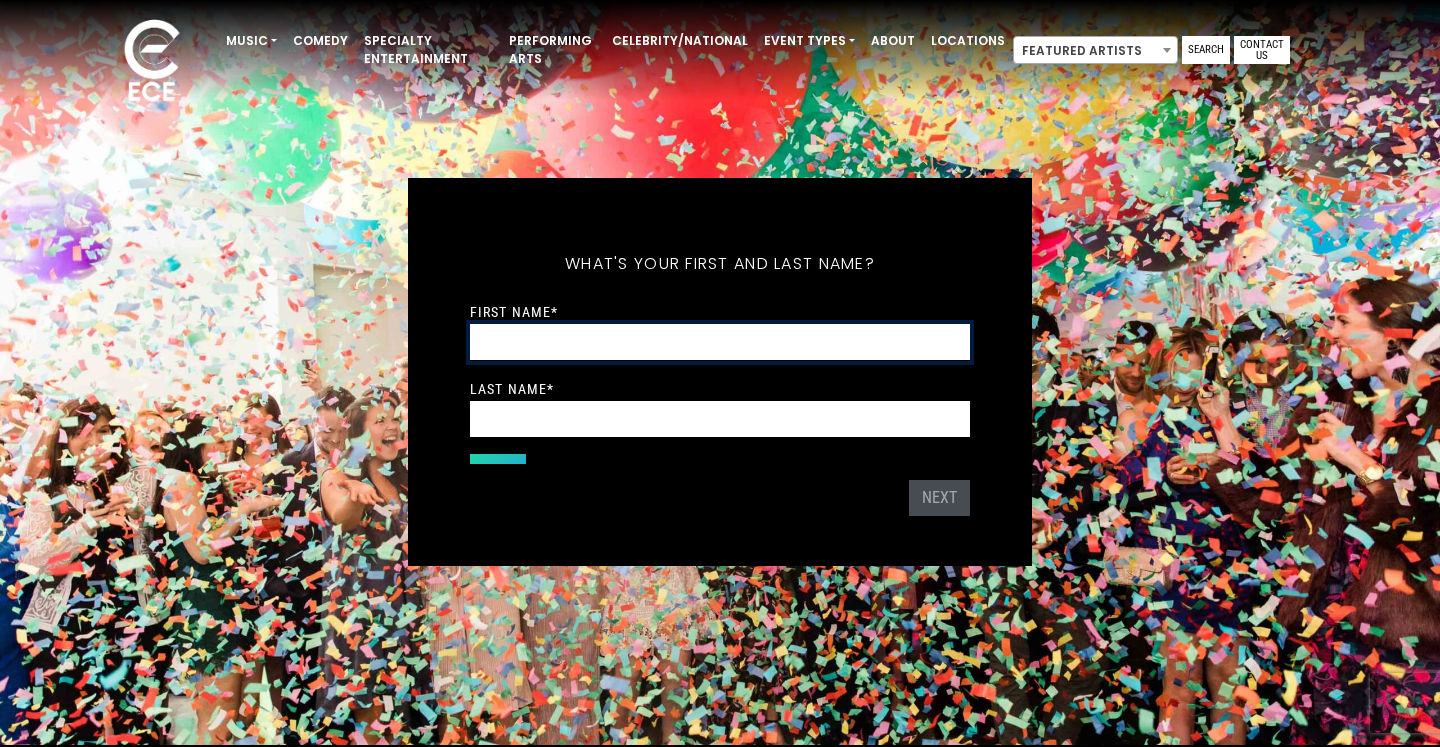 click on "First Name *" at bounding box center (720, 342) 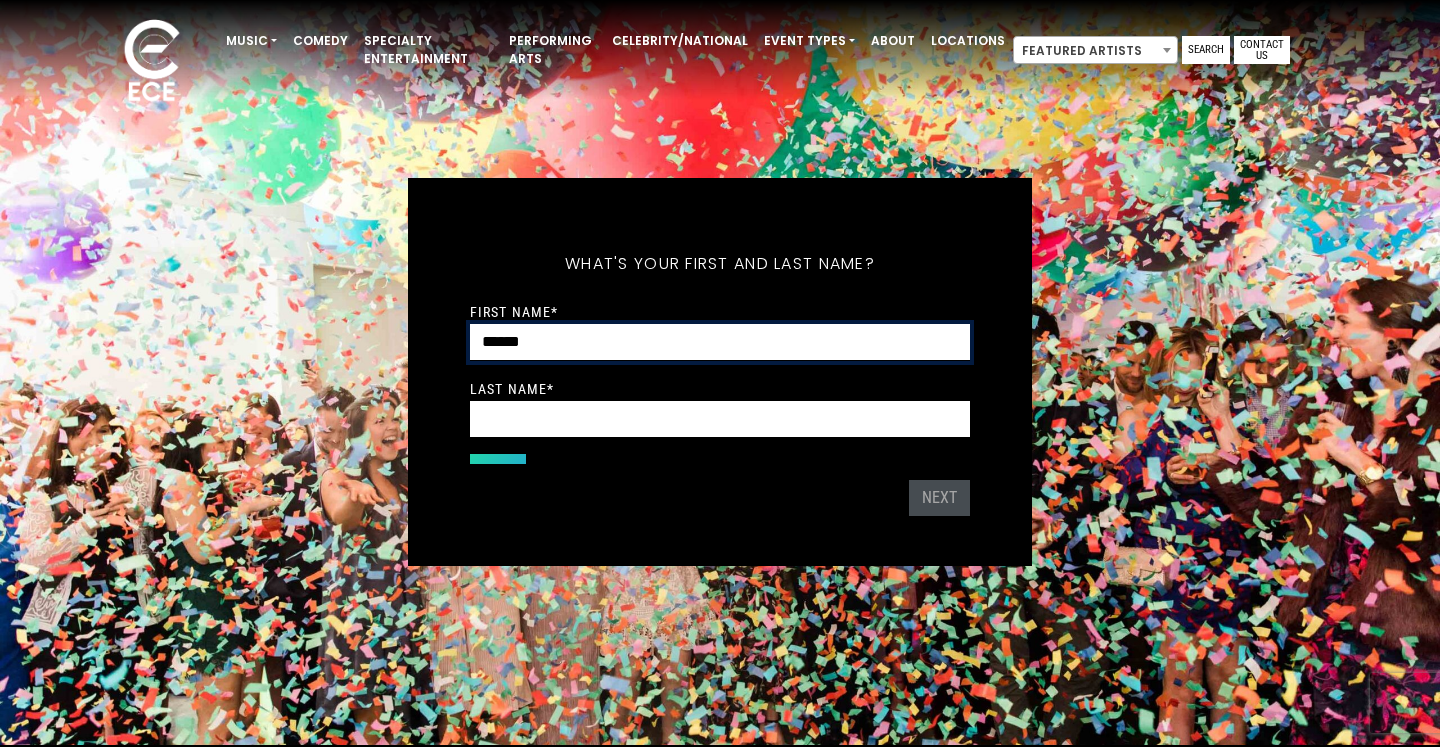type on "*****" 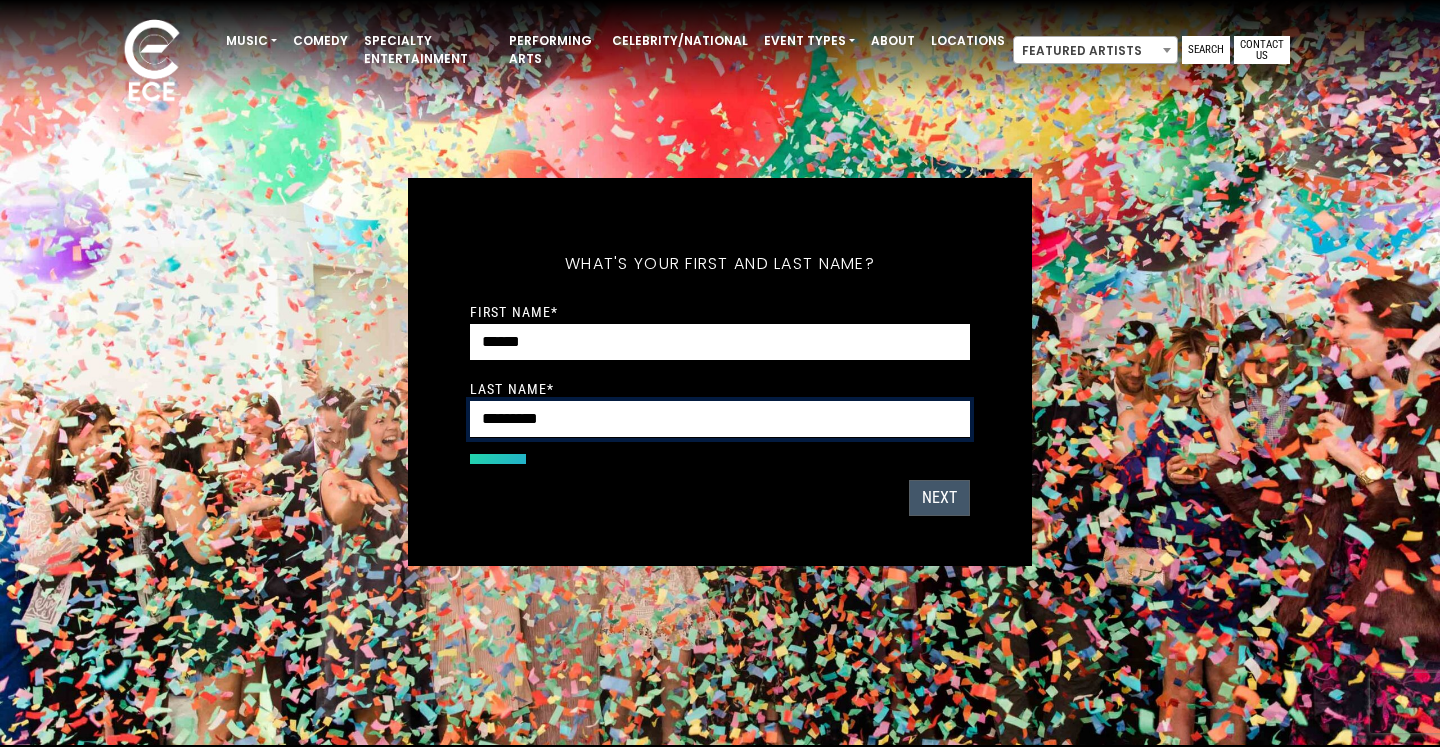 type on "*********" 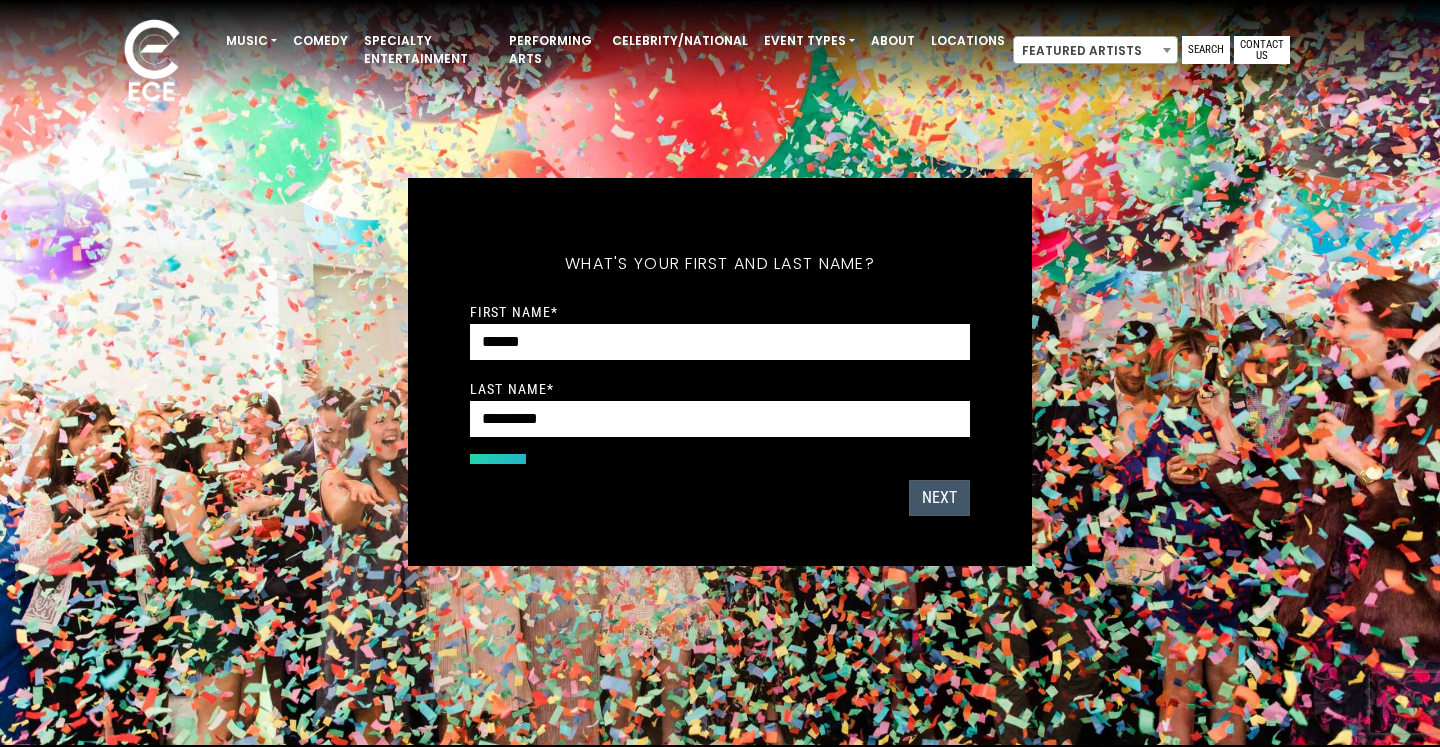 click on "Next" at bounding box center (939, 498) 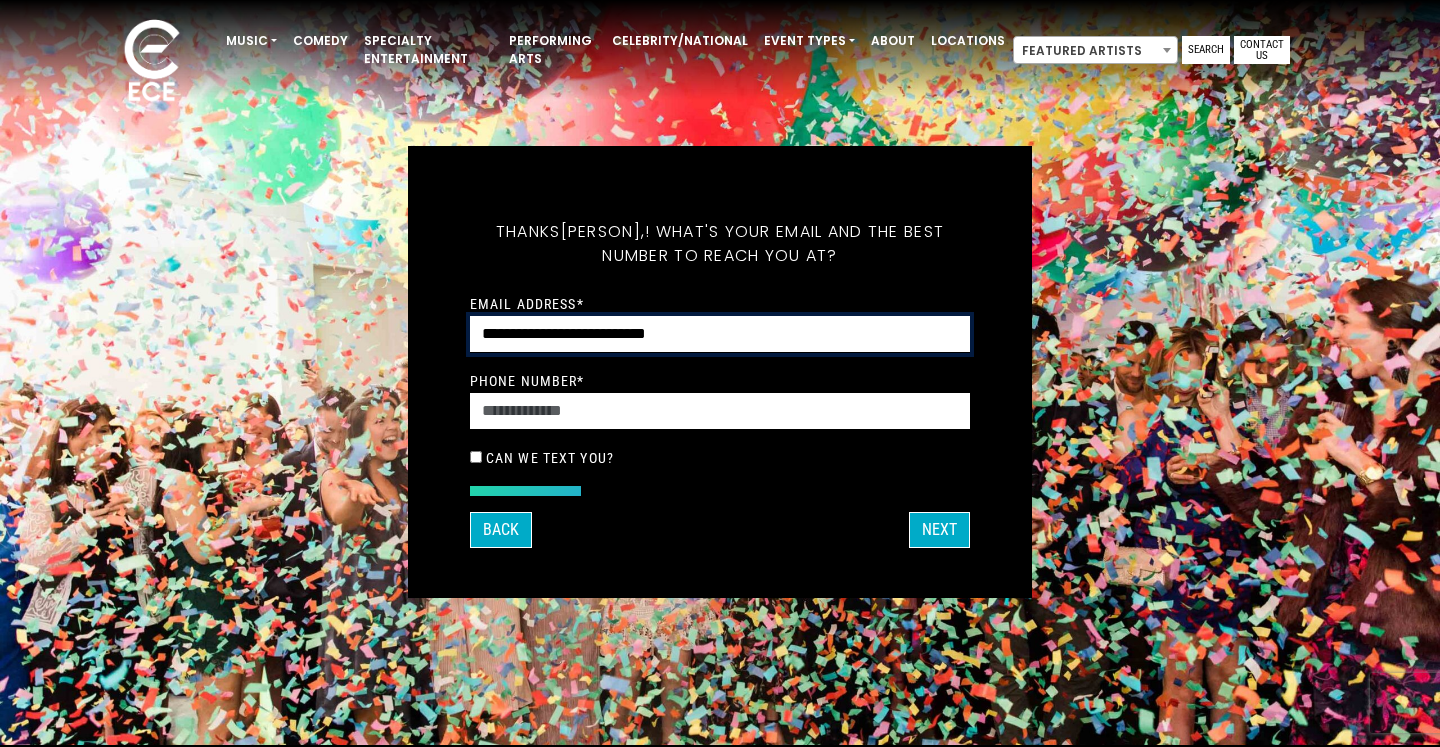 type on "**********" 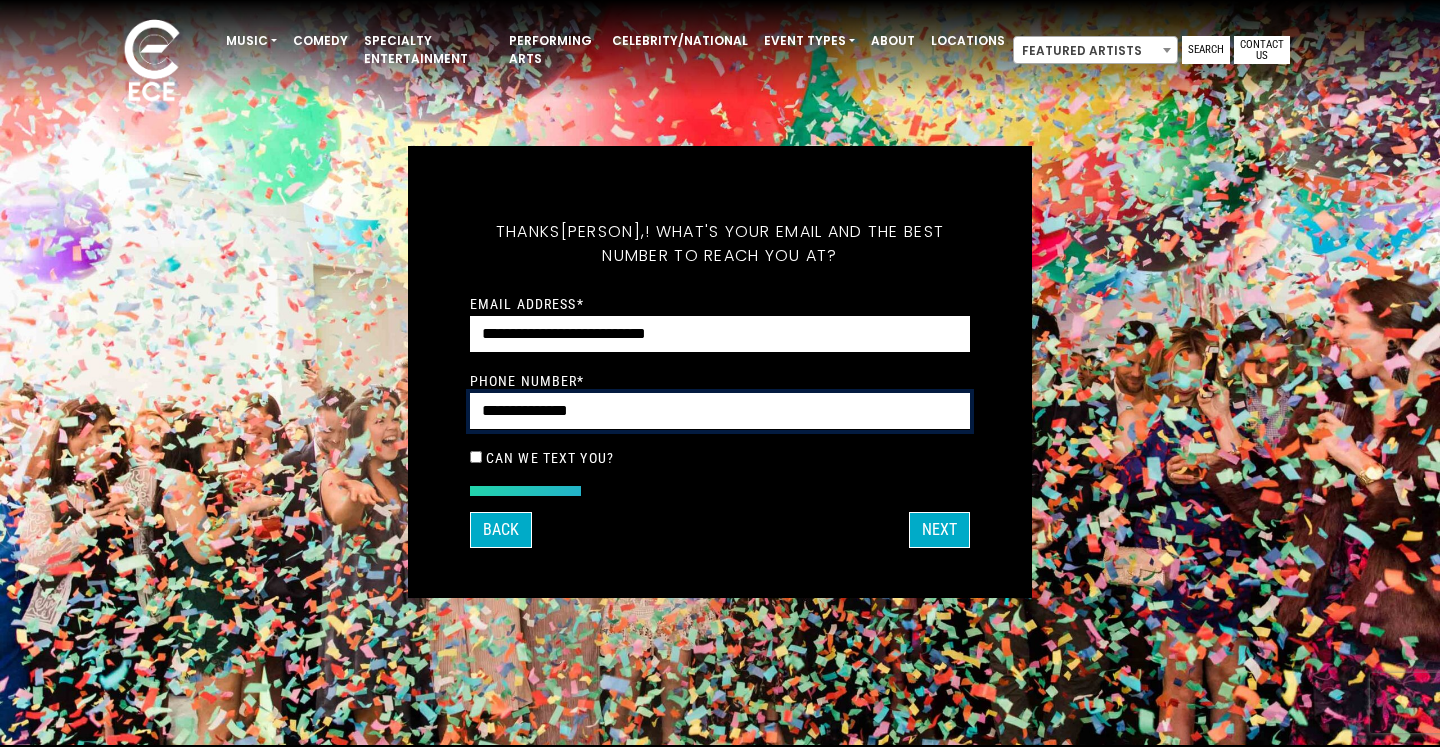 type on "**********" 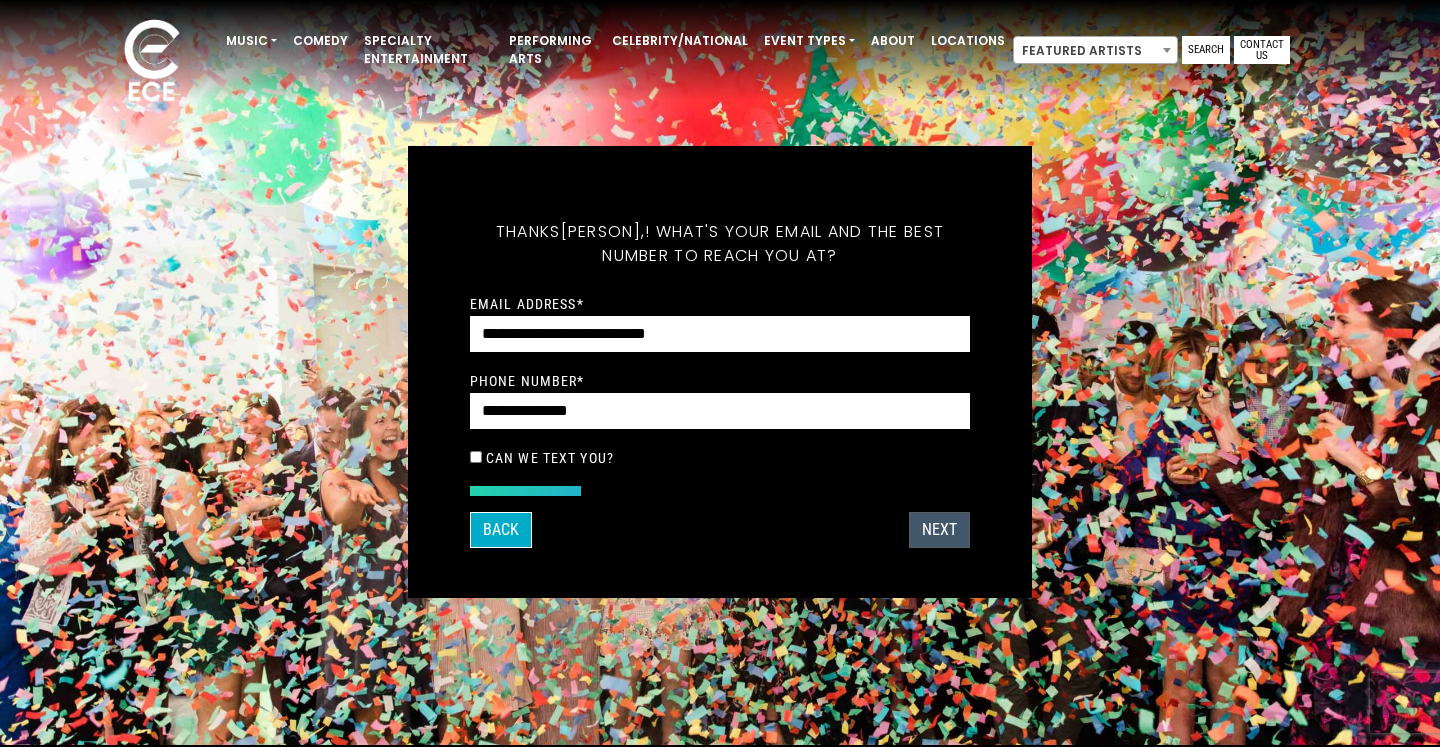 click on "Next" at bounding box center (939, 530) 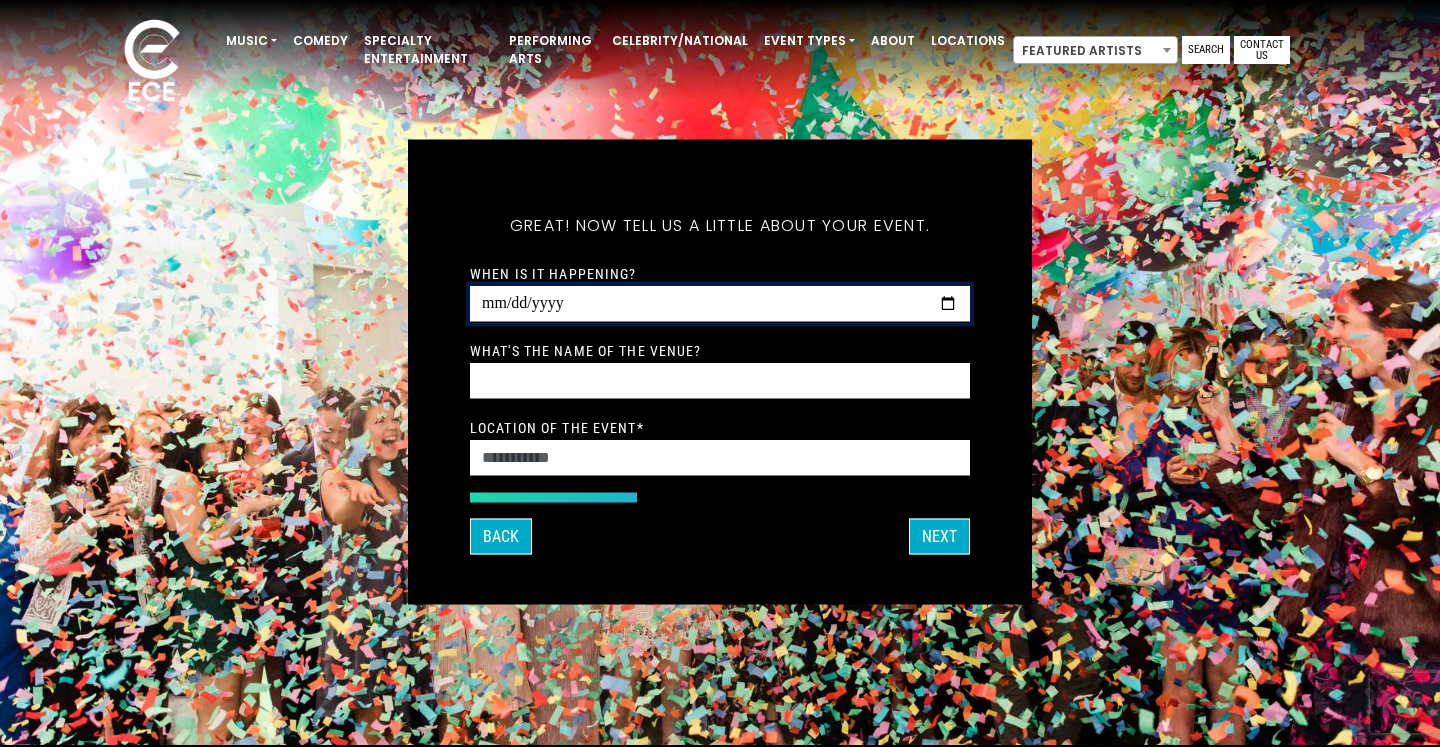 click on "When is it happening?" at bounding box center (720, 303) 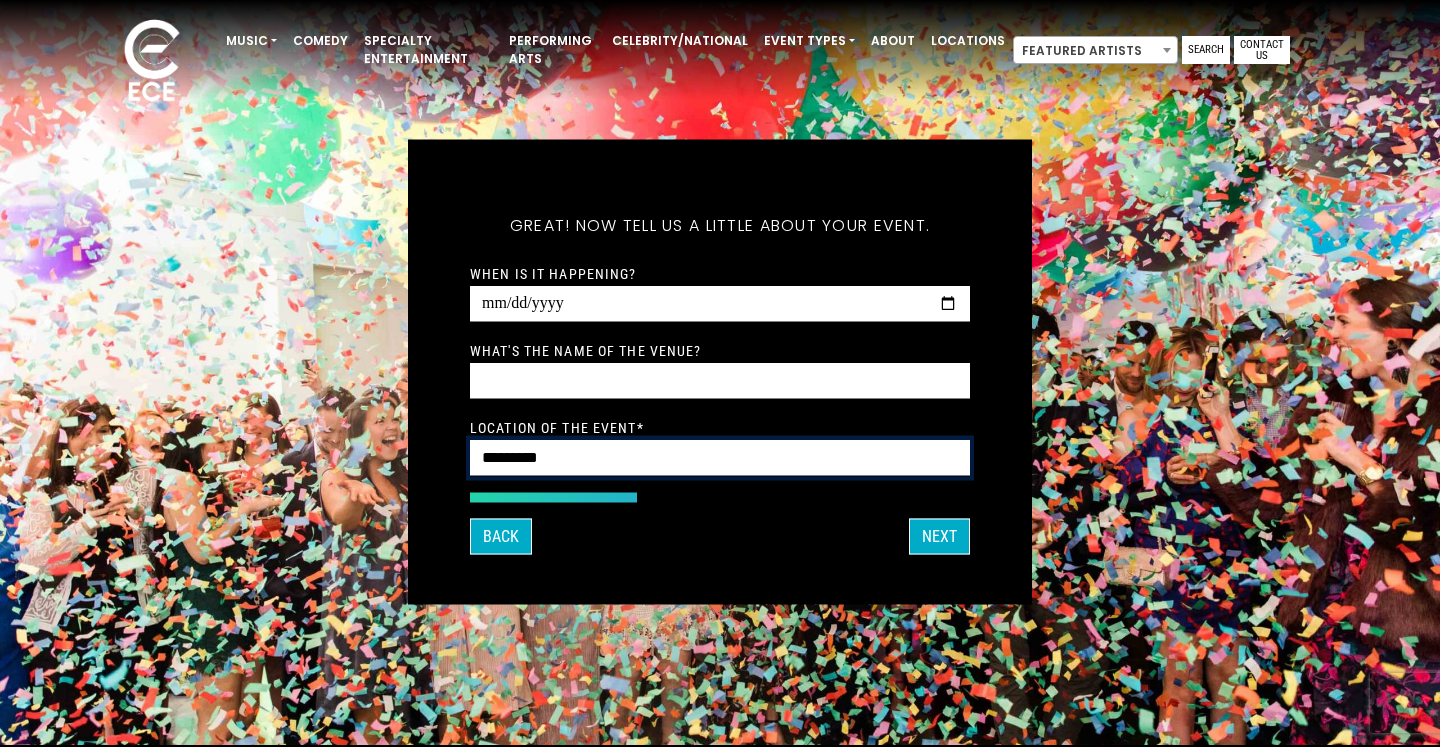 click on "*********" at bounding box center [720, 457] 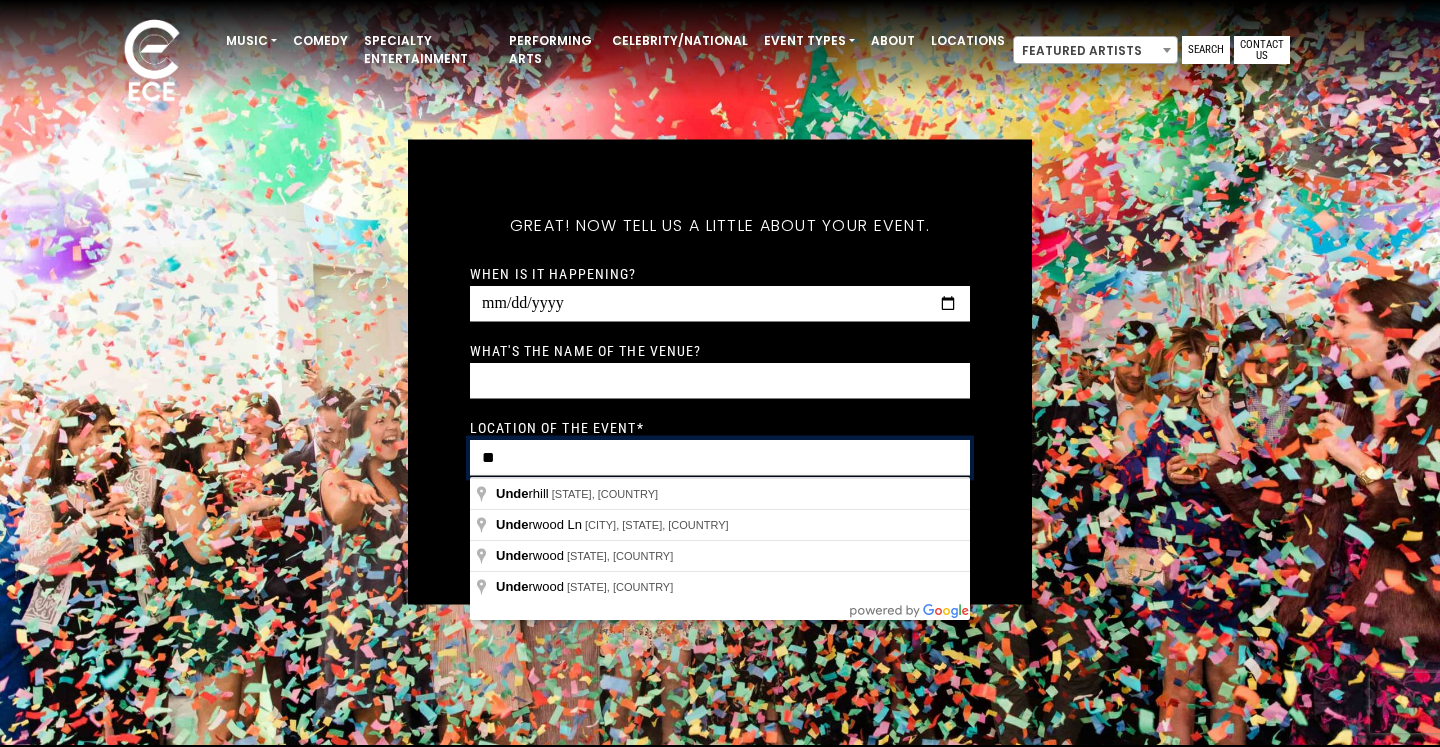 type on "*" 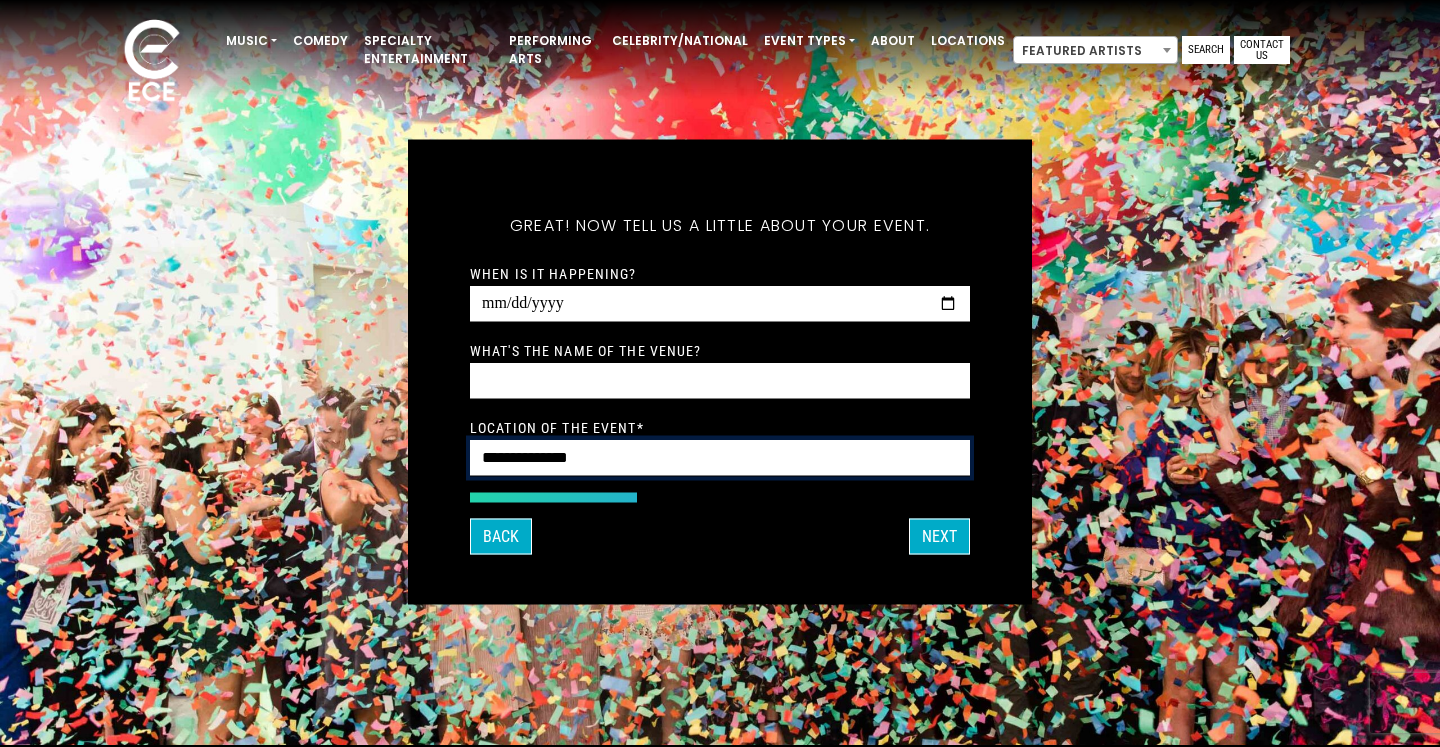 click on "**********" at bounding box center [720, 457] 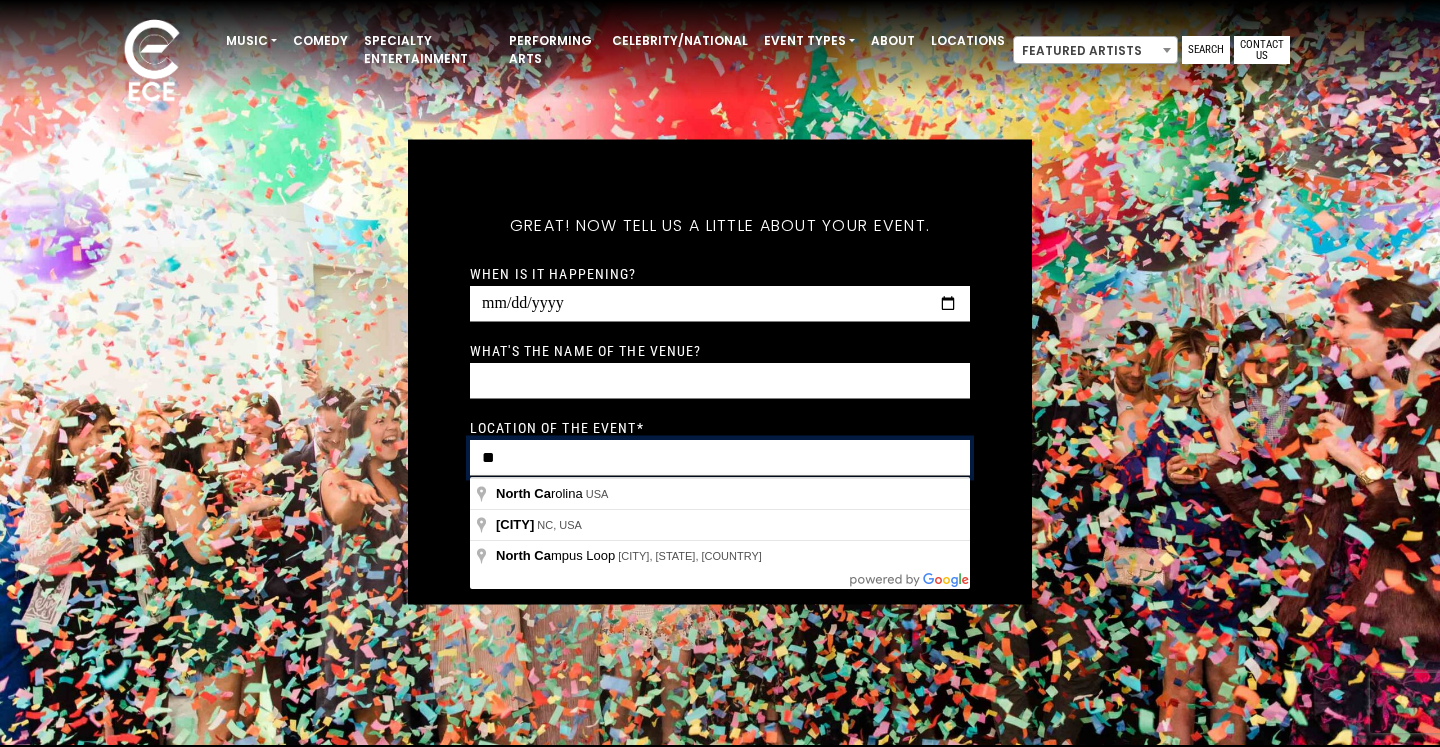 type on "*" 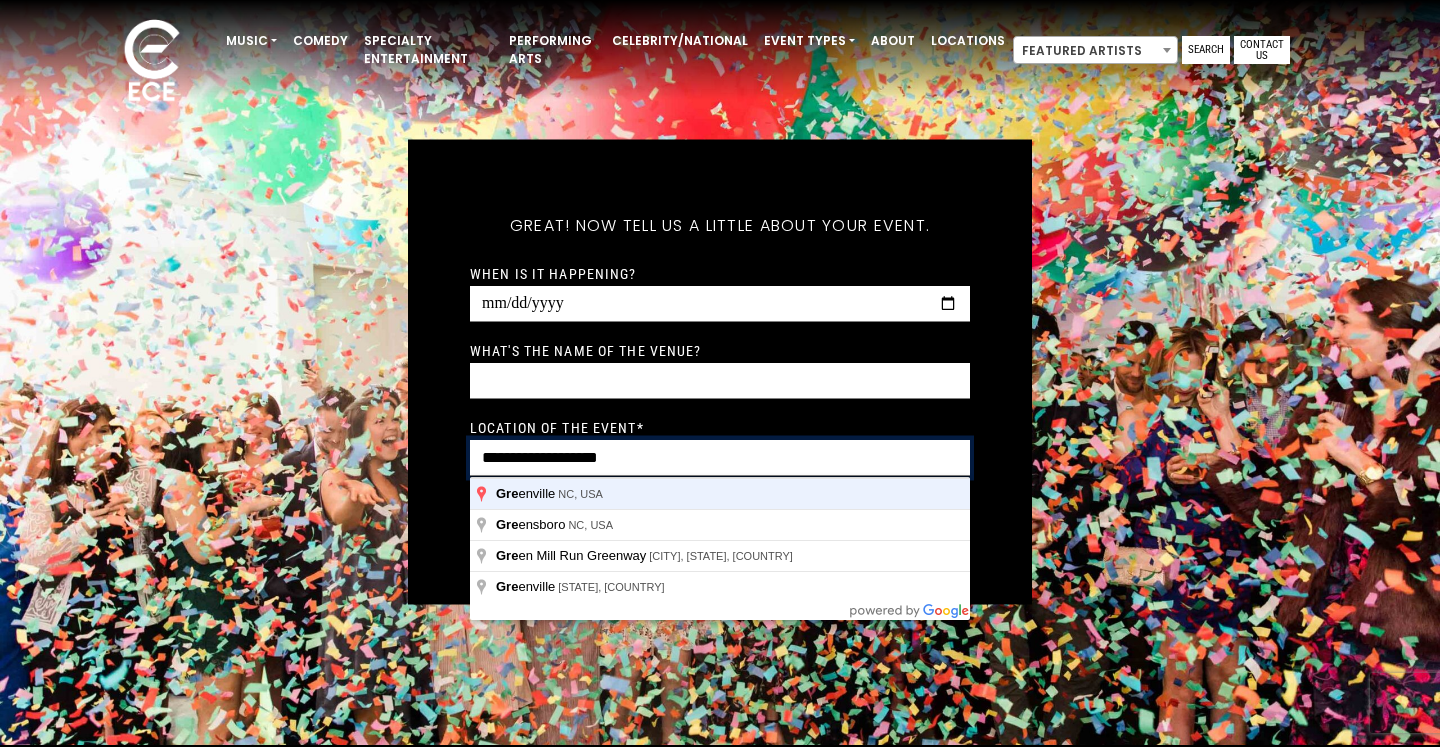 type on "**********" 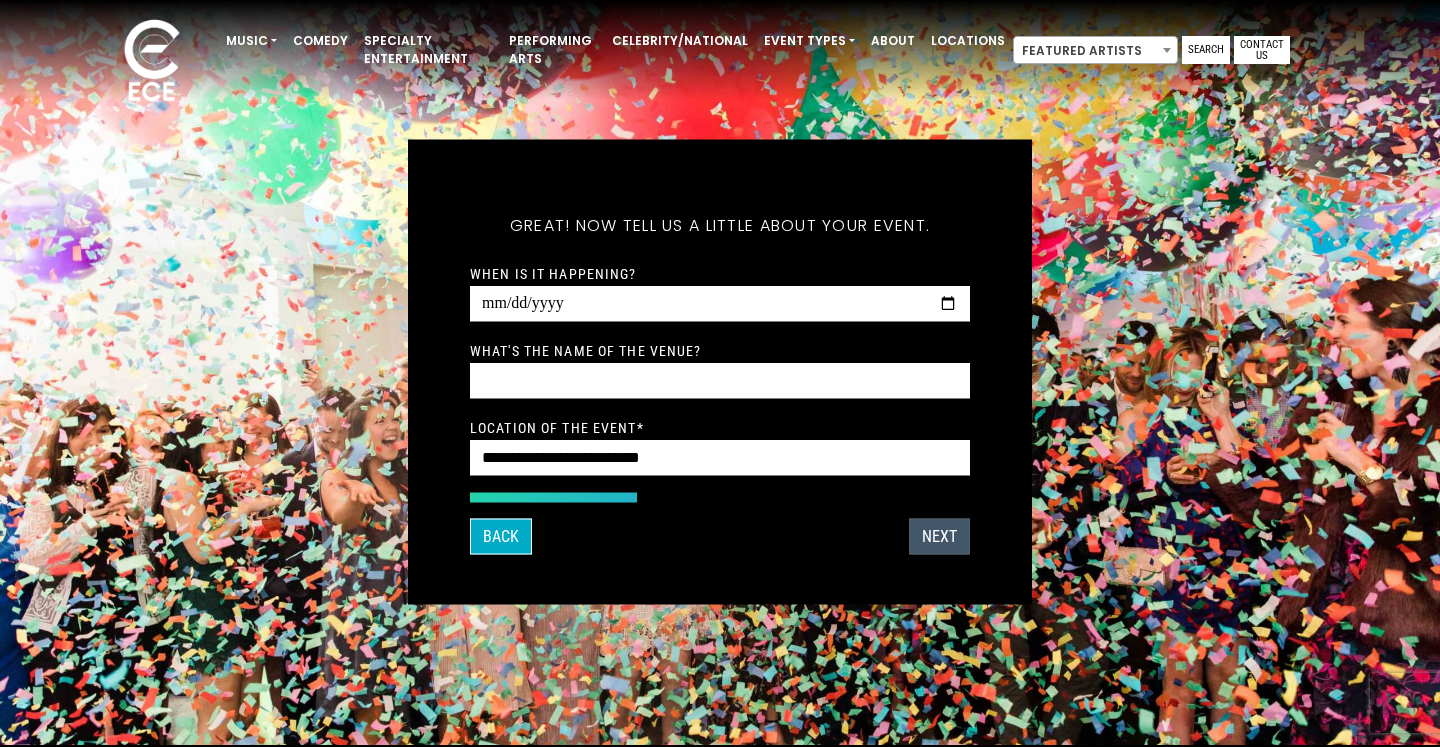 click on "Next" at bounding box center (939, 536) 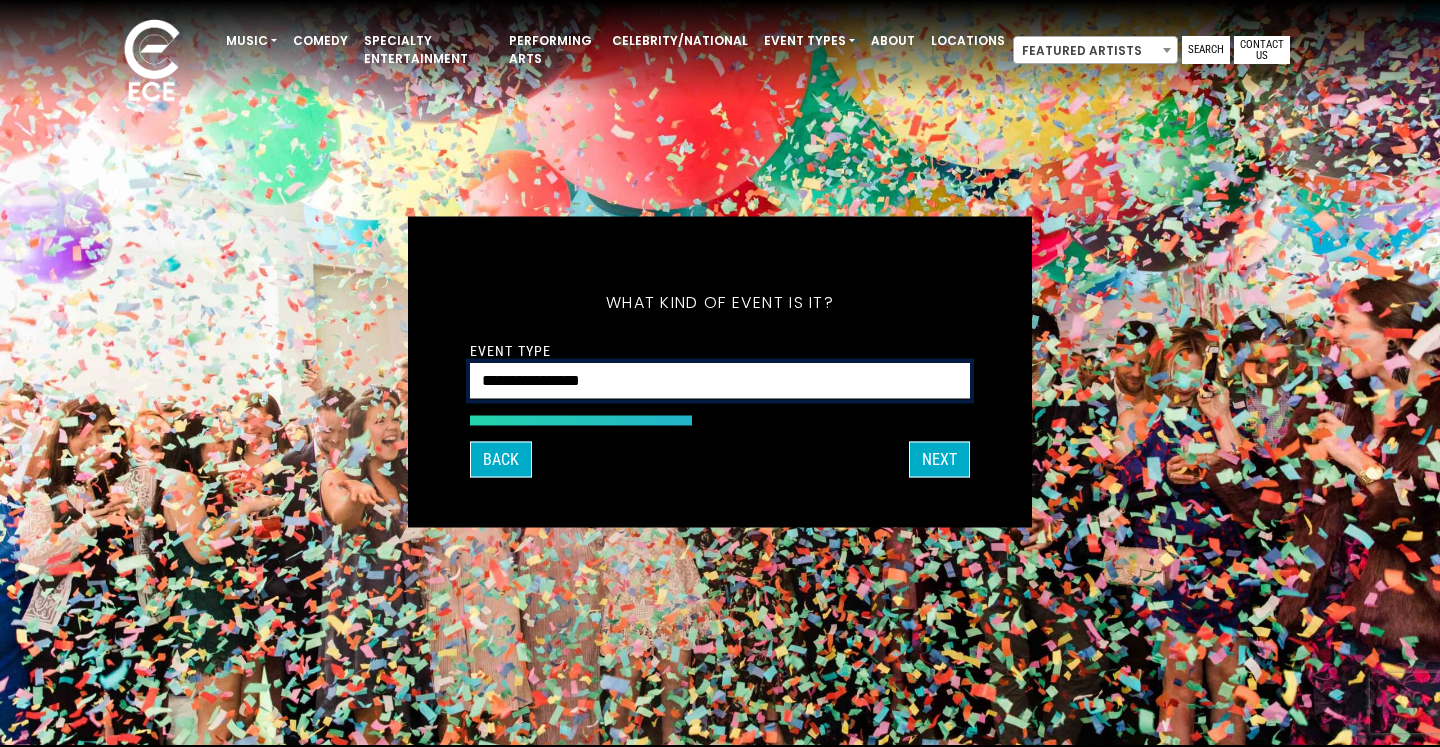 select on "*******" 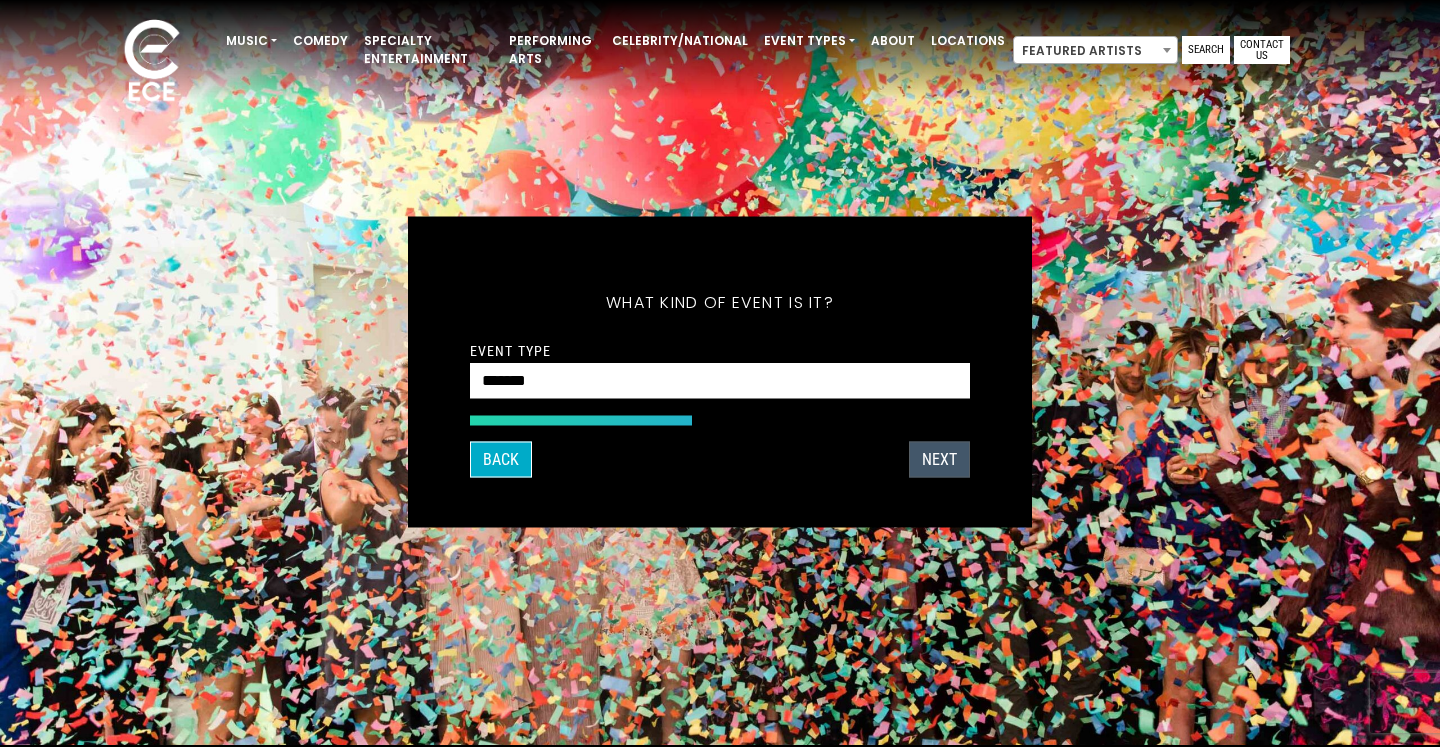click on "Next" at bounding box center (939, 459) 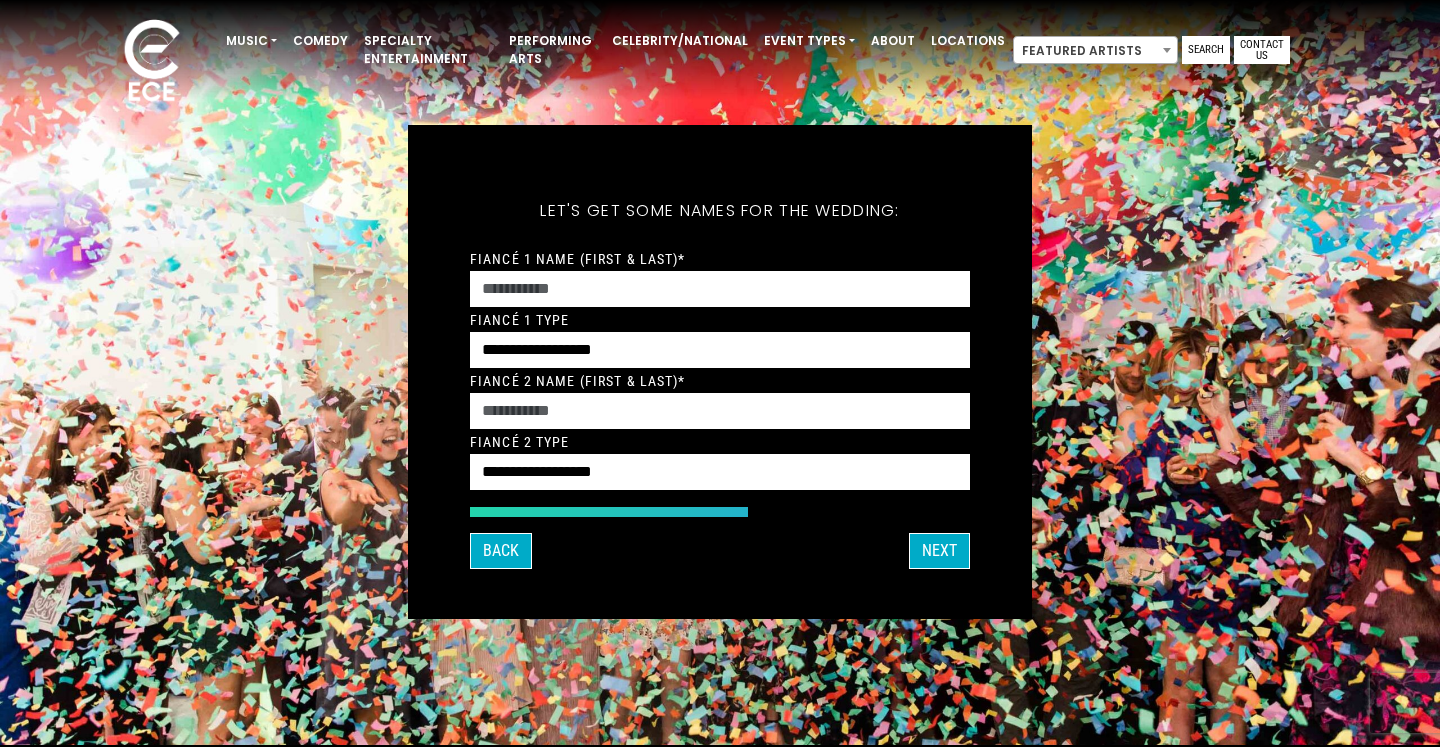 click on "**********" at bounding box center (720, 308) 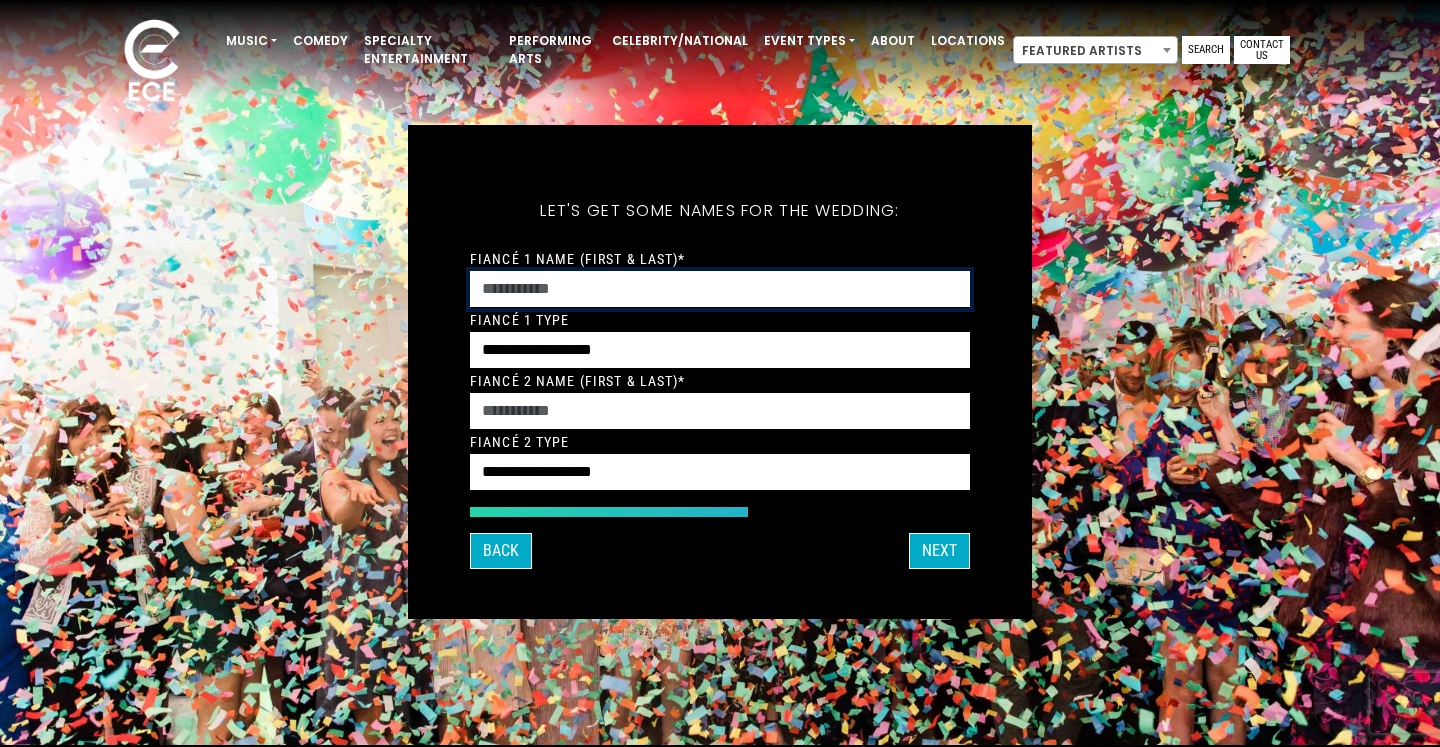 click on "Fiancé 1 Name (First & Last)*" at bounding box center [720, 289] 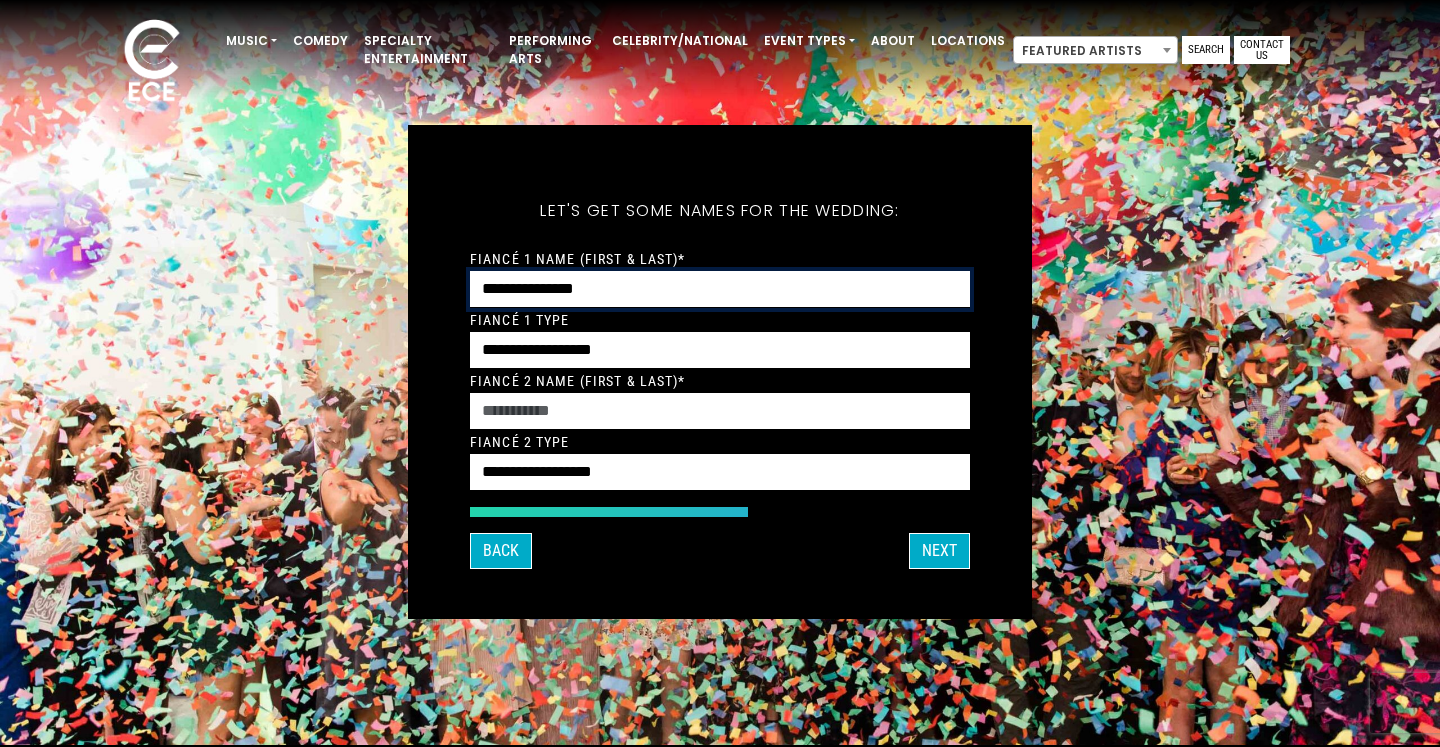 type on "**********" 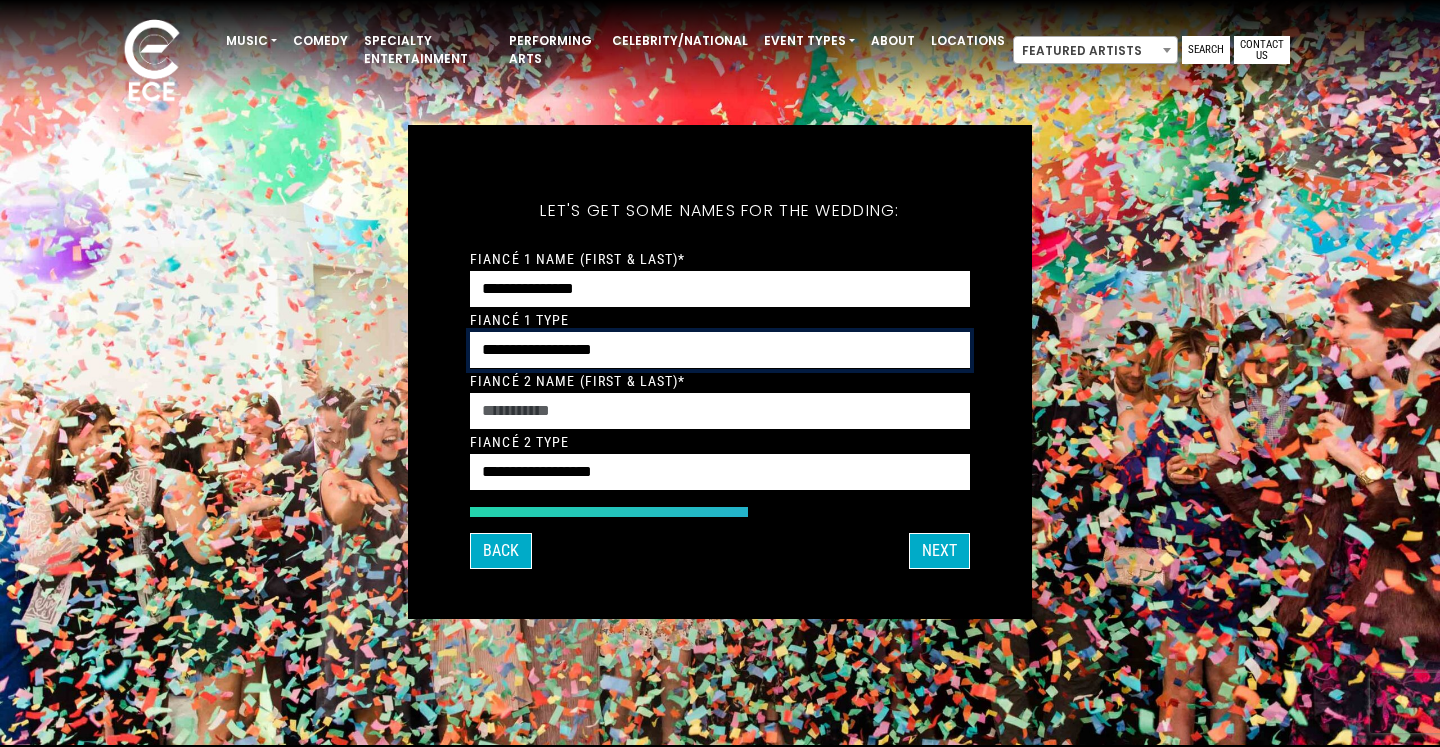 select on "*****" 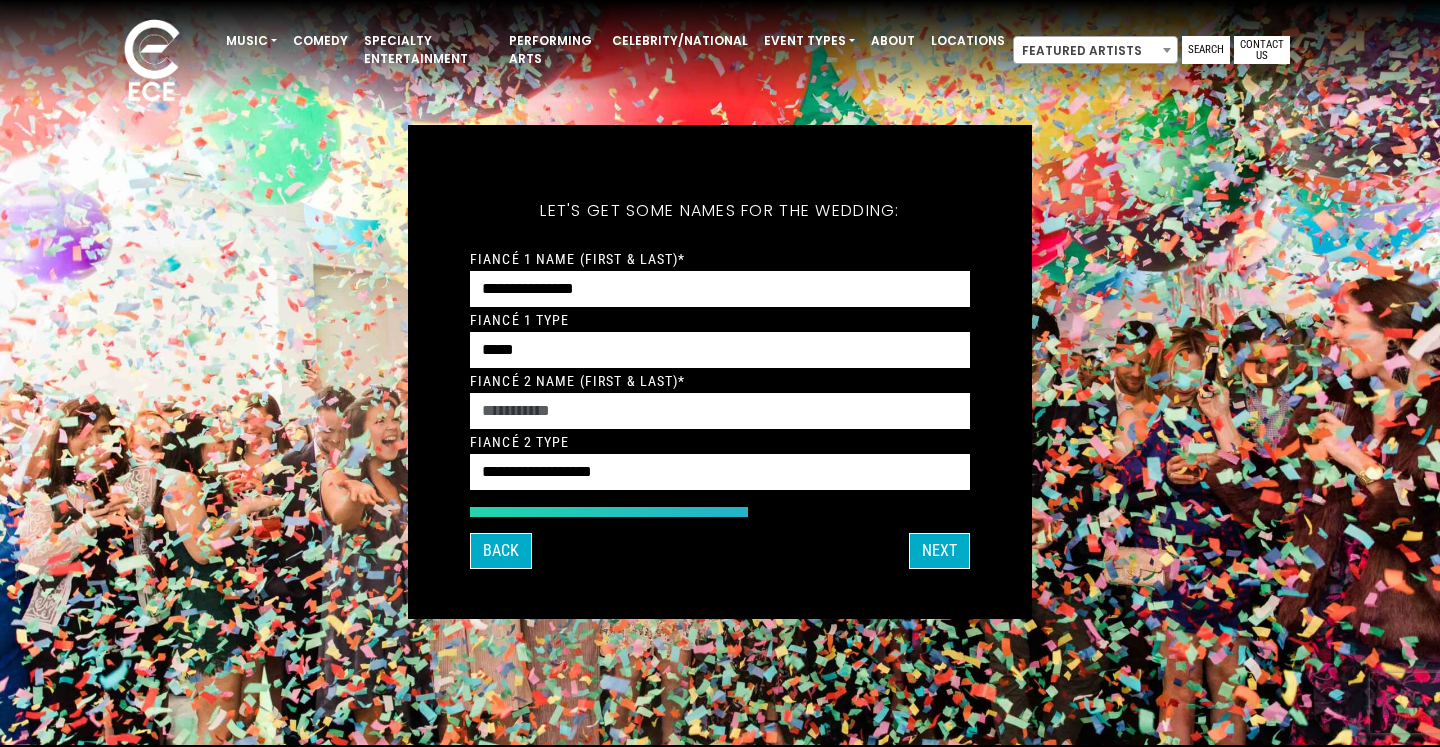 click on "Fiancé 2 Name (First & Last)*" at bounding box center [577, 381] 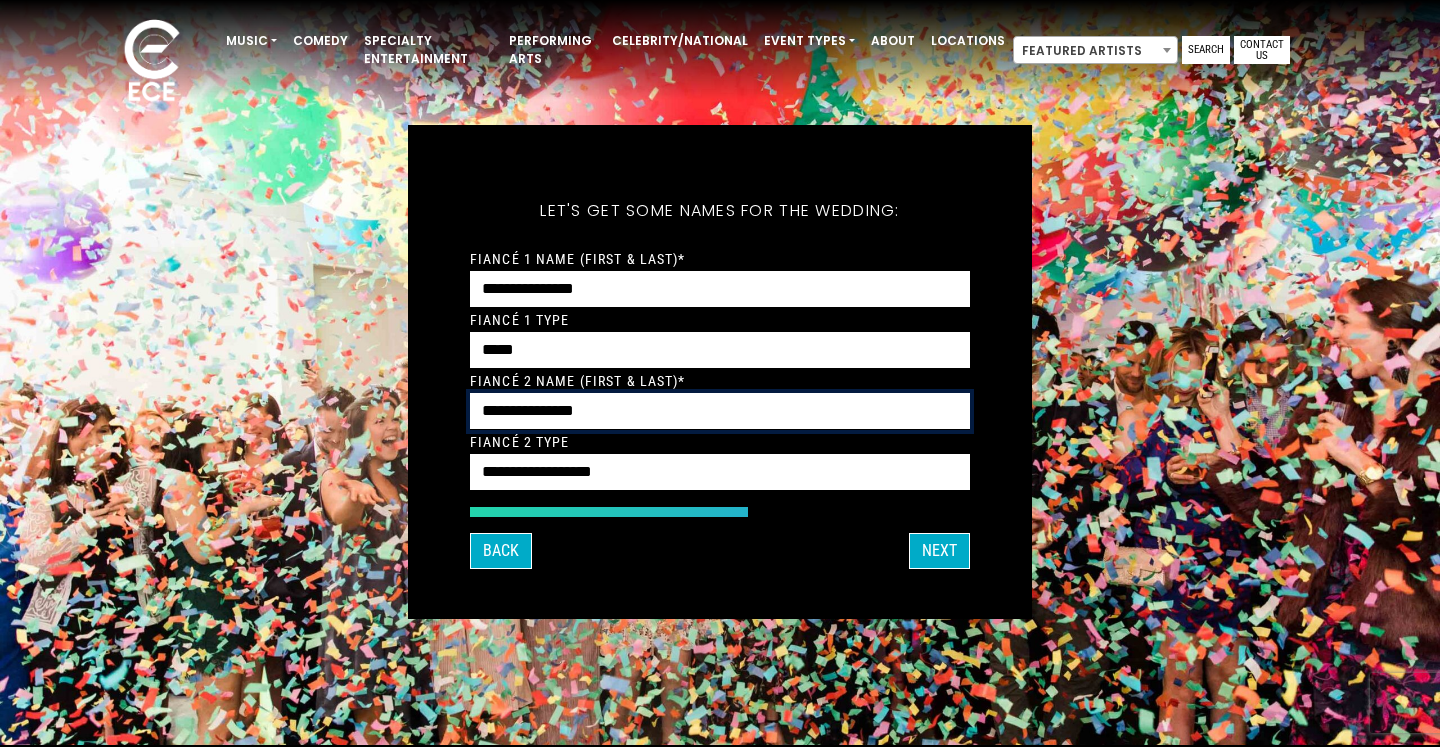 type on "**********" 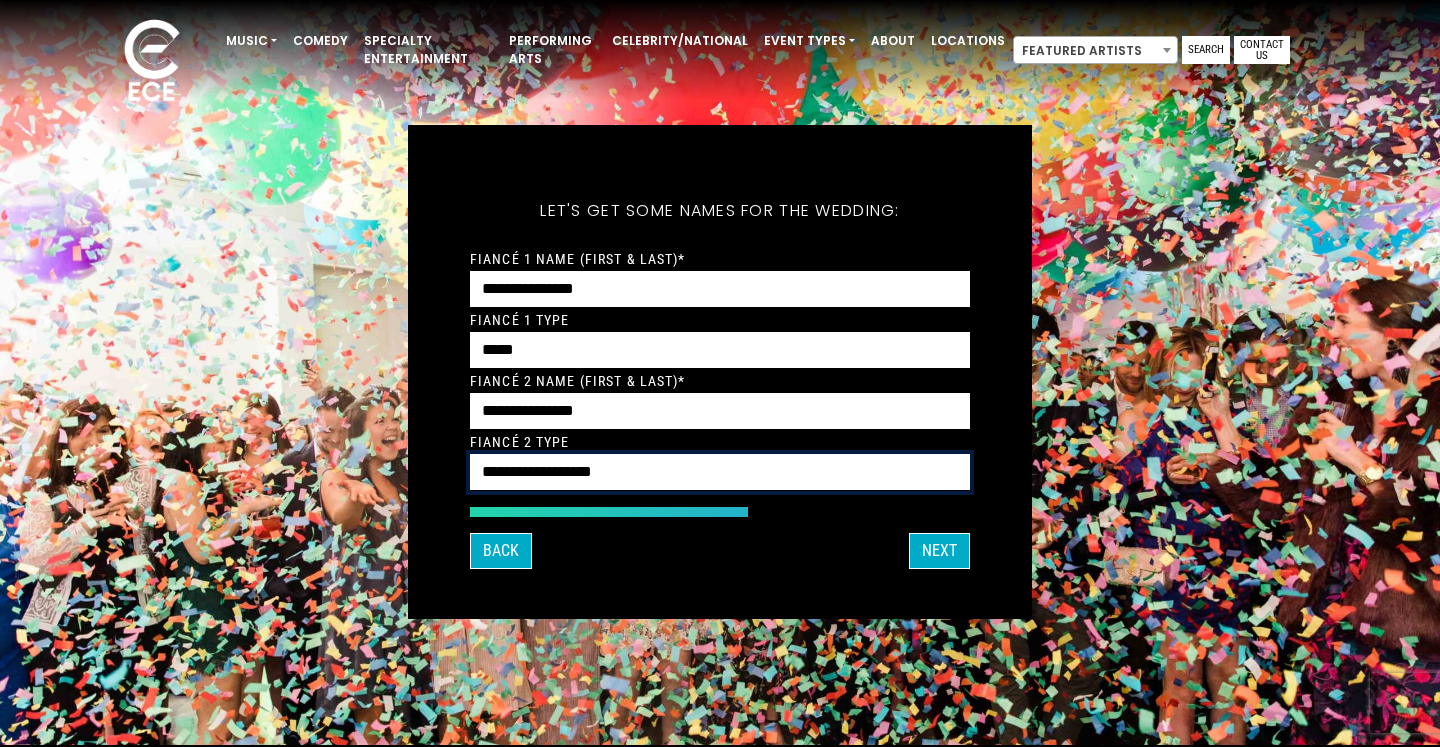 select on "*****" 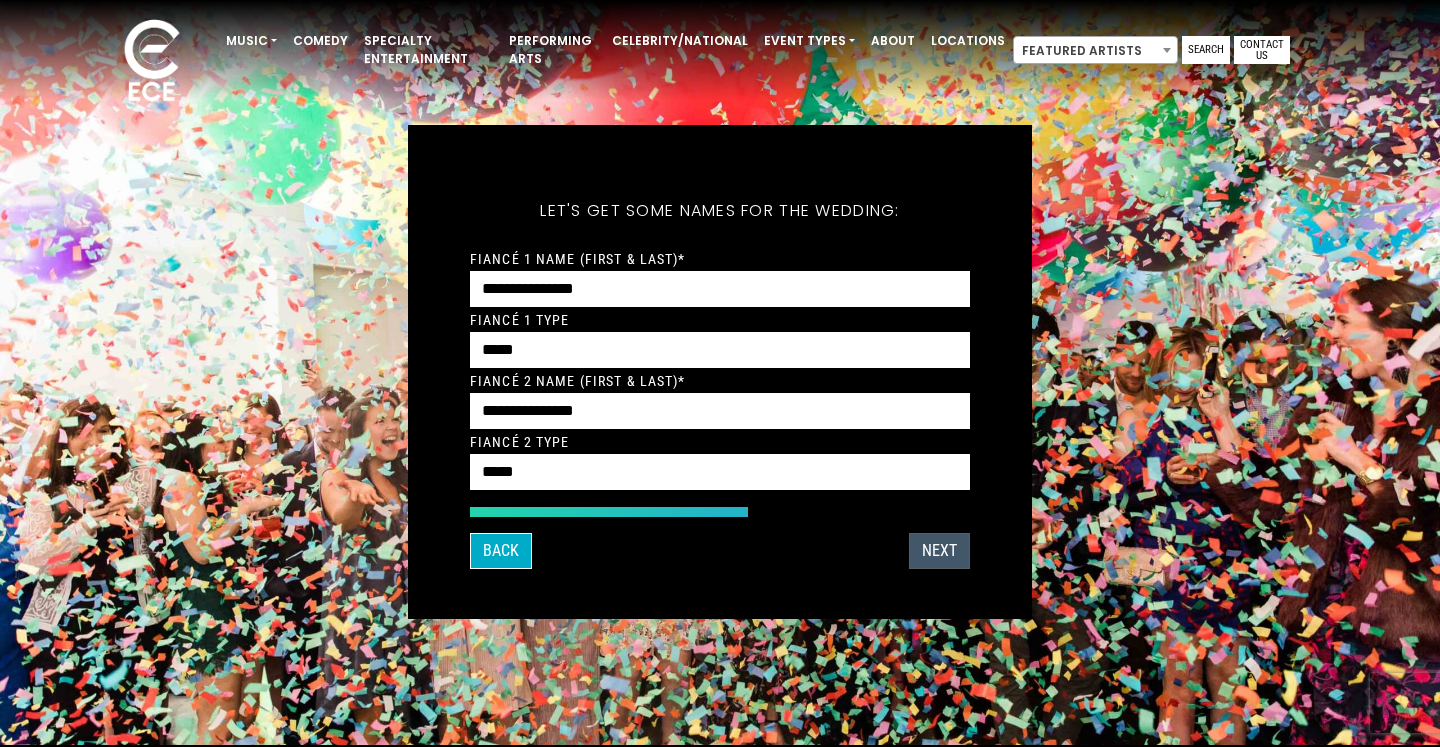 click on "Next" at bounding box center [939, 551] 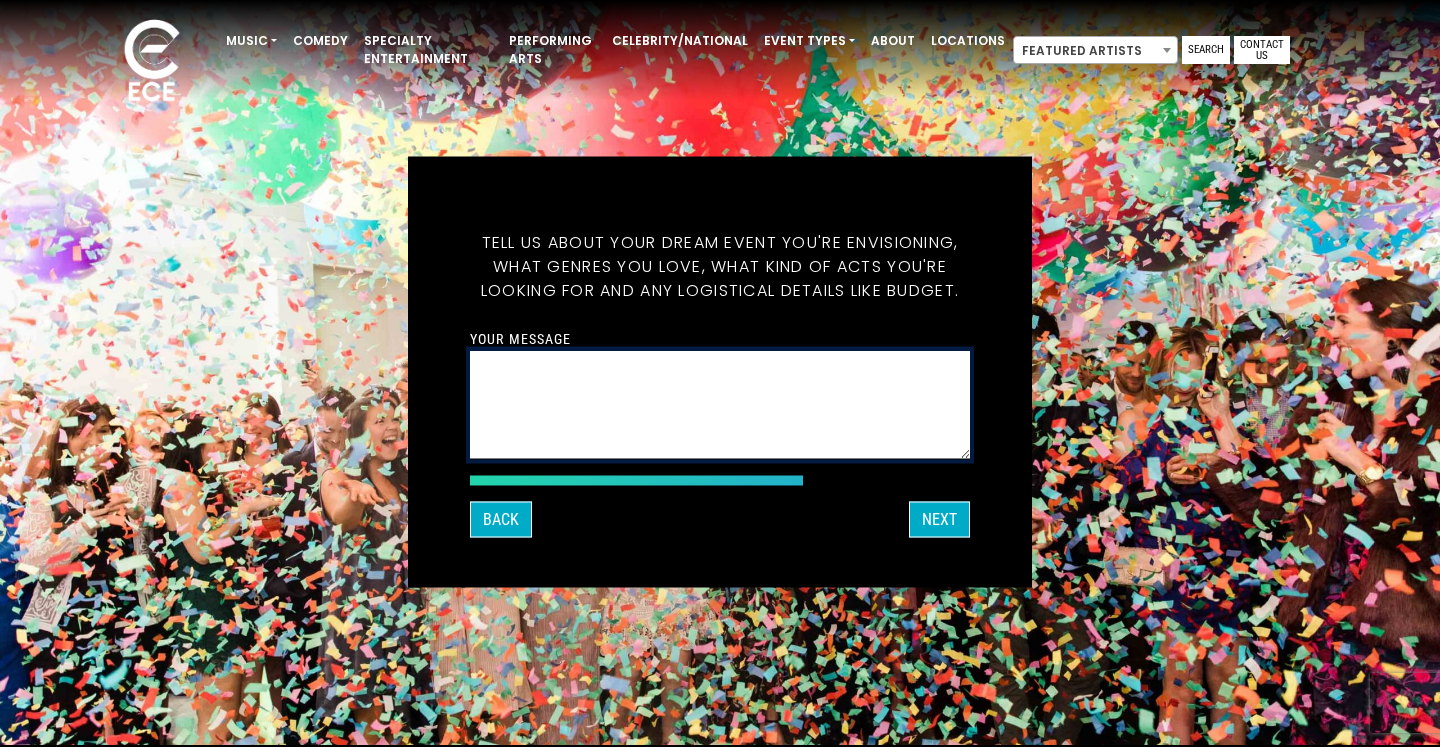 click on "Your message" at bounding box center (720, 404) 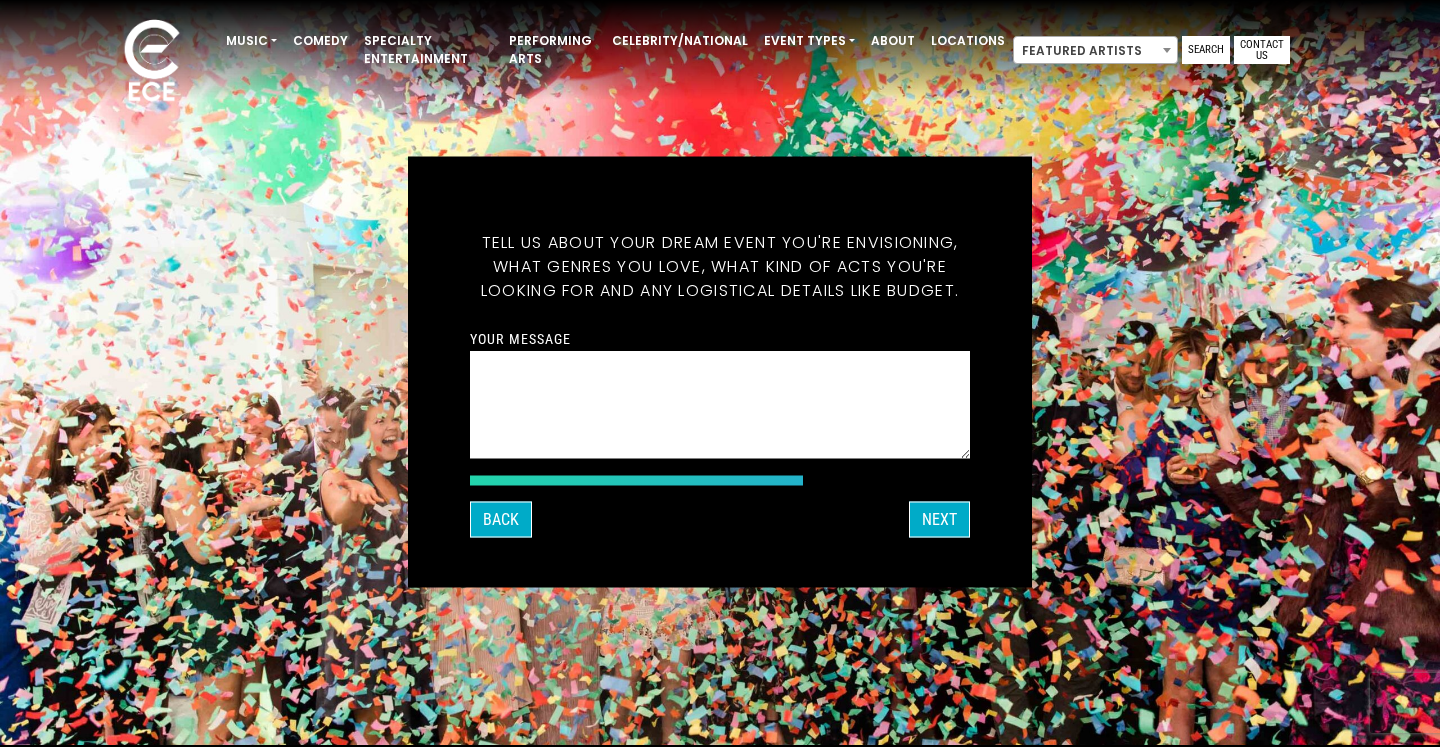 drag, startPoint x: 426, startPoint y: 233, endPoint x: 945, endPoint y: 285, distance: 521.5985 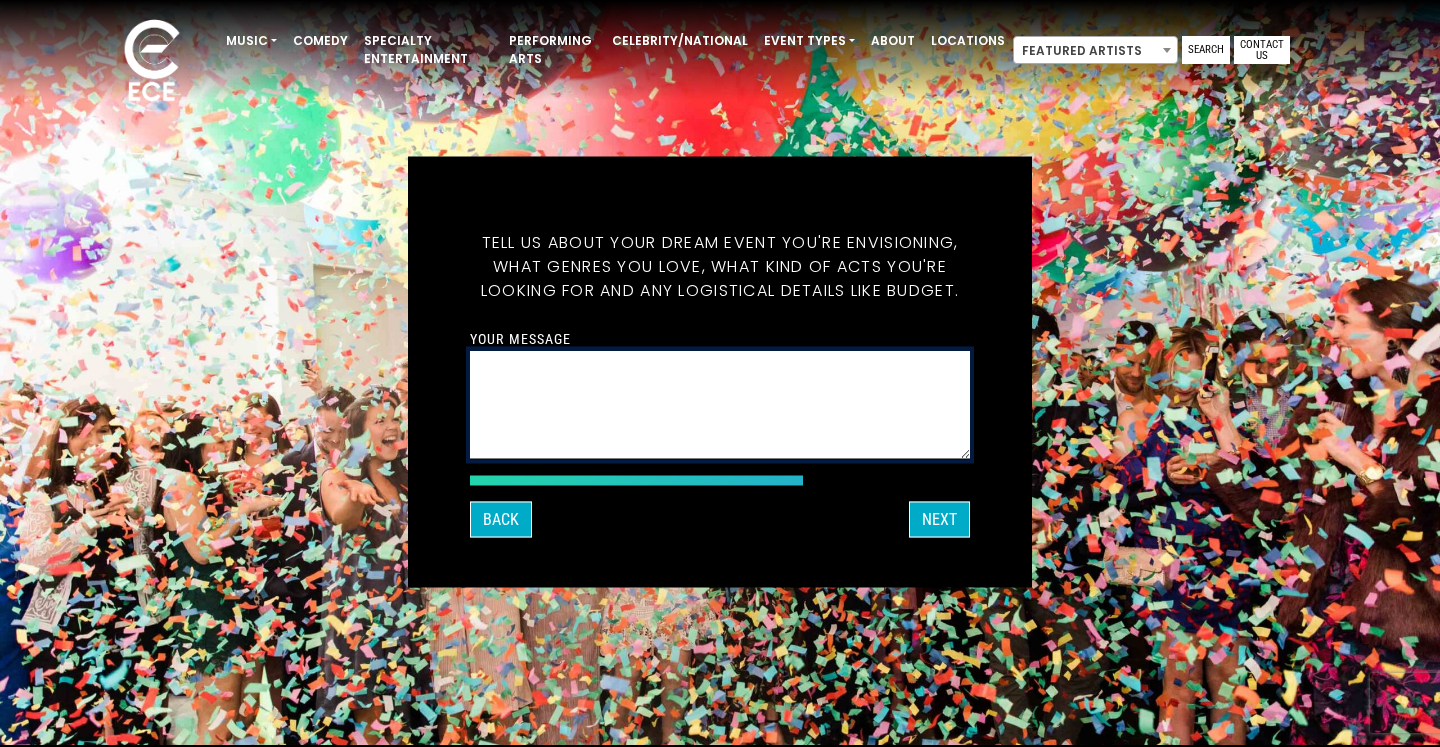 click on "Your message" at bounding box center (720, 404) 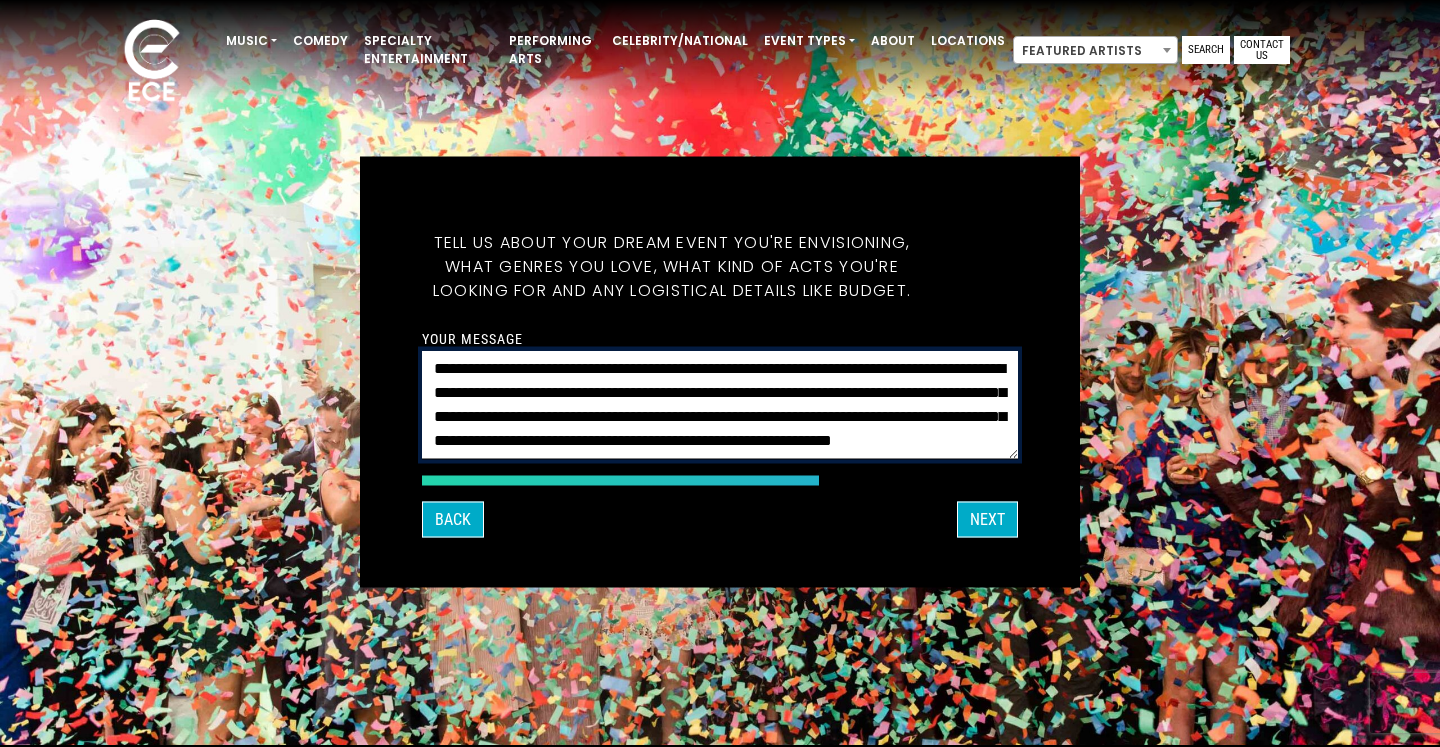 scroll, scrollTop: 48, scrollLeft: 0, axis: vertical 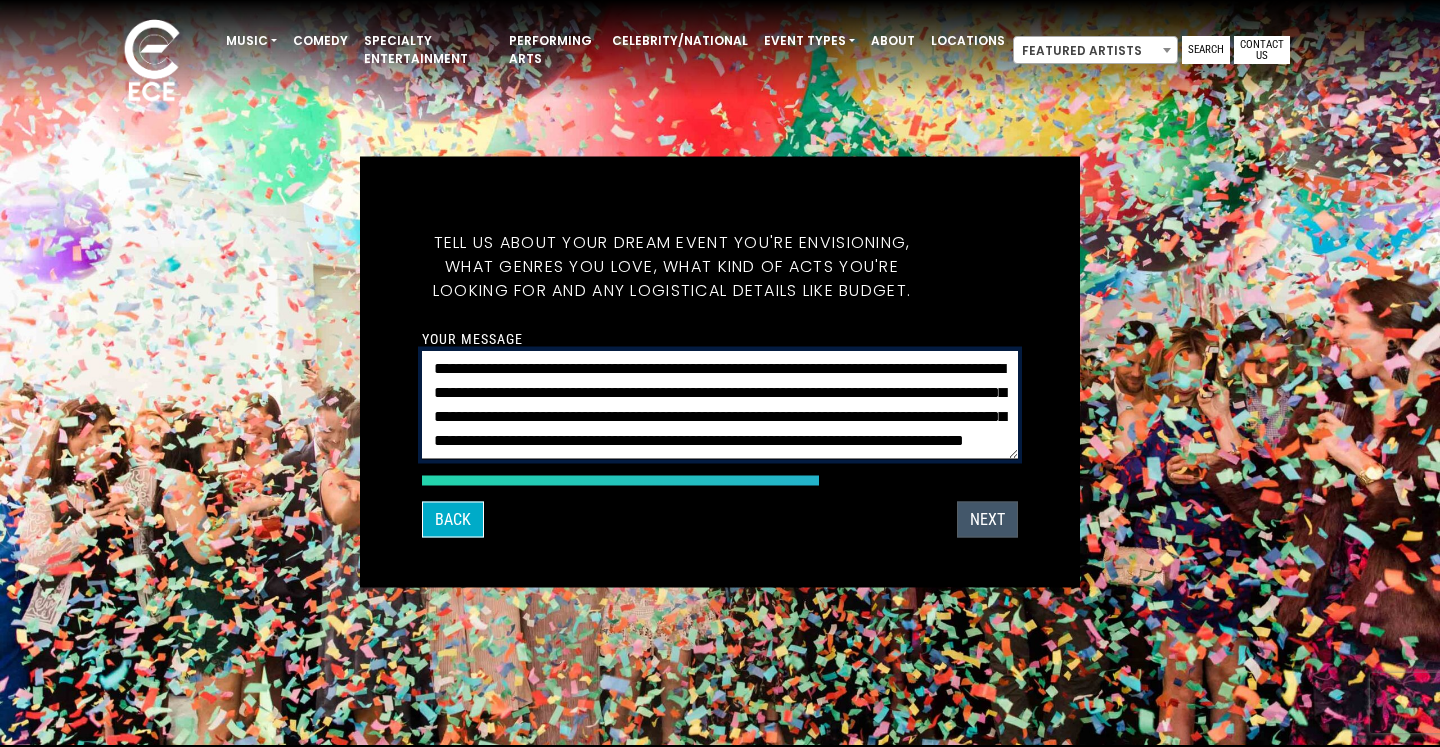 type on "**********" 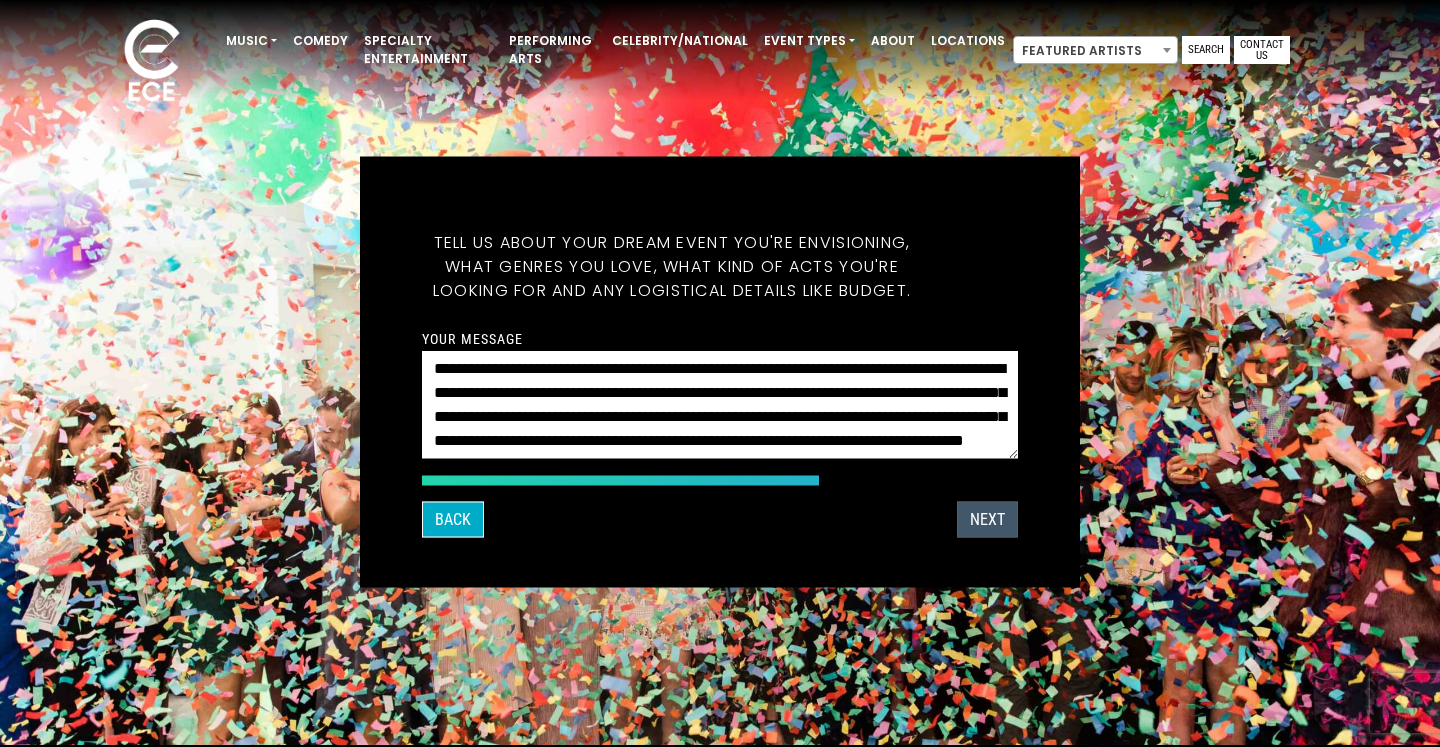 click on "Next" at bounding box center [987, 519] 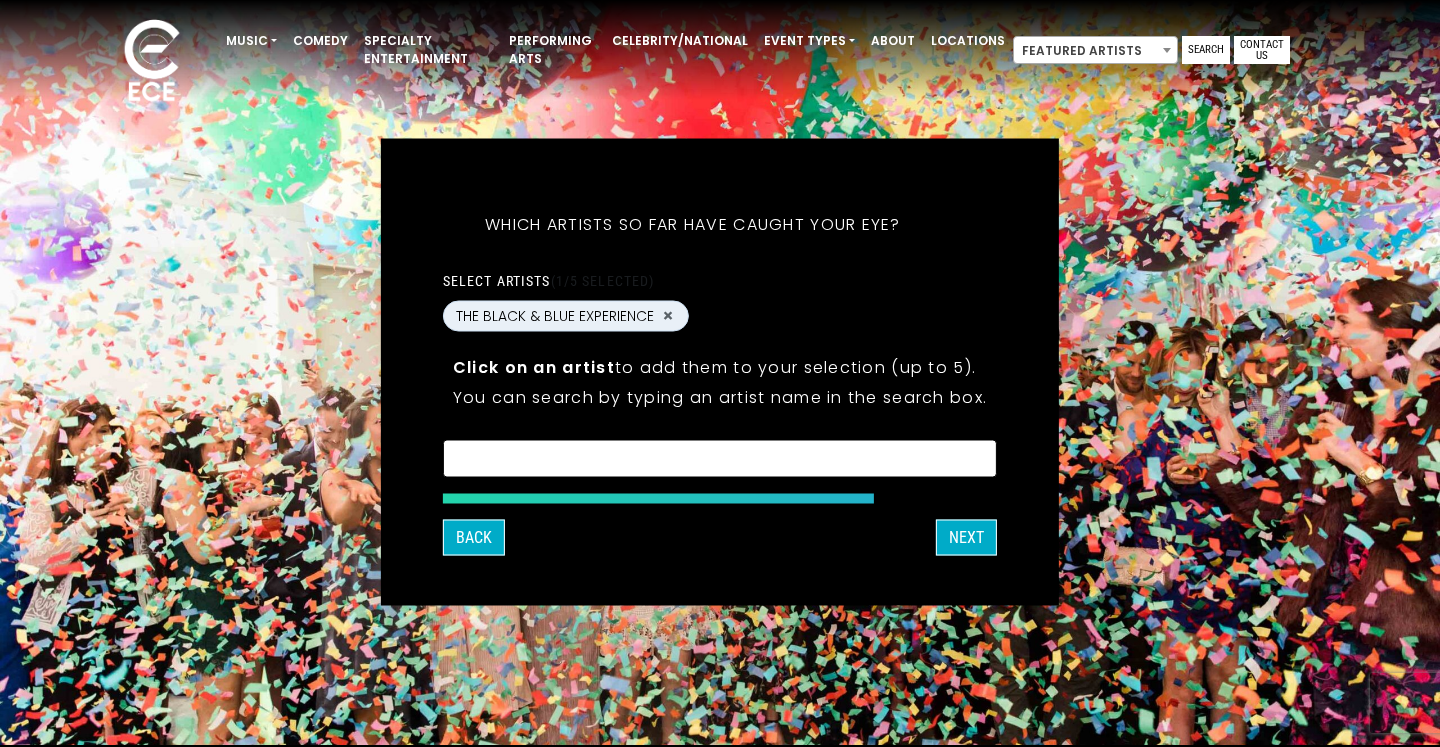 scroll, scrollTop: 3, scrollLeft: 0, axis: vertical 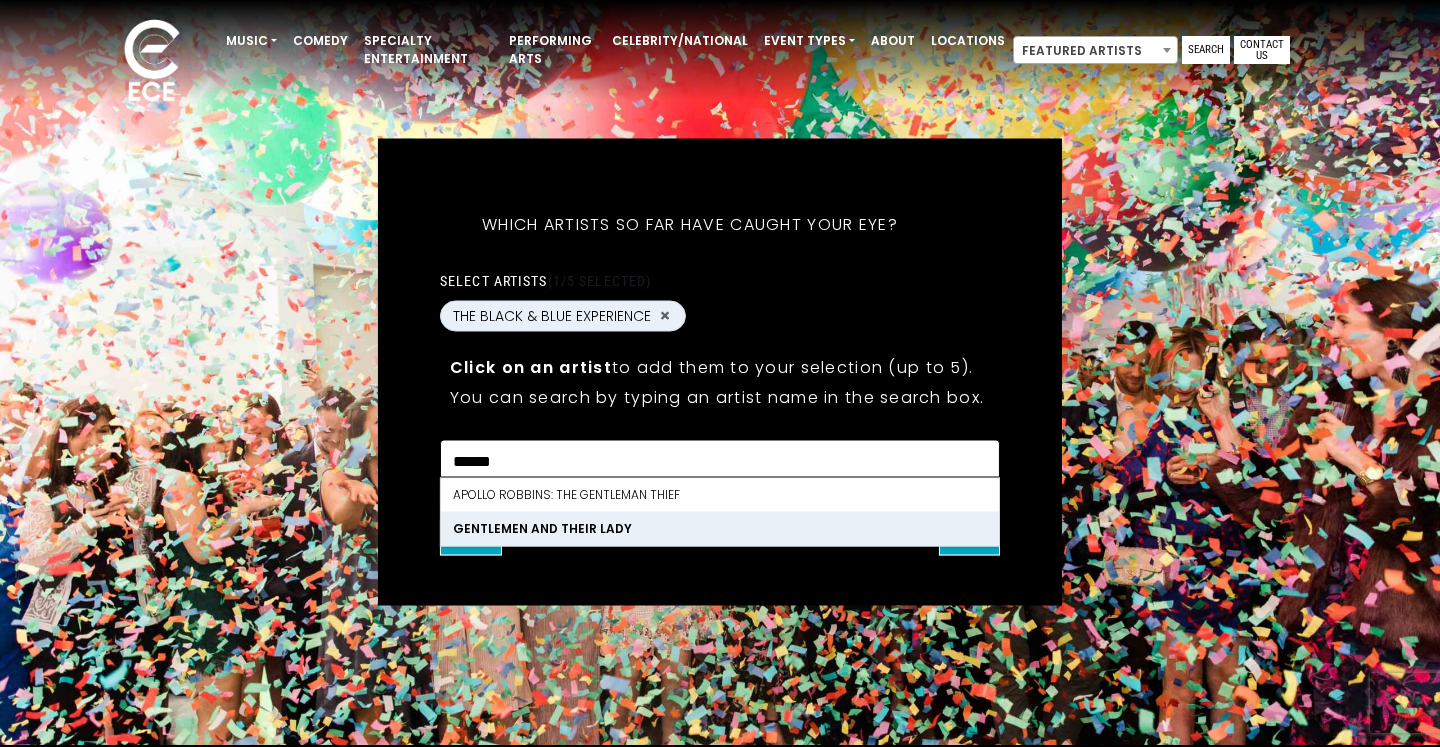 type on "******" 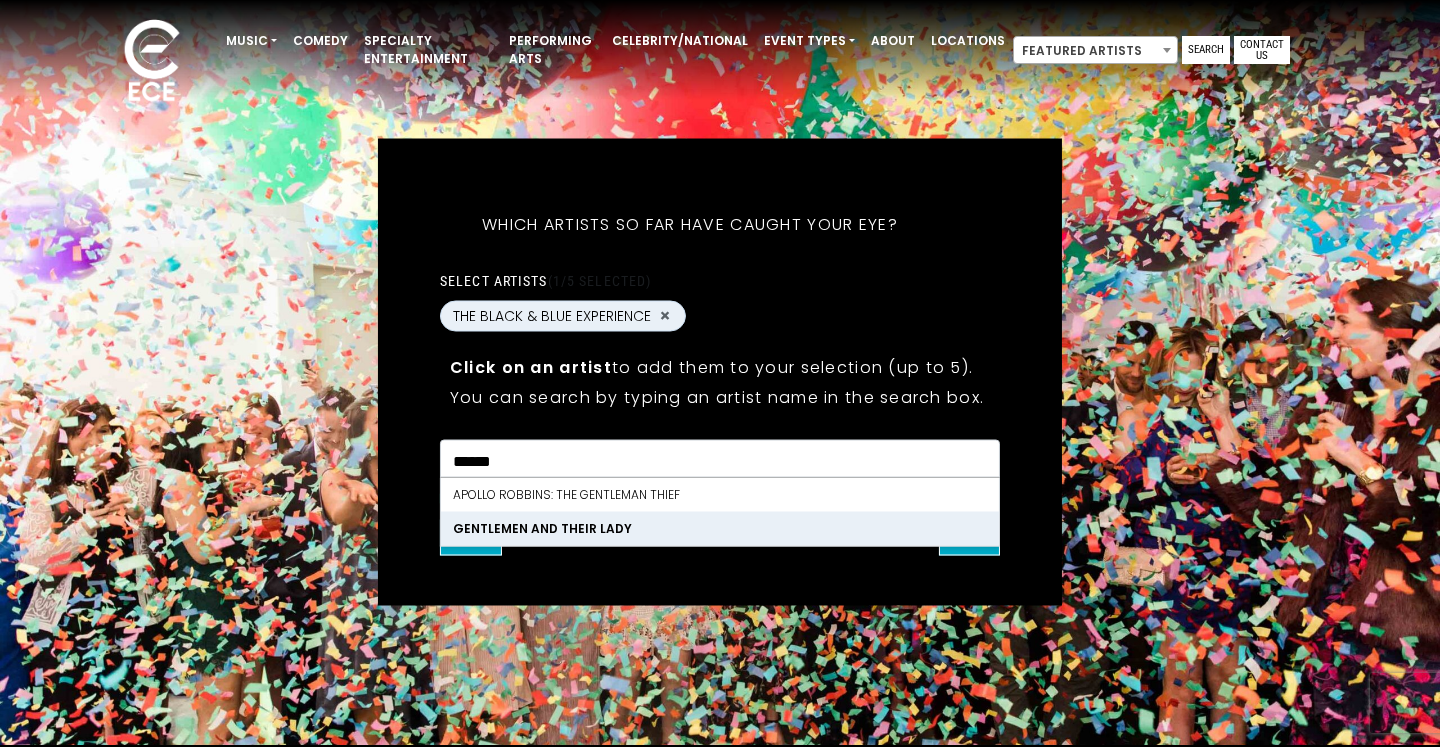 click on "Gentlemen and Their Lady" at bounding box center [720, 528] 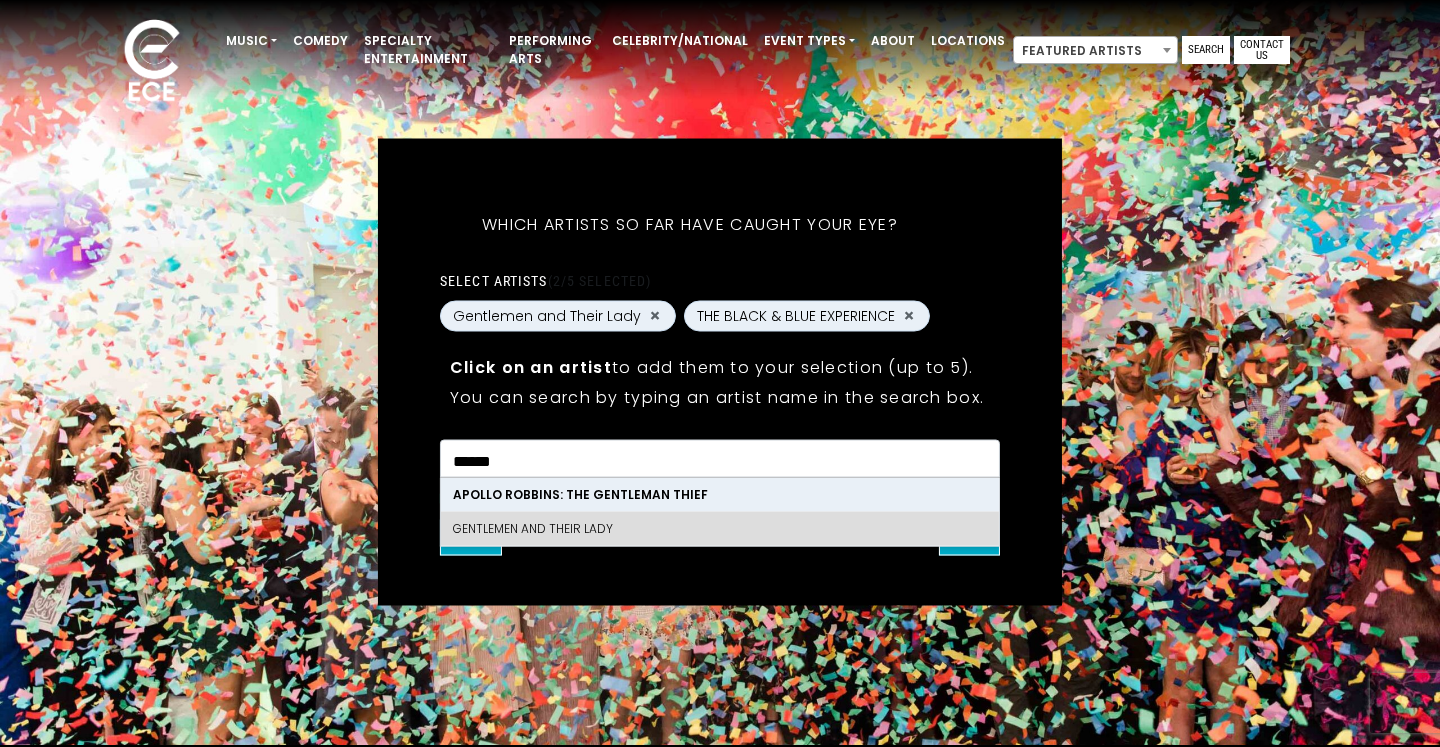 type 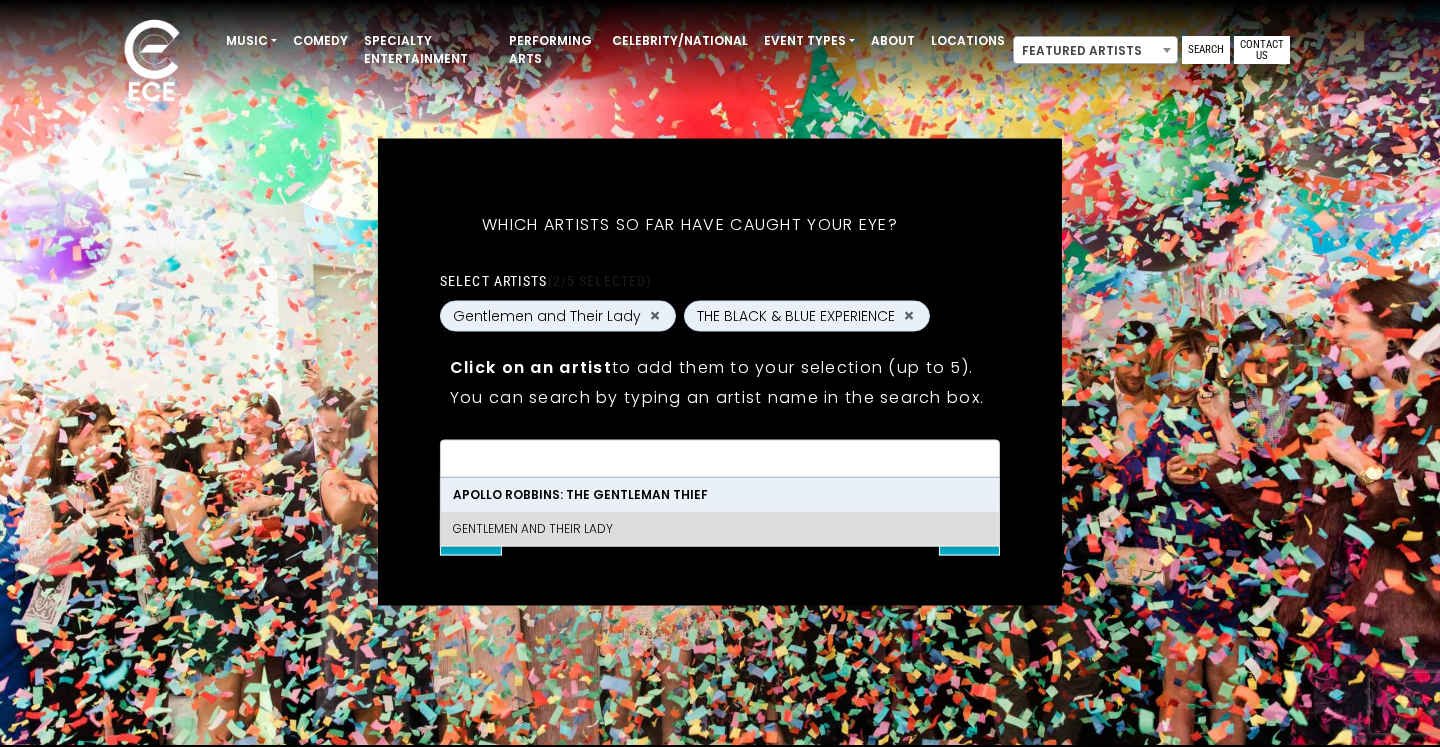 click on "What's your first and last name?
Thanks  [PERSON], ! What's your email and the best number to reach you at?
Great! Now tell us a little about your event.
What kind of event is it?
Let's get some names for the wedding:
* *" at bounding box center (720, 371) 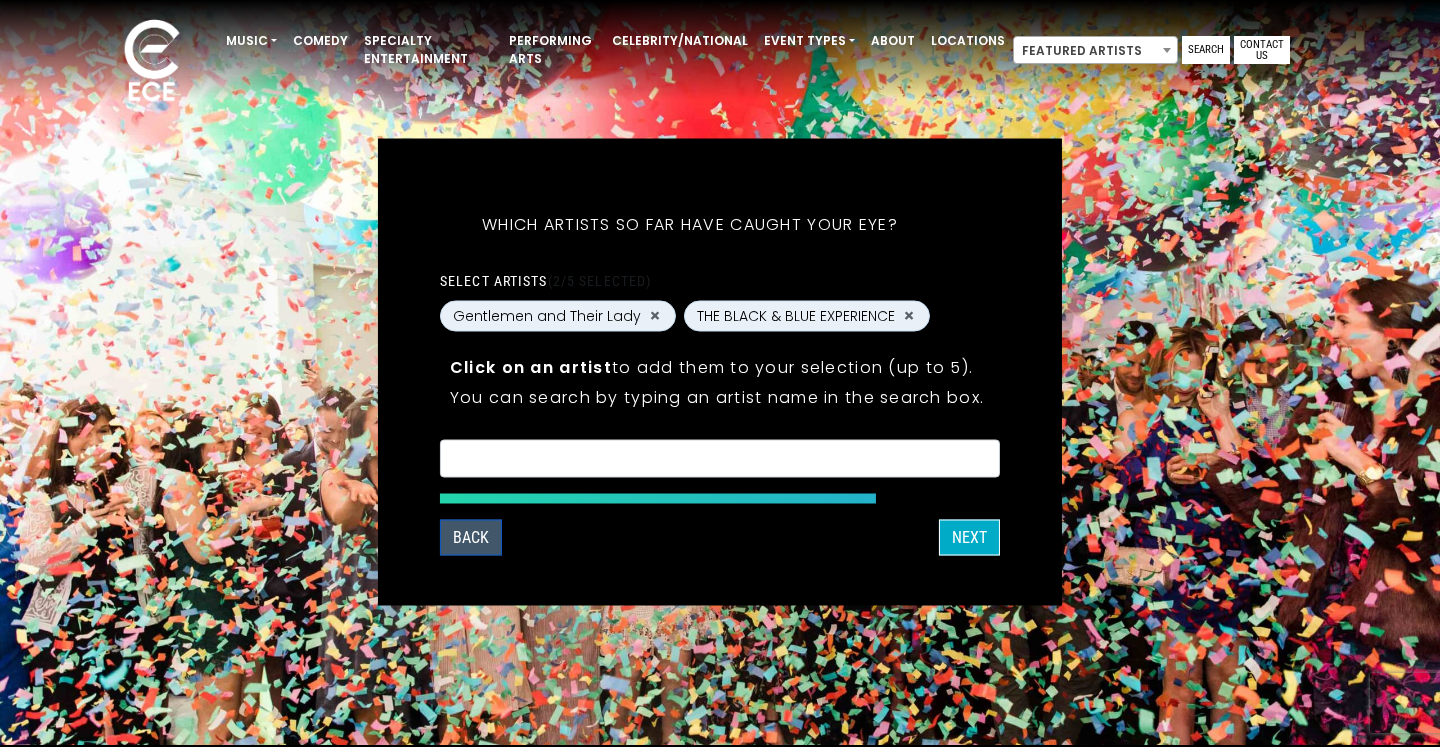 click on "Back" at bounding box center [471, 537] 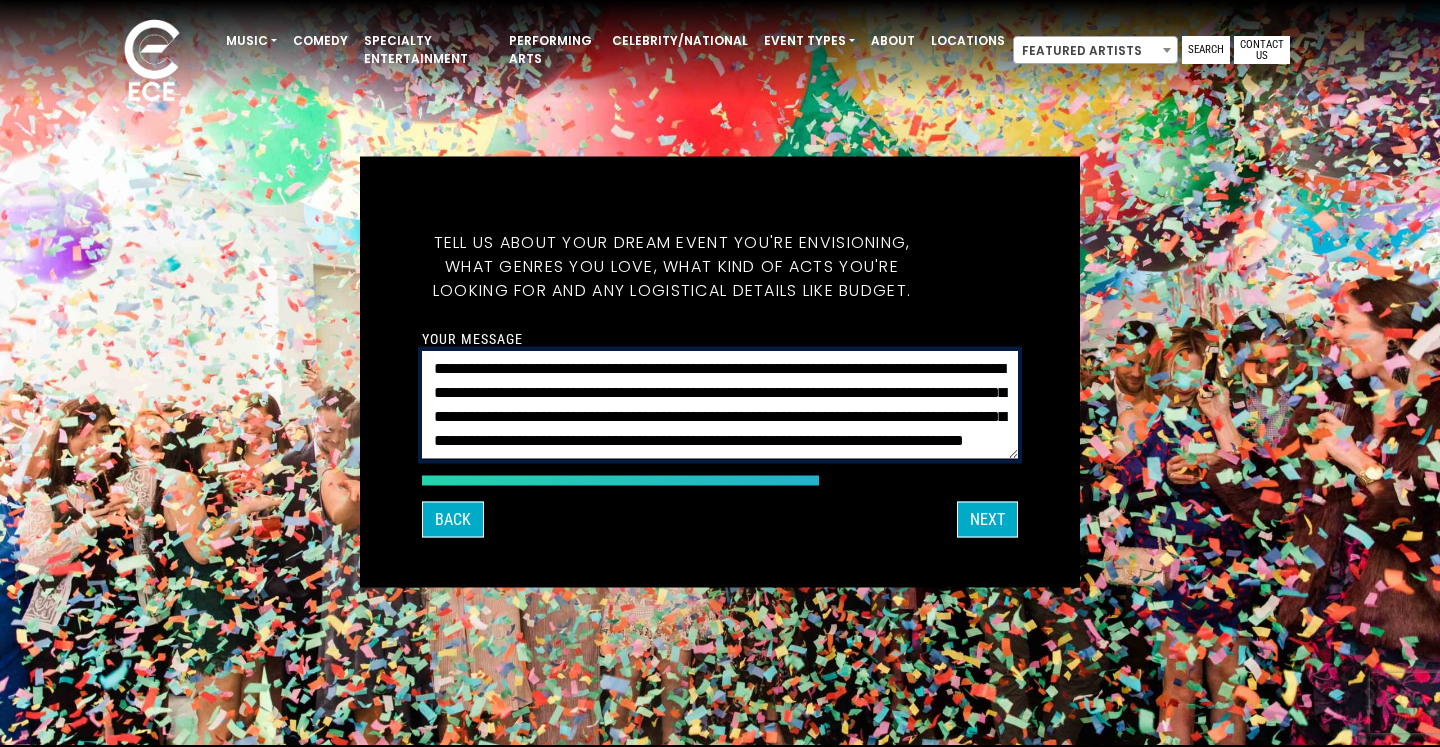 click on "**********" at bounding box center (720, 404) 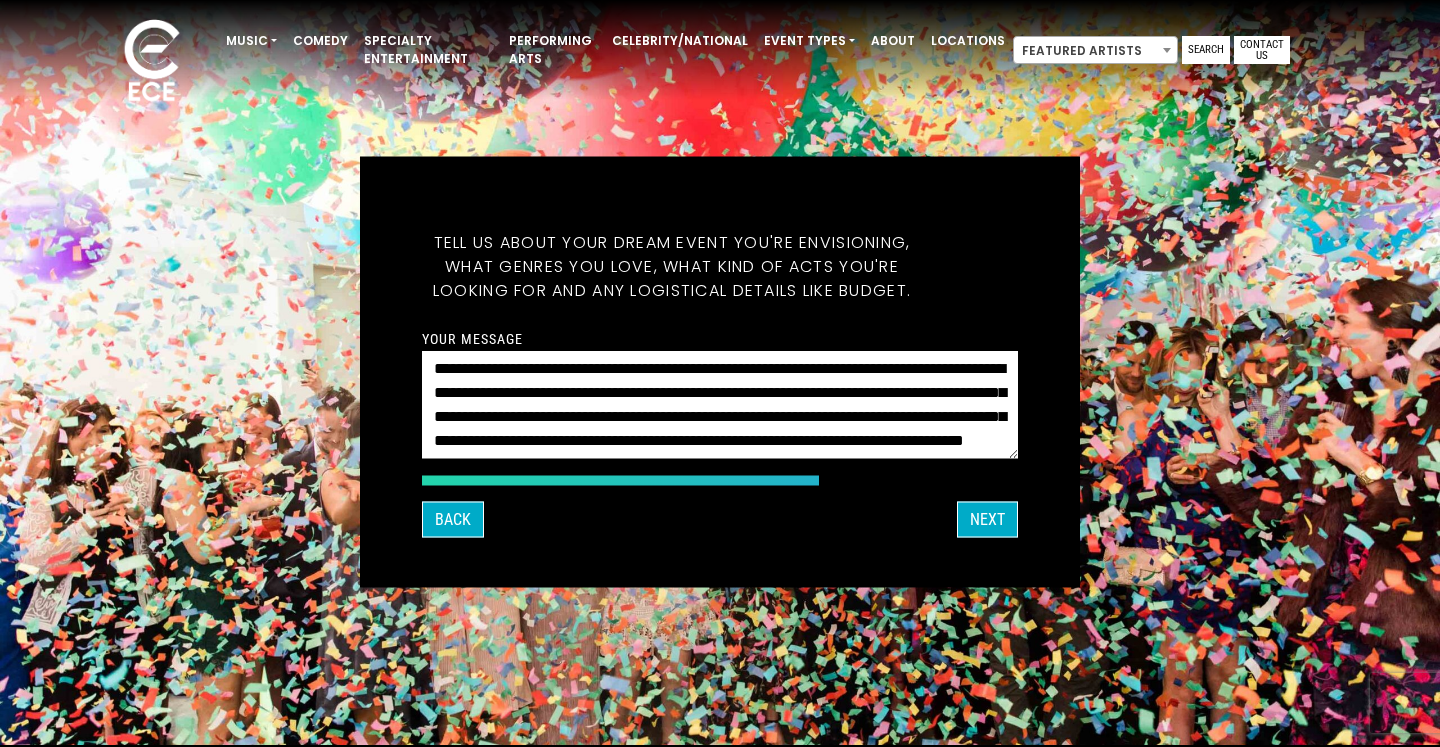 click on "Tell us about your dream event you're envisioning, what genres you love, what kind of acts you're looking for and any logistical details like budget." at bounding box center (672, 266) 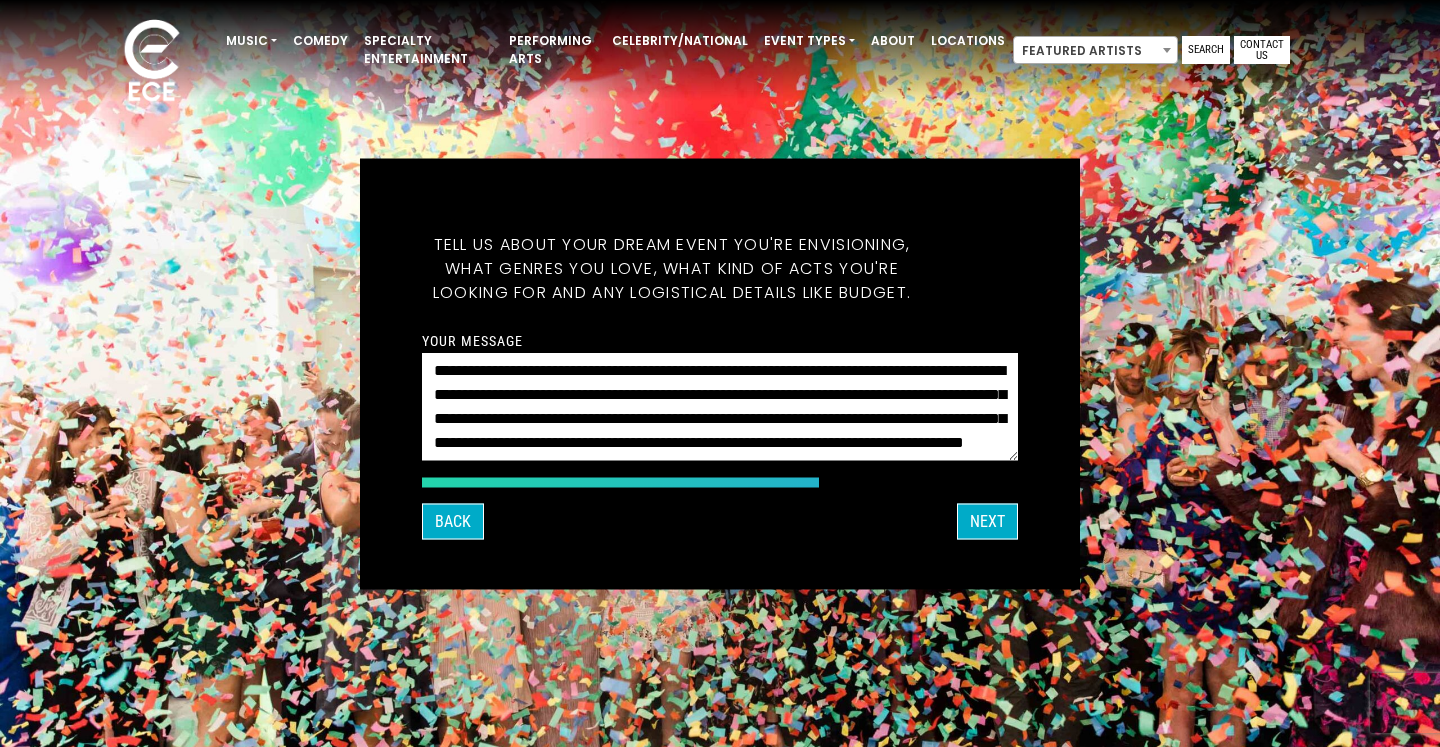 scroll, scrollTop: 0, scrollLeft: 0, axis: both 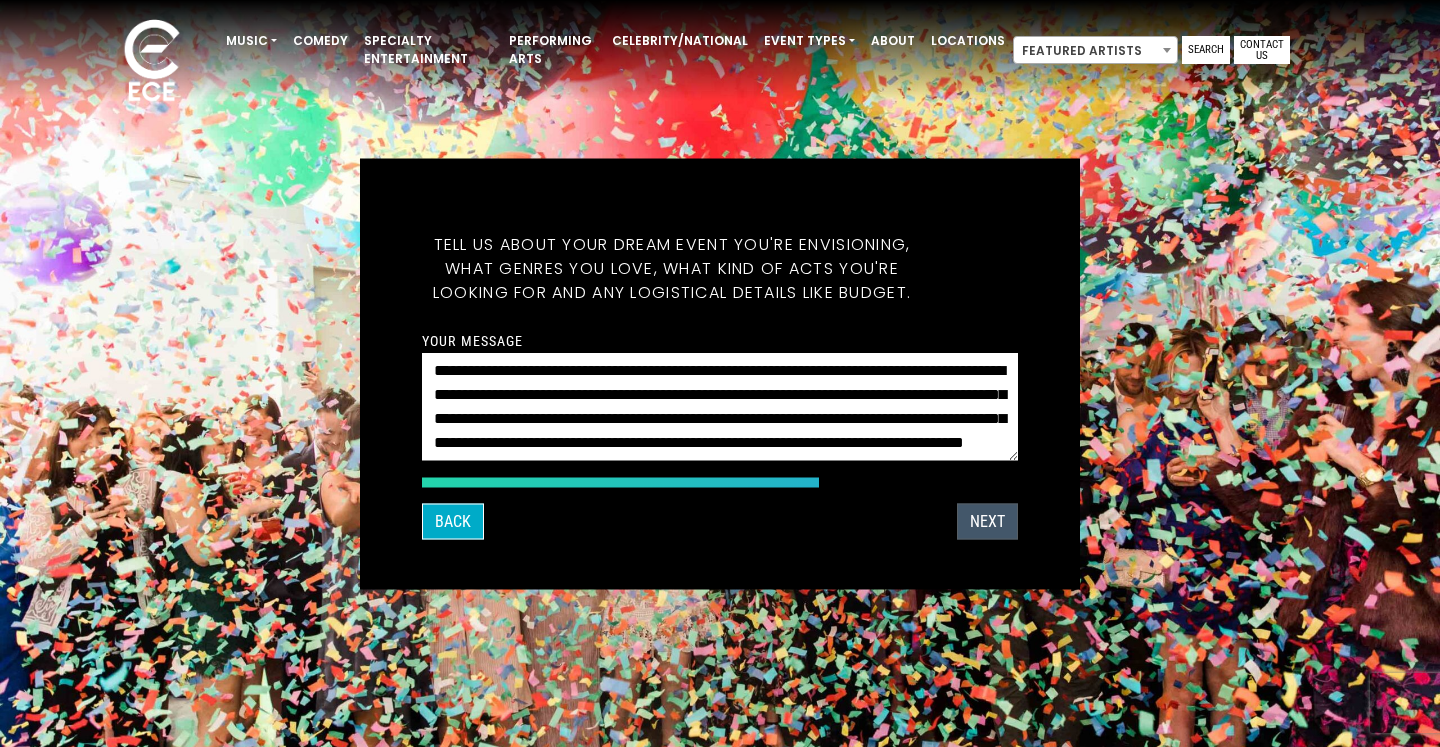 click on "NEXT" at bounding box center [987, 521] 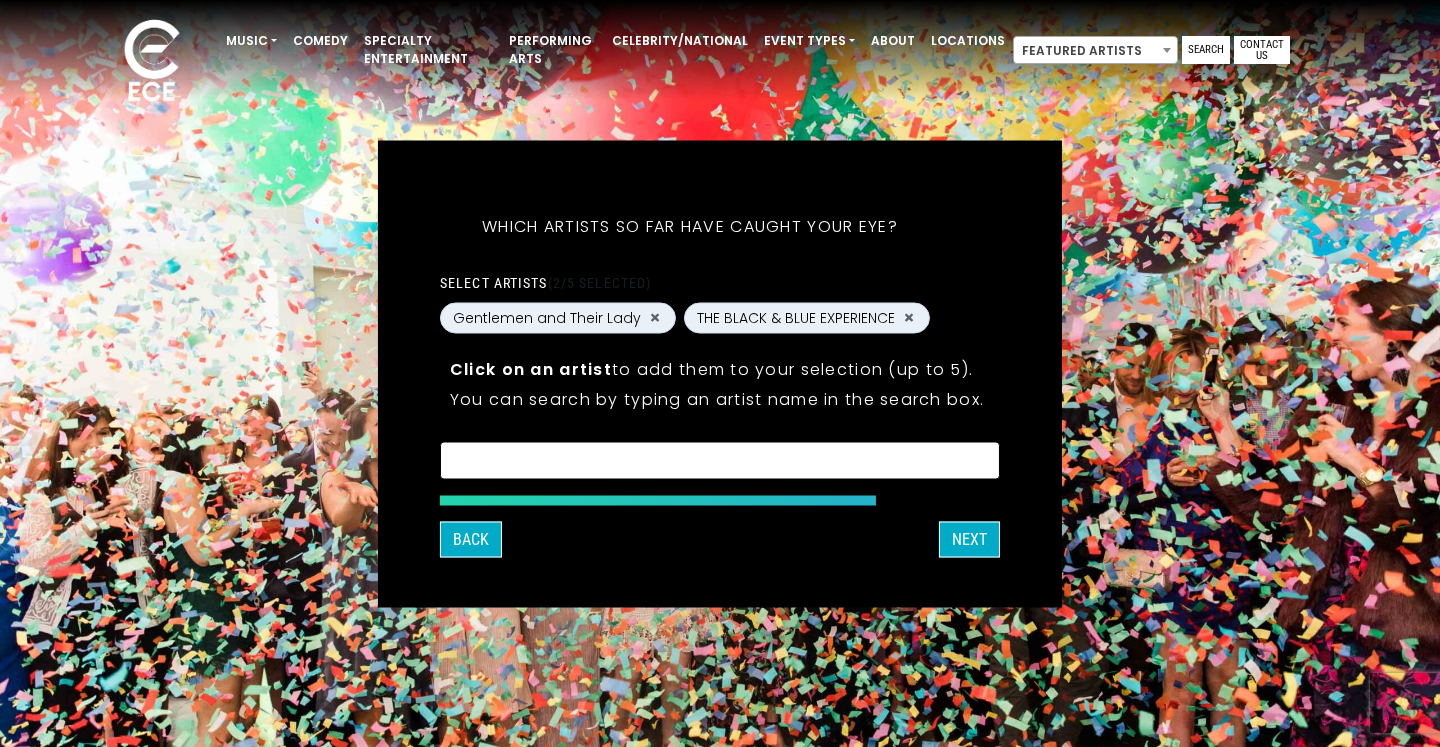 click at bounding box center (720, 459) 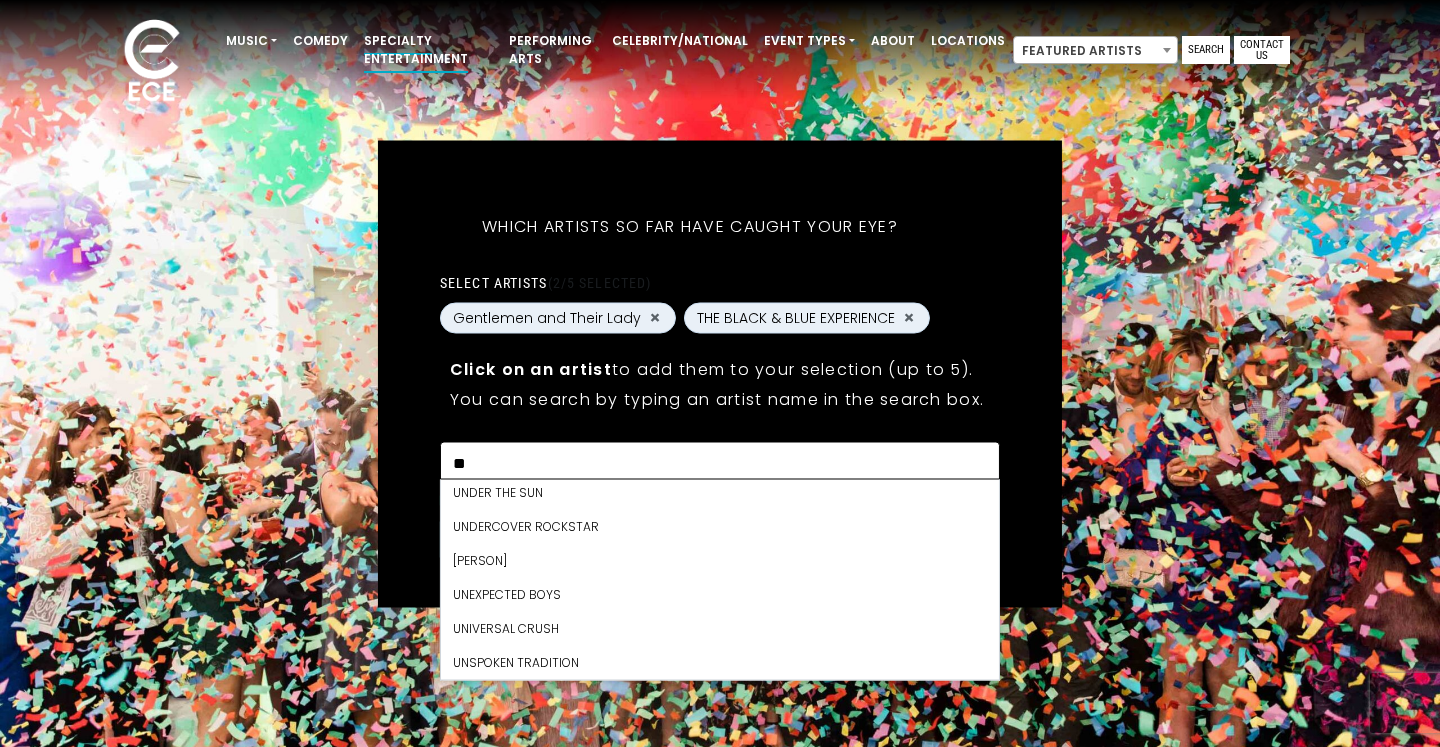 scroll, scrollTop: 0, scrollLeft: 0, axis: both 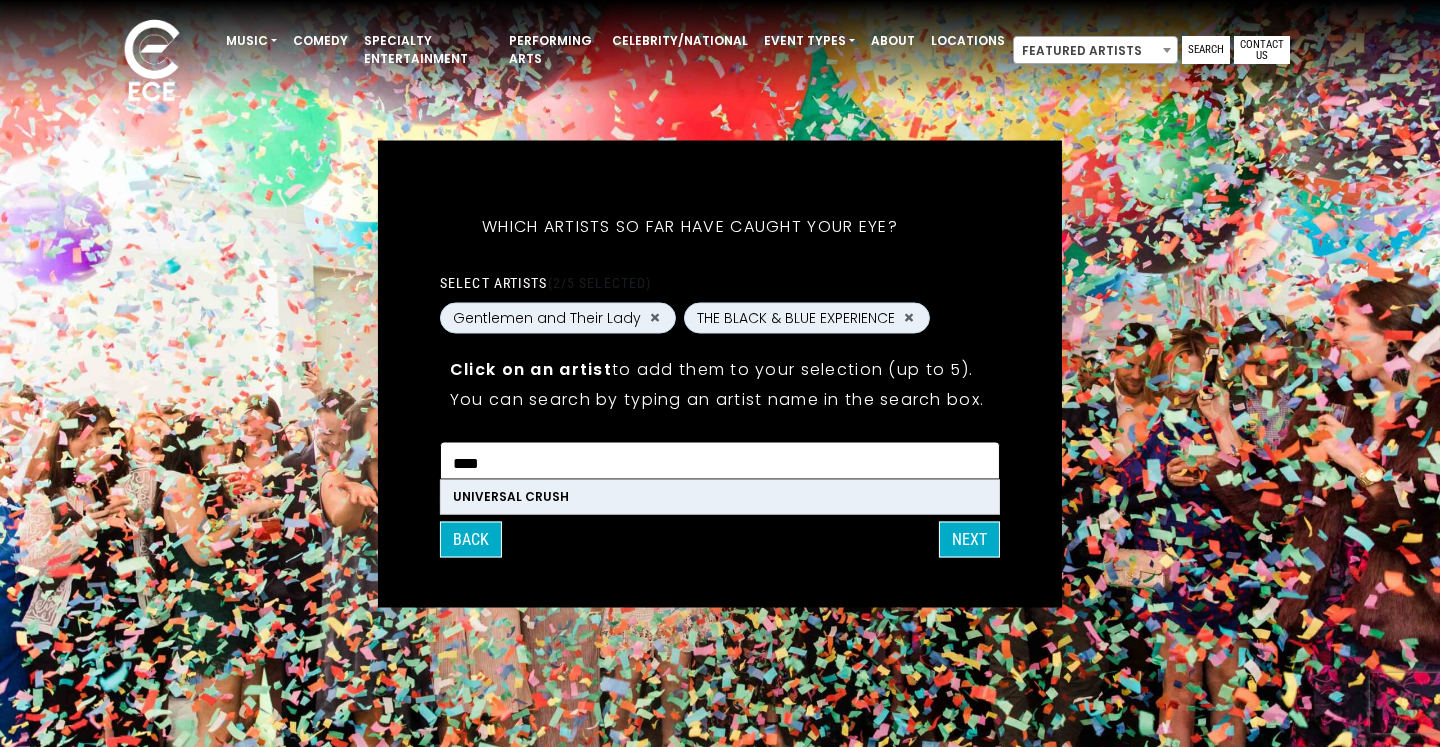 click on "UNIVERSAL CRUSH" at bounding box center (720, 496) 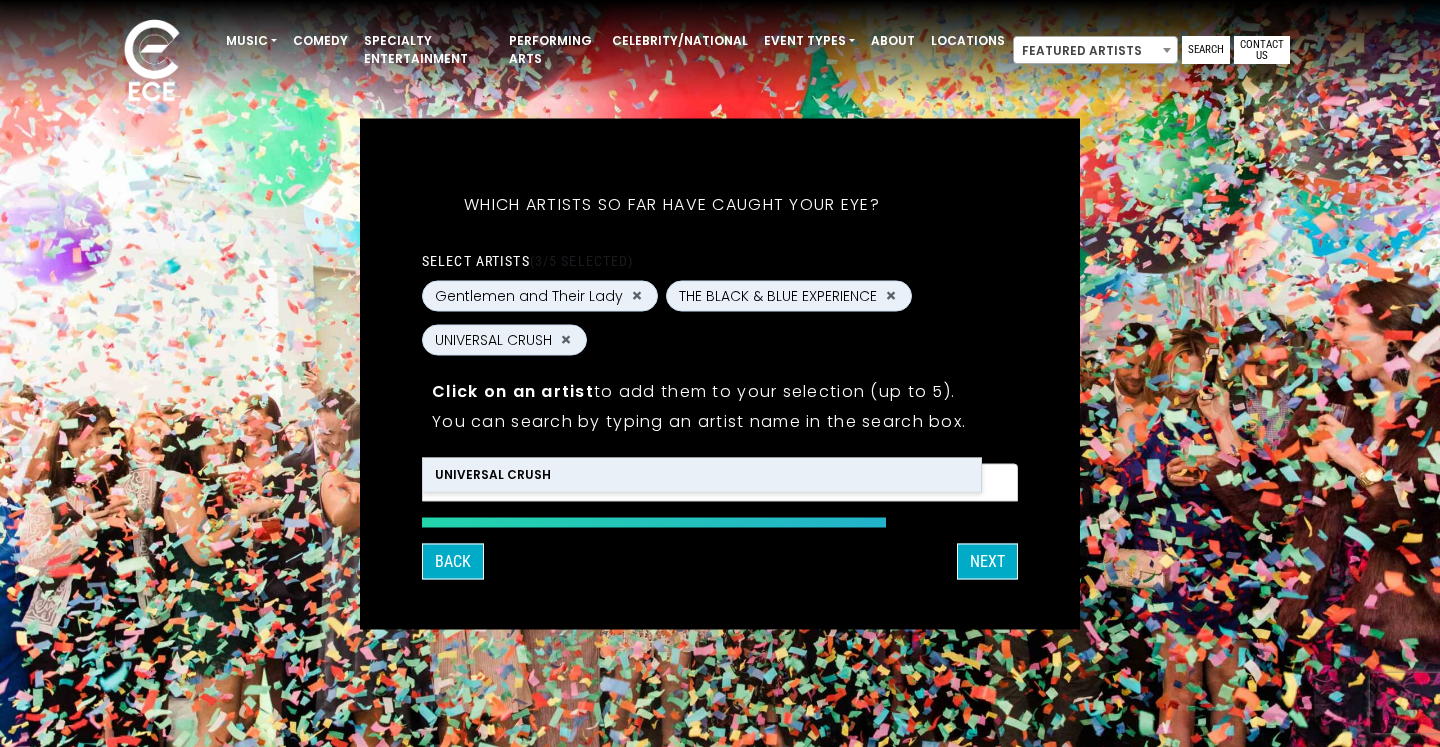 scroll, scrollTop: 7104, scrollLeft: 0, axis: vertical 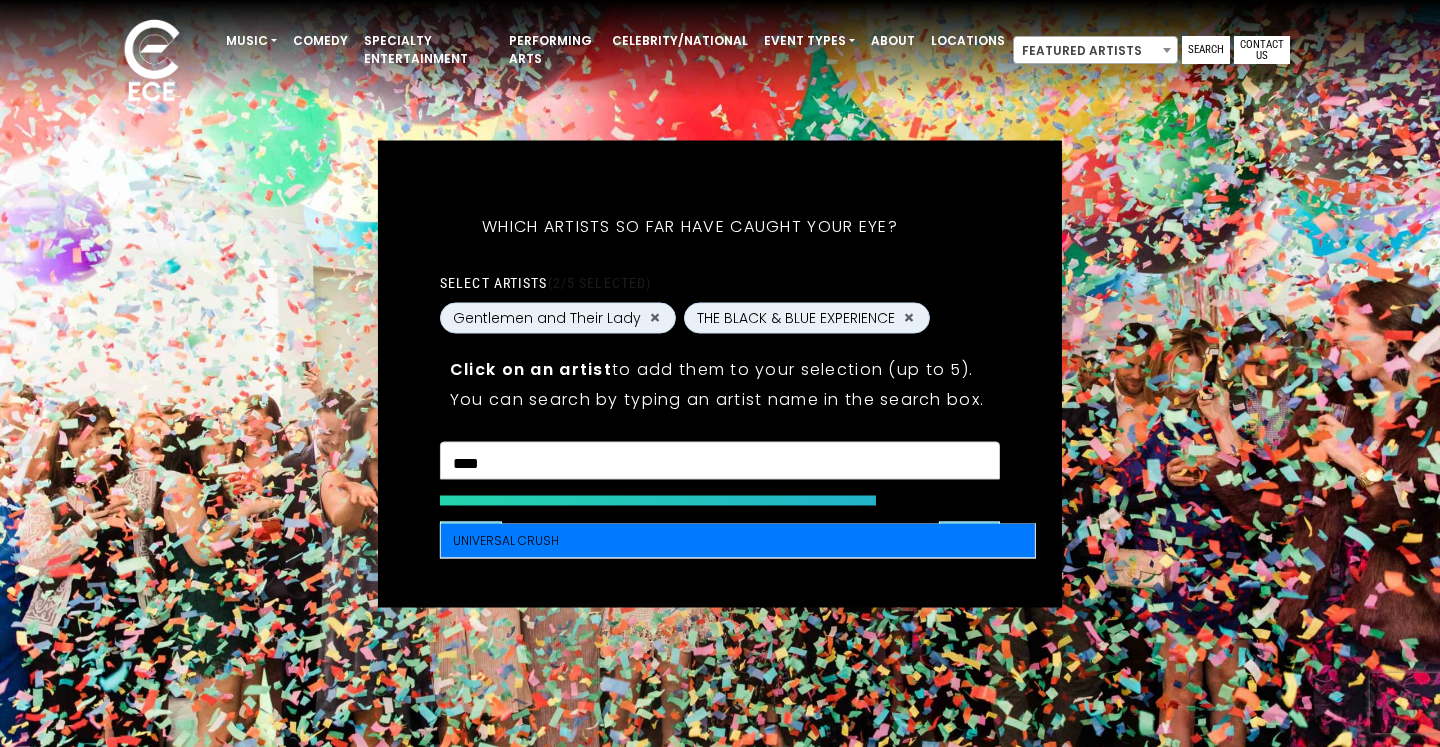 click on "****" at bounding box center [720, 463] 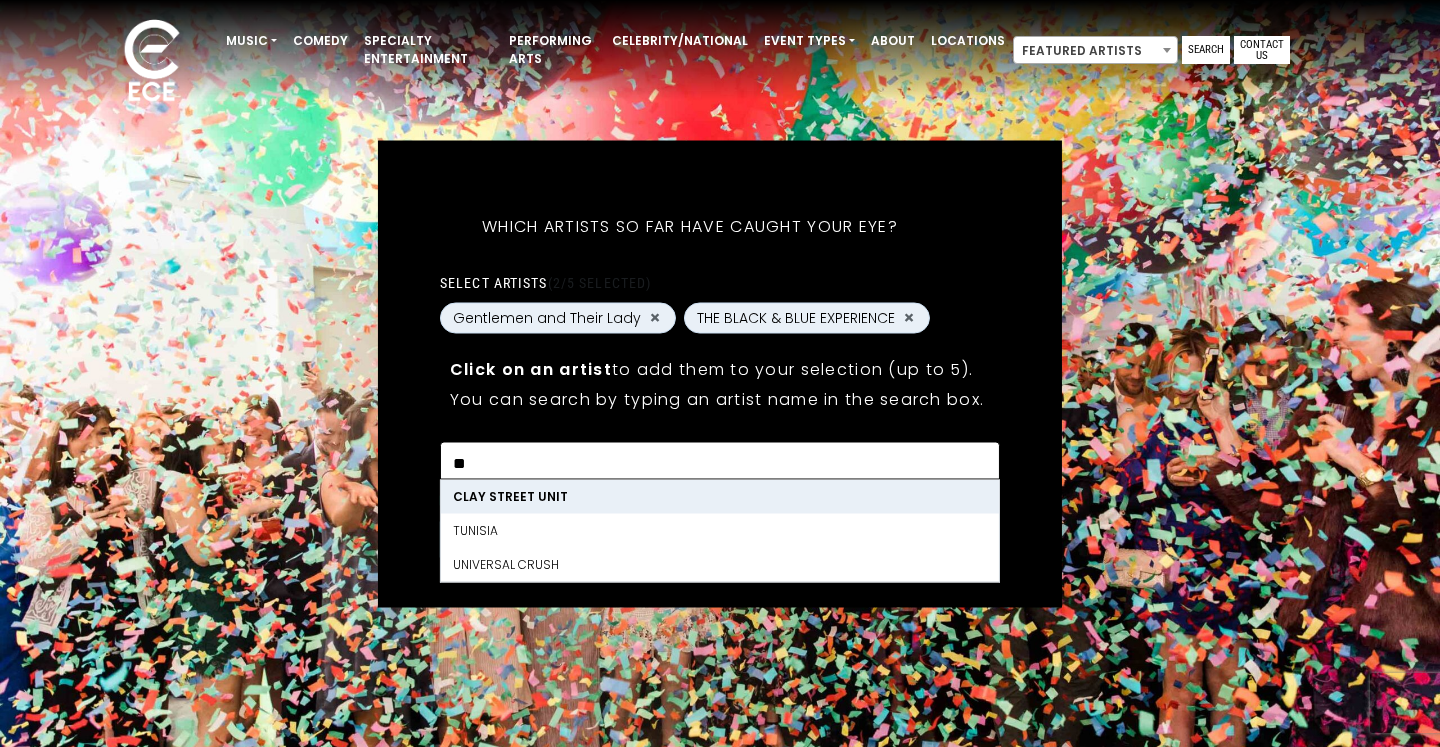 type on "*" 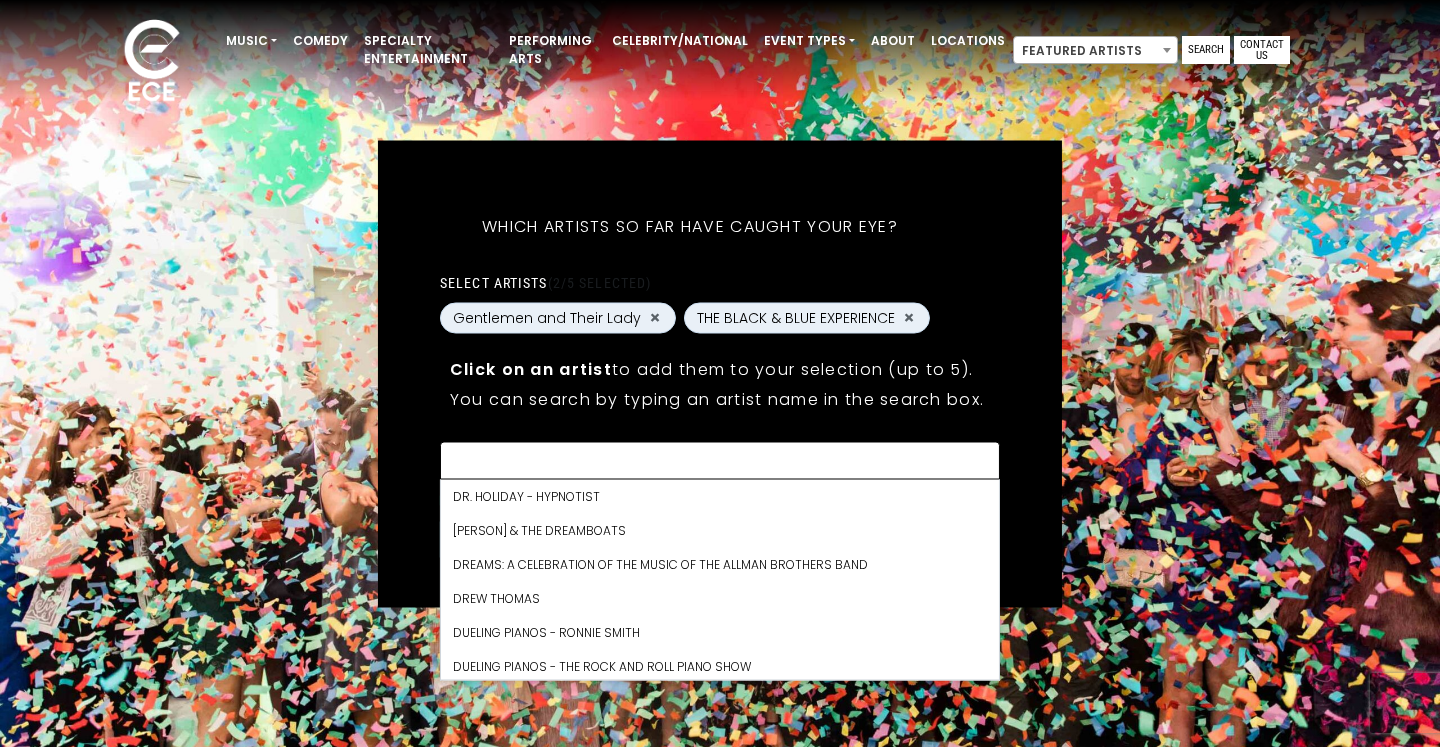 scroll, scrollTop: 0, scrollLeft: 0, axis: both 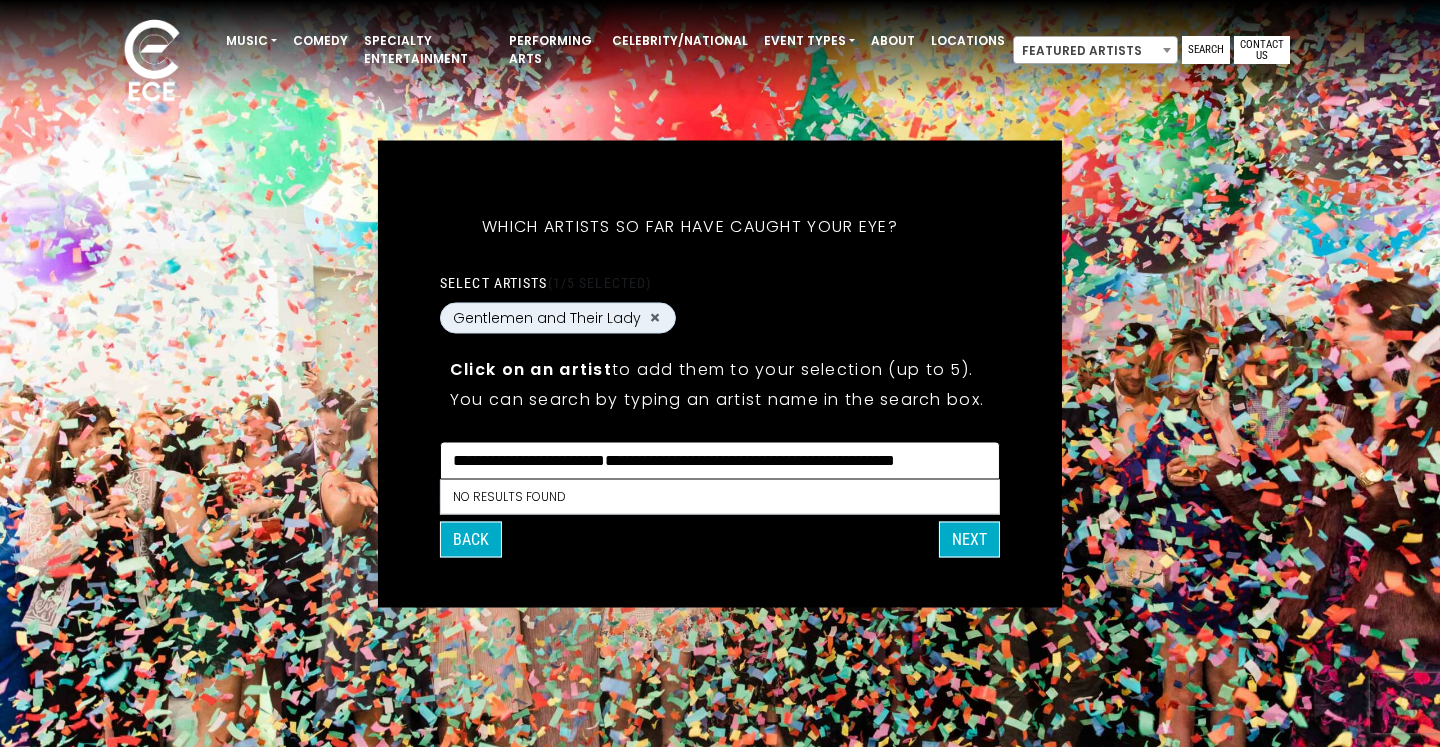 type on "**********" 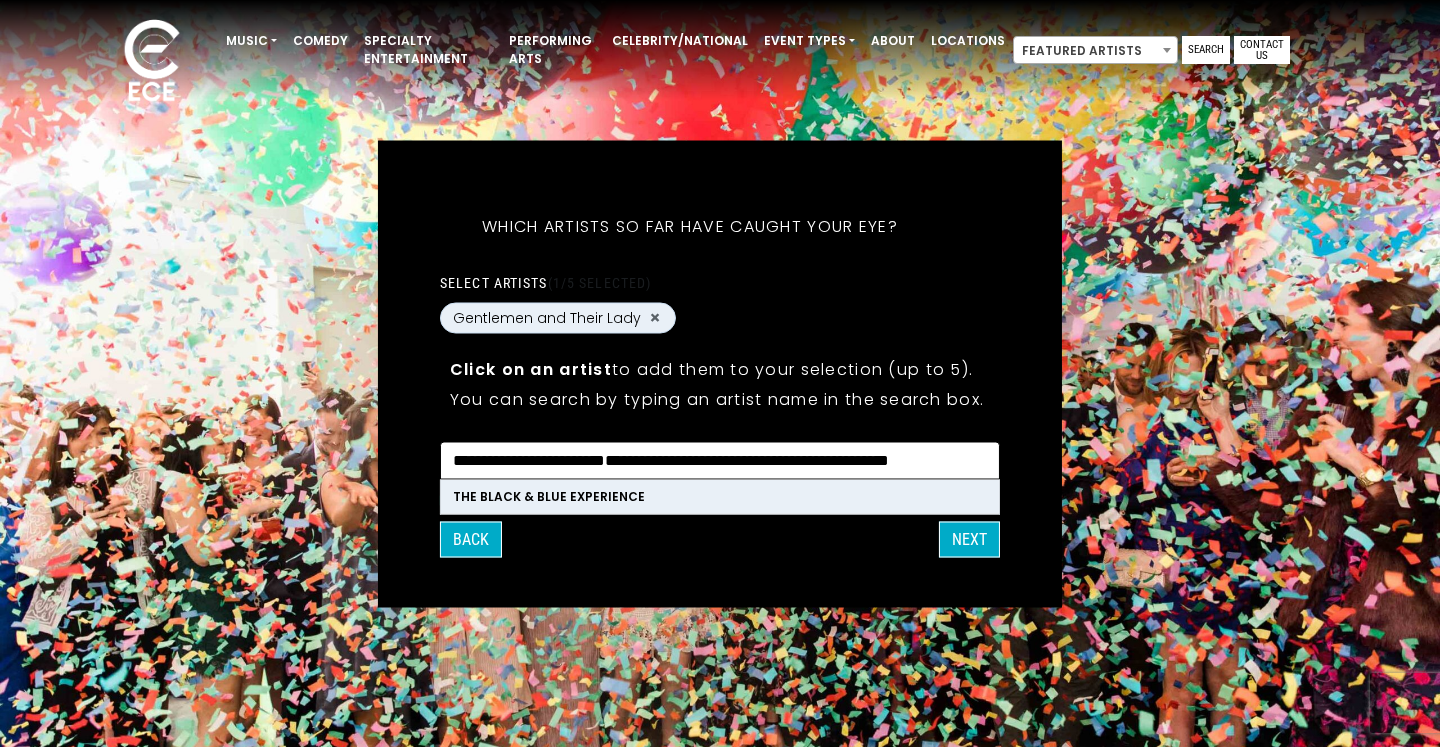 type 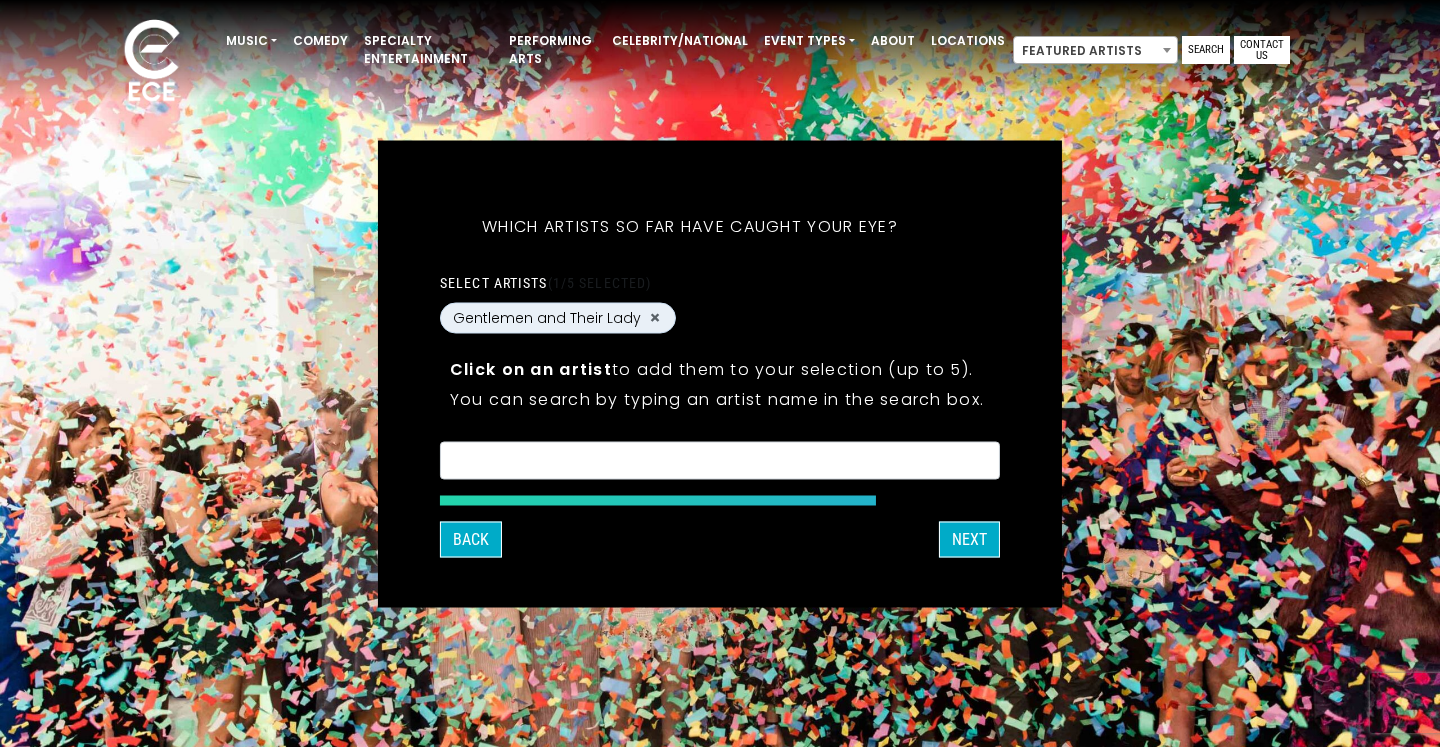 scroll, scrollTop: 6, scrollLeft: 0, axis: vertical 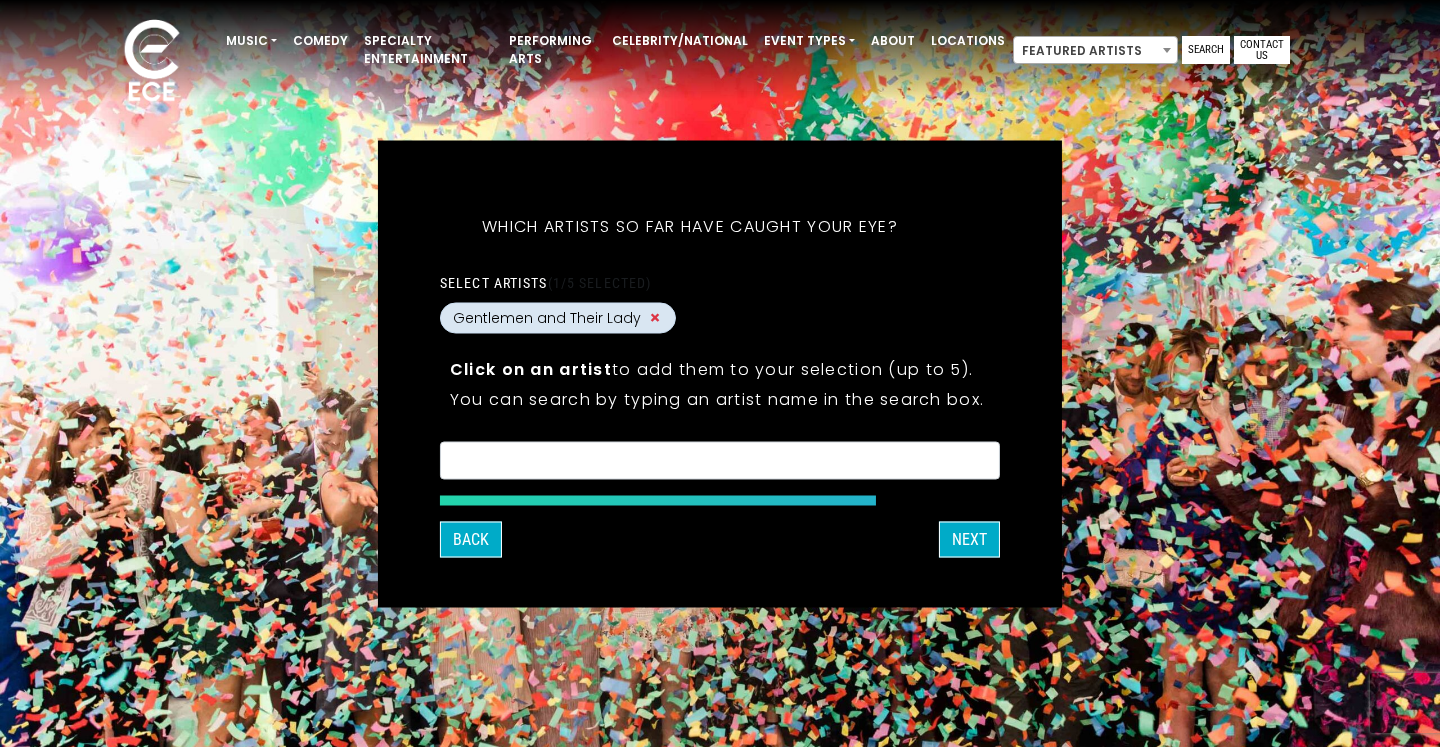click on "×" at bounding box center (655, 318) 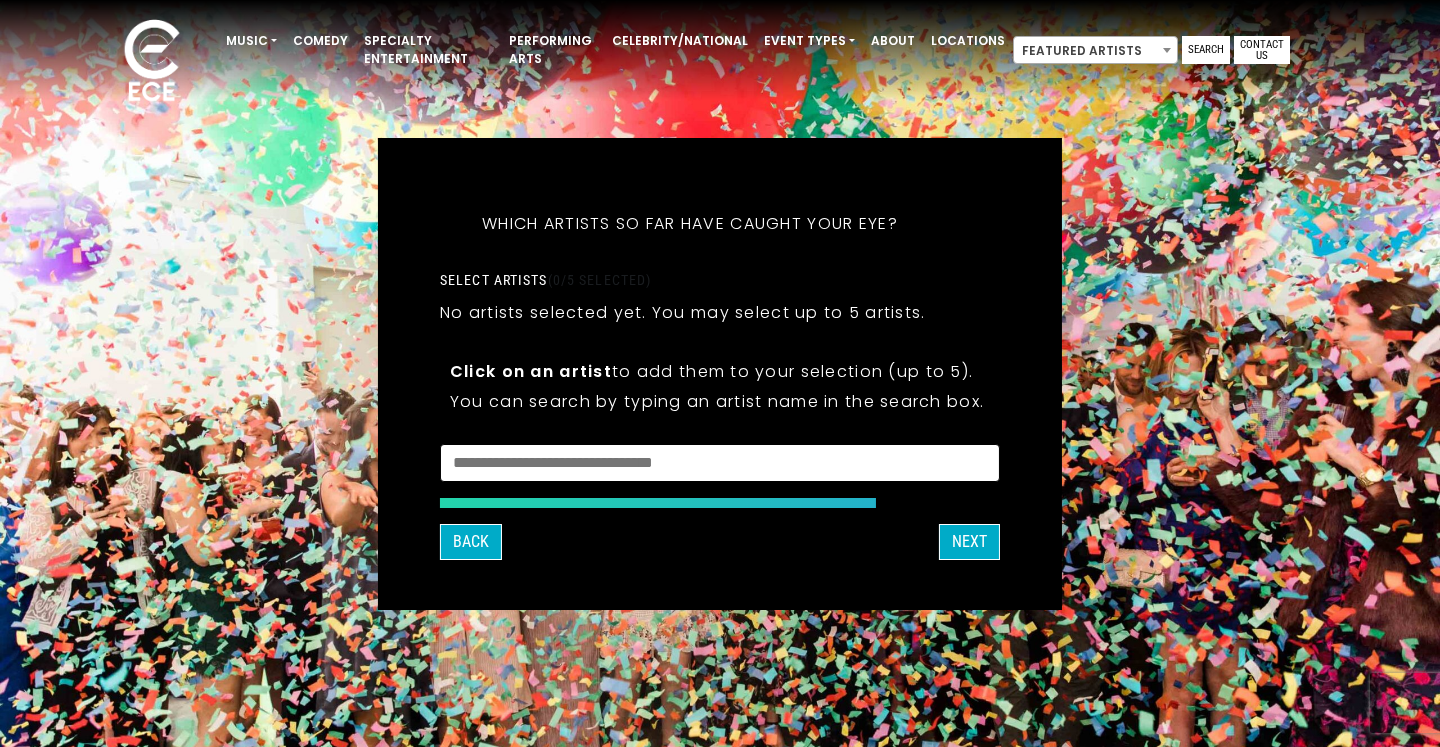 click at bounding box center [720, 462] 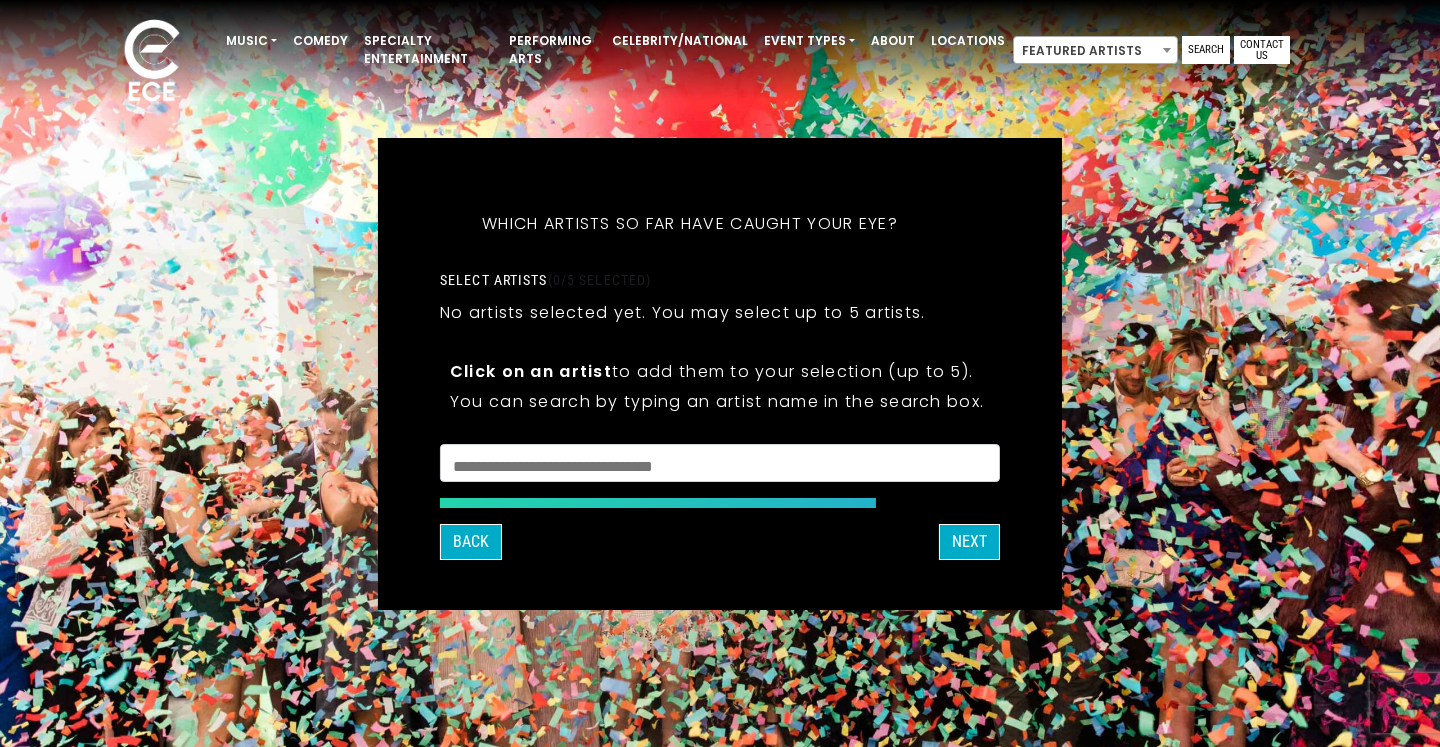 click on "Which artists so far have caught your eye?" at bounding box center (690, 224) 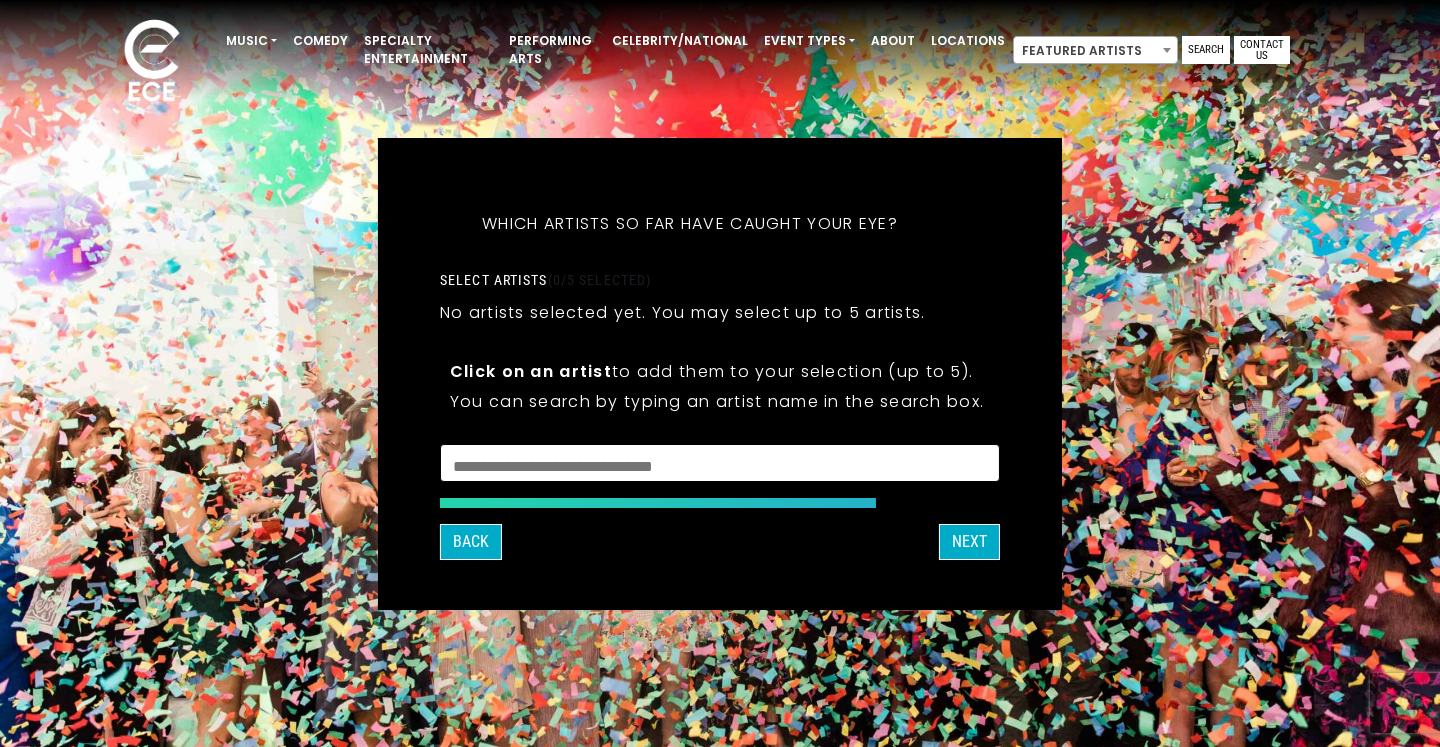 click at bounding box center (720, 466) 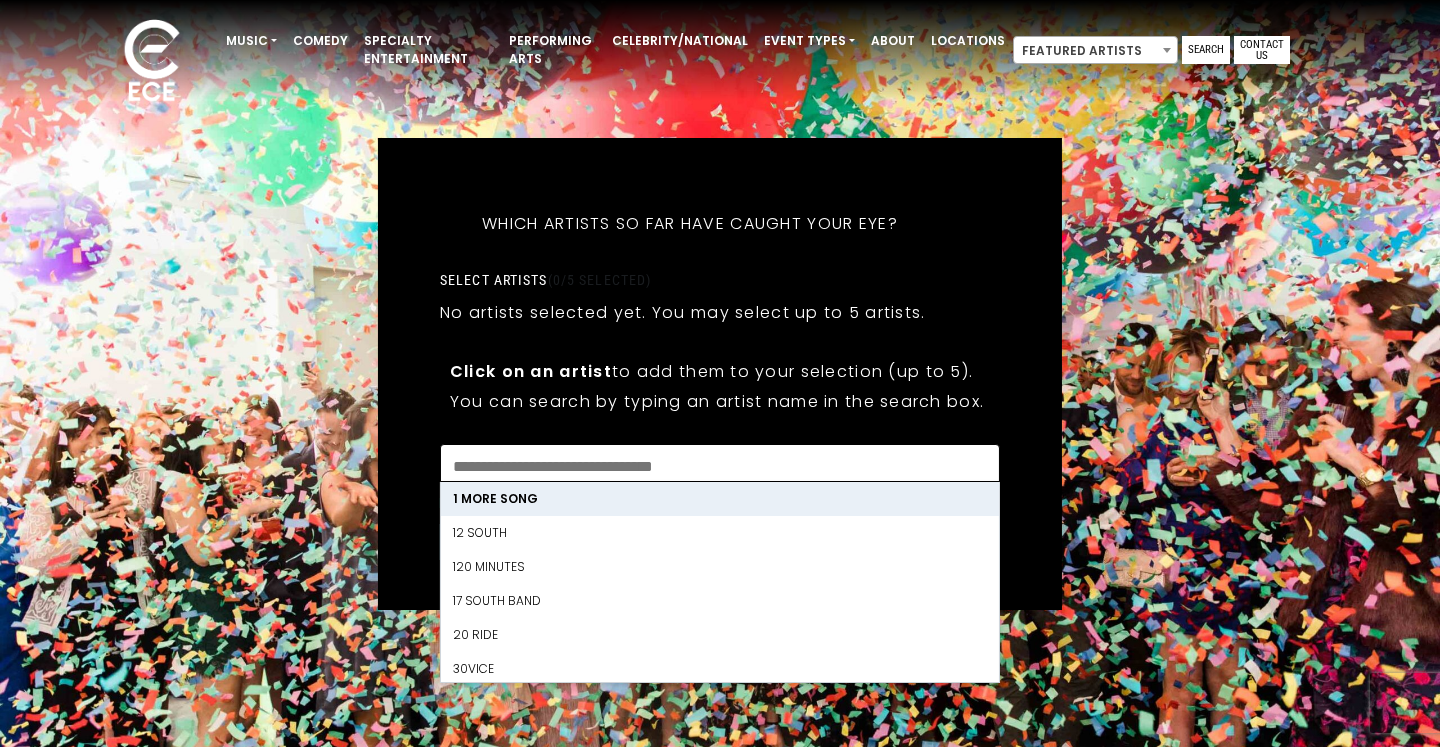 type on "*" 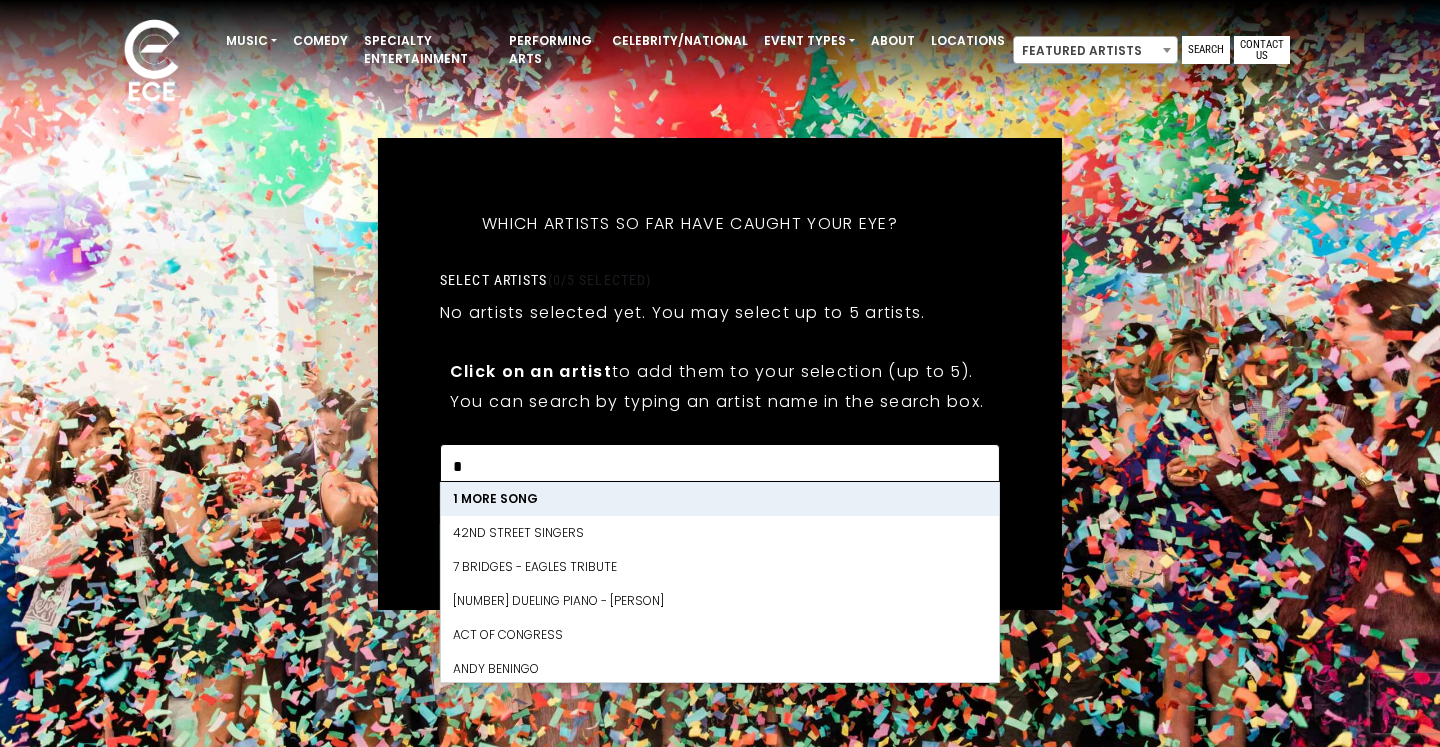 scroll, scrollTop: 3, scrollLeft: 0, axis: vertical 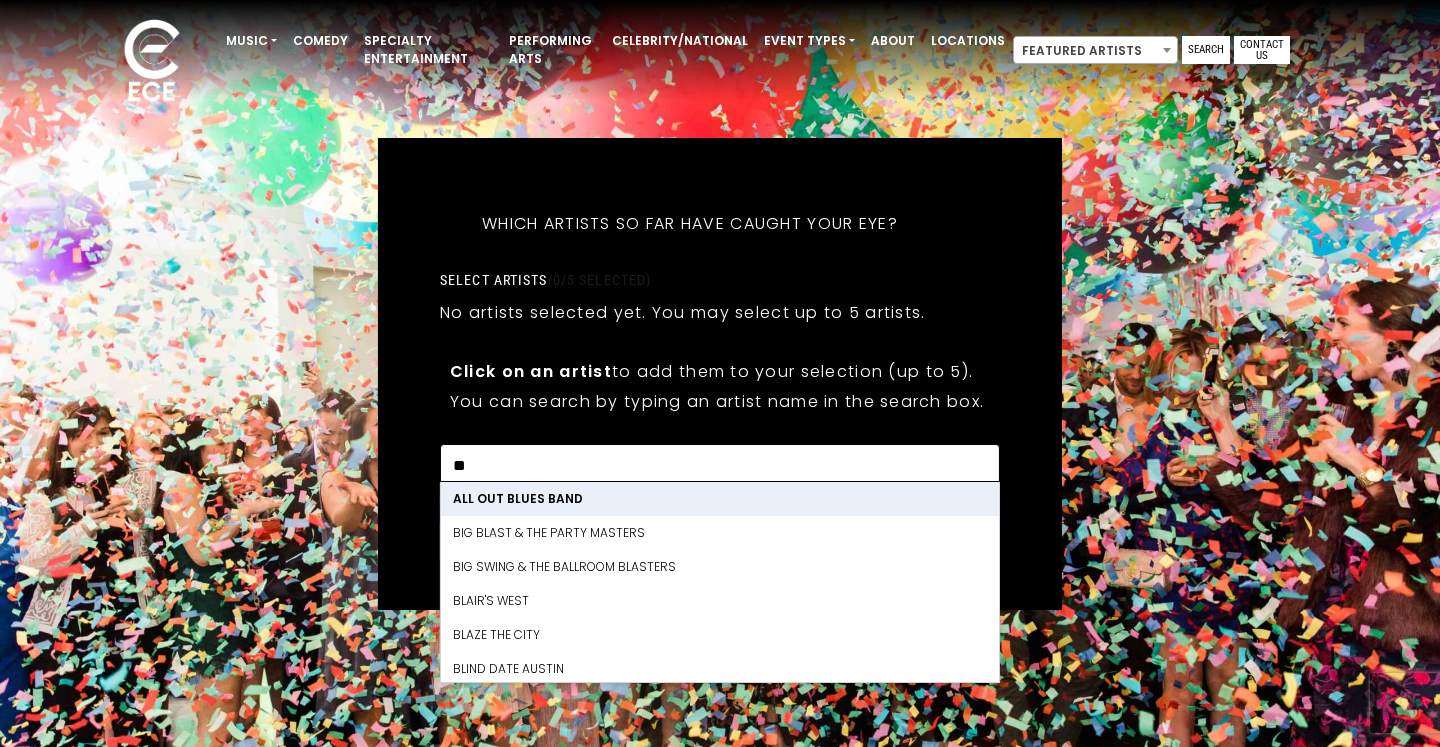 type on "*" 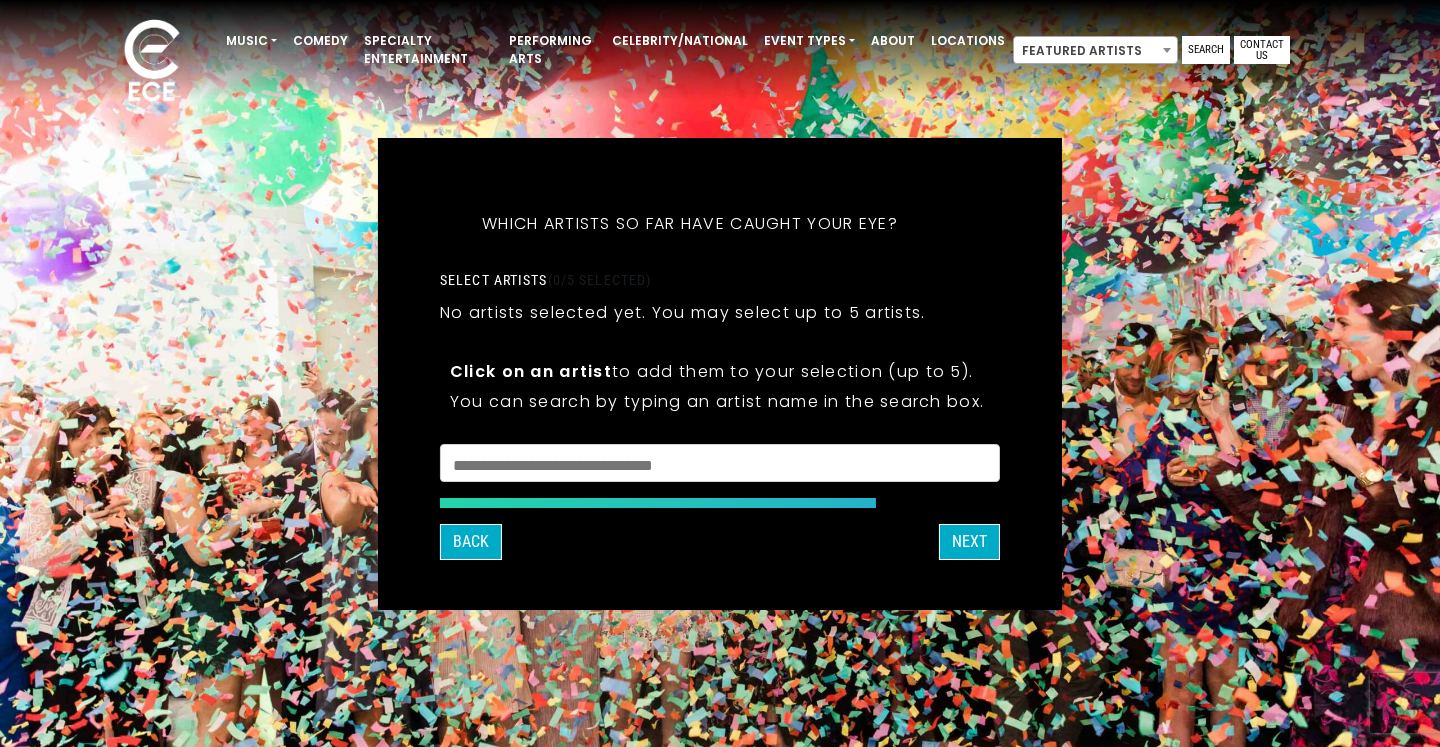 click on "What's your first and last name?
Thanks  [PERSON], ! What's your email and the best number to reach you at?
Great! Now tell us a little about your event.
What kind of event is it?
Let's get some names for the wedding:
* *" at bounding box center (720, 374) 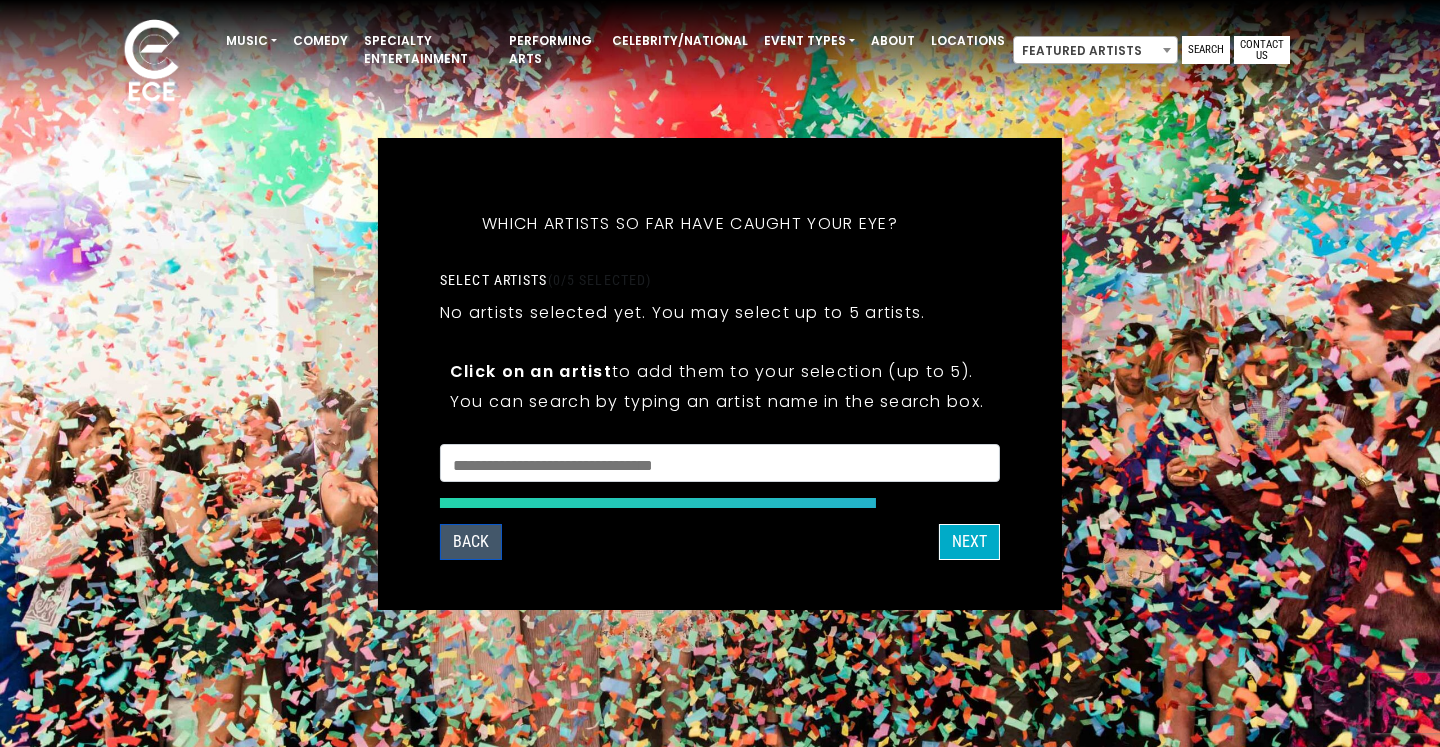 click on "Back" at bounding box center (471, 542) 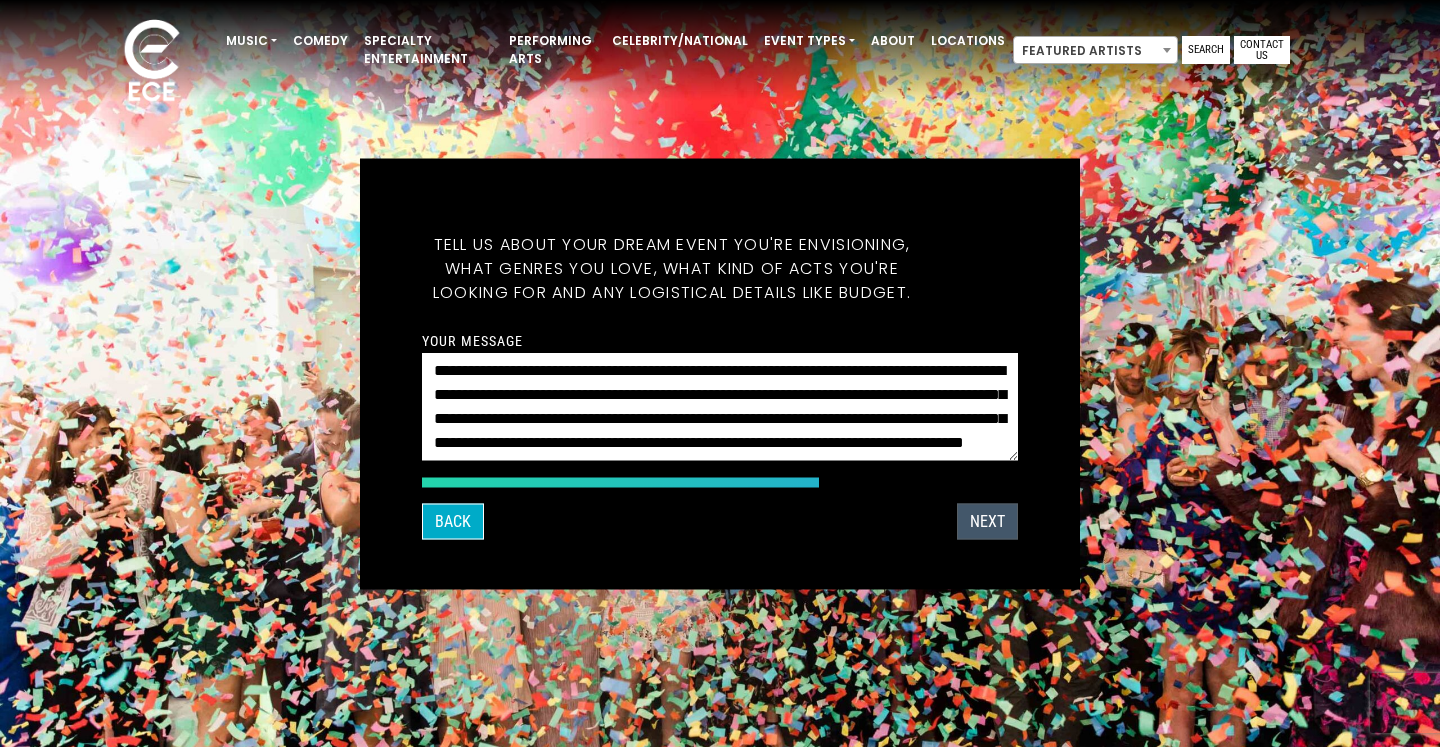 click on "NEXT" at bounding box center (987, 521) 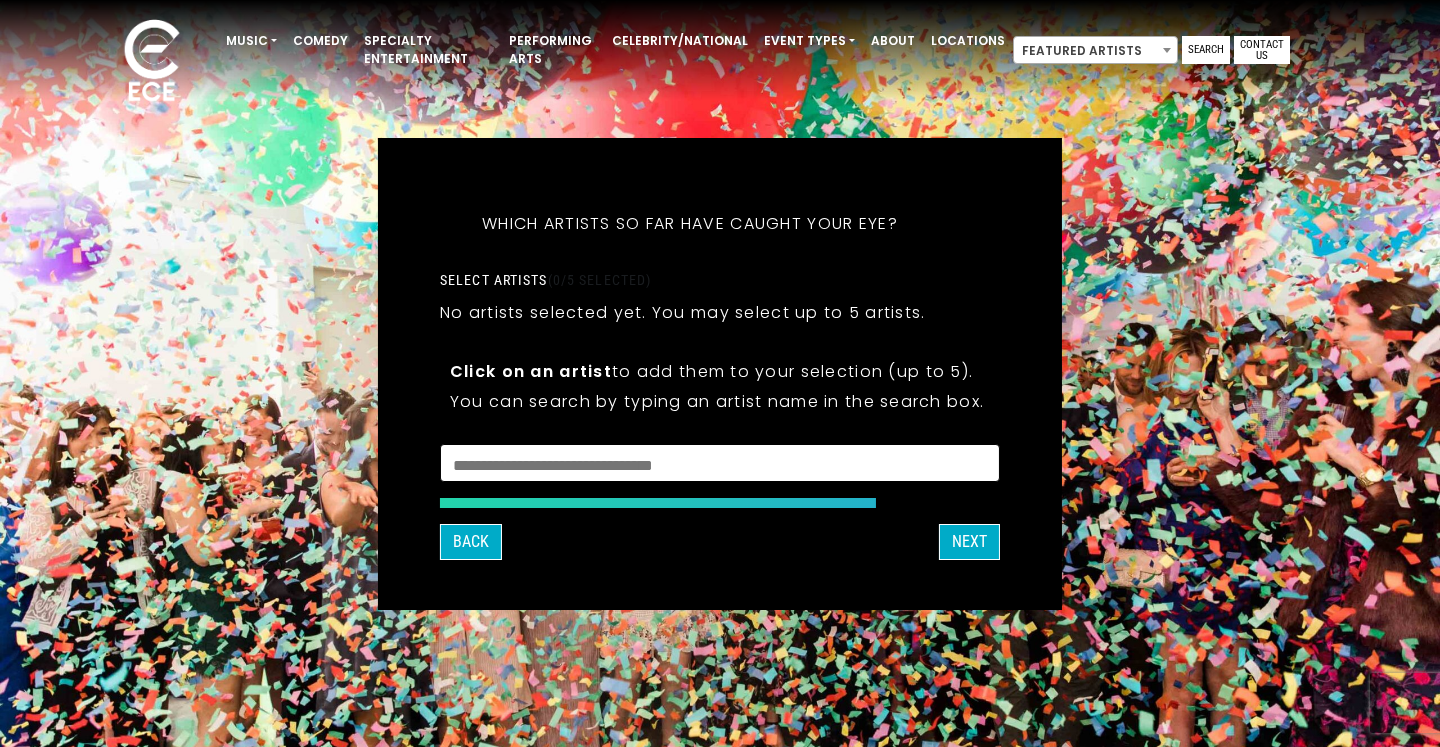 click at bounding box center (720, 466) 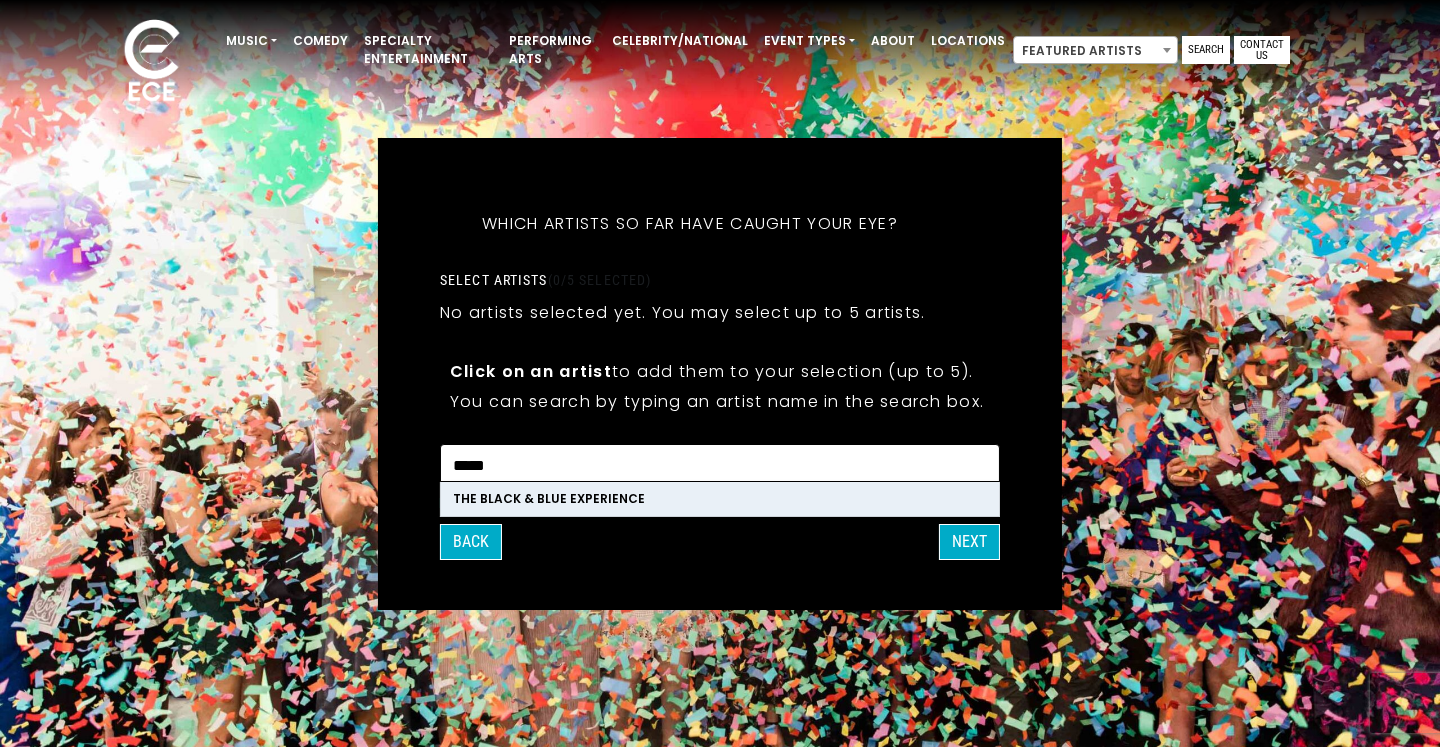 type on "*****" 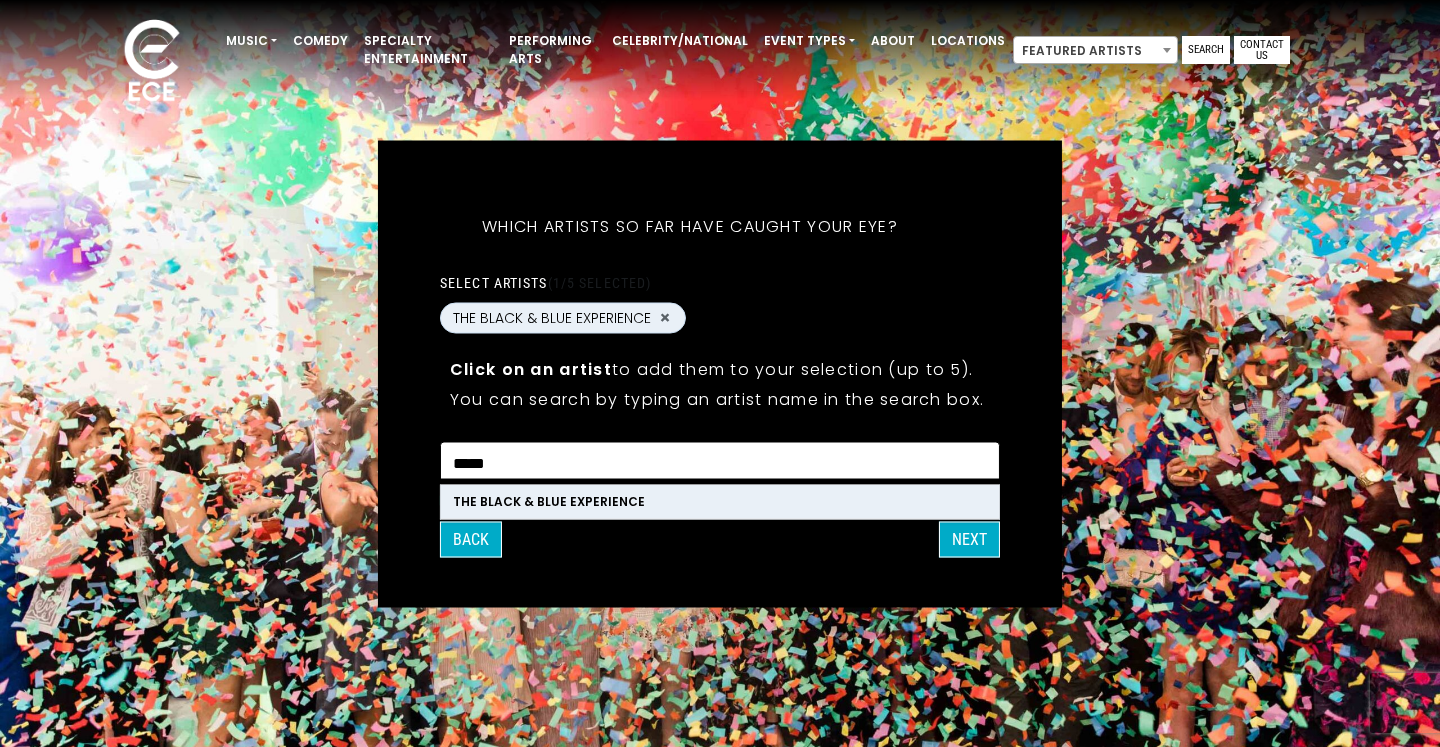 click on "*****" at bounding box center (720, 463) 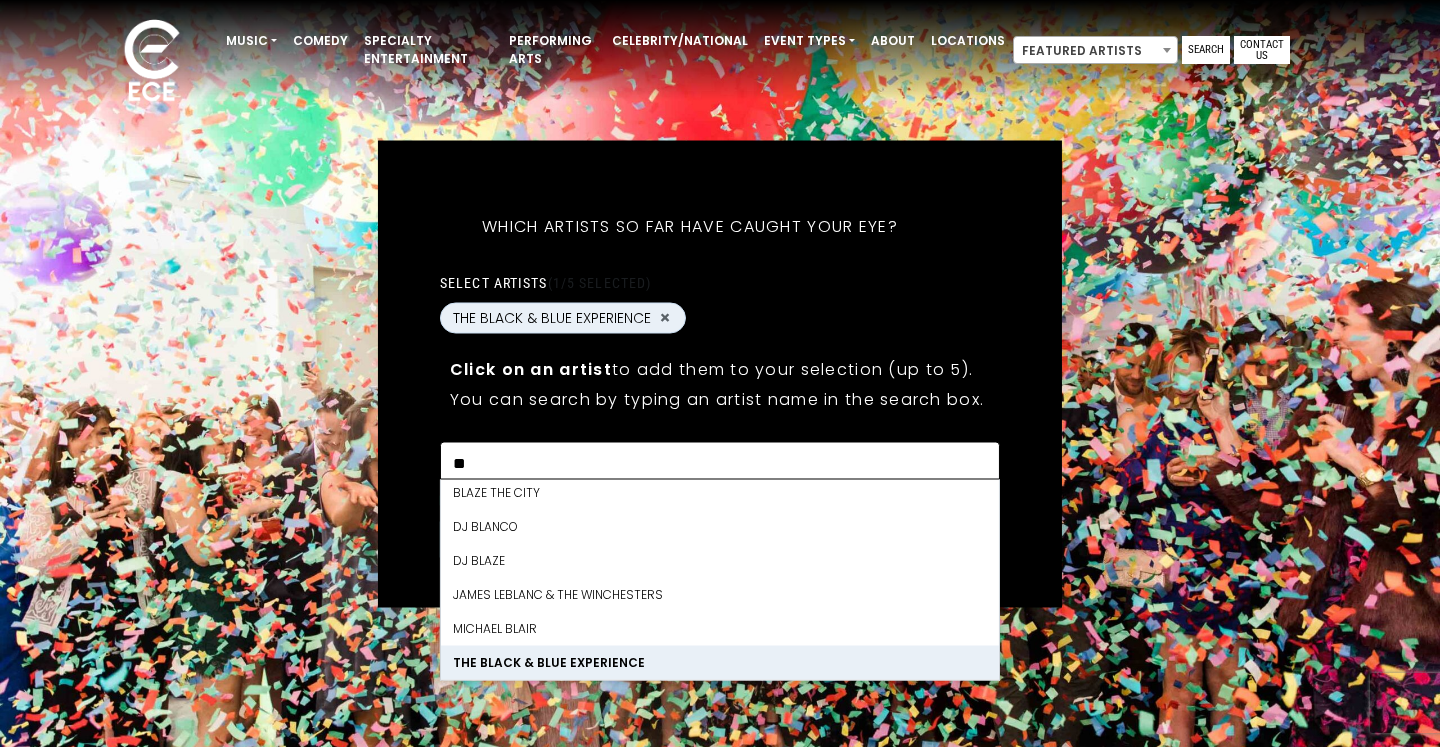 type on "*" 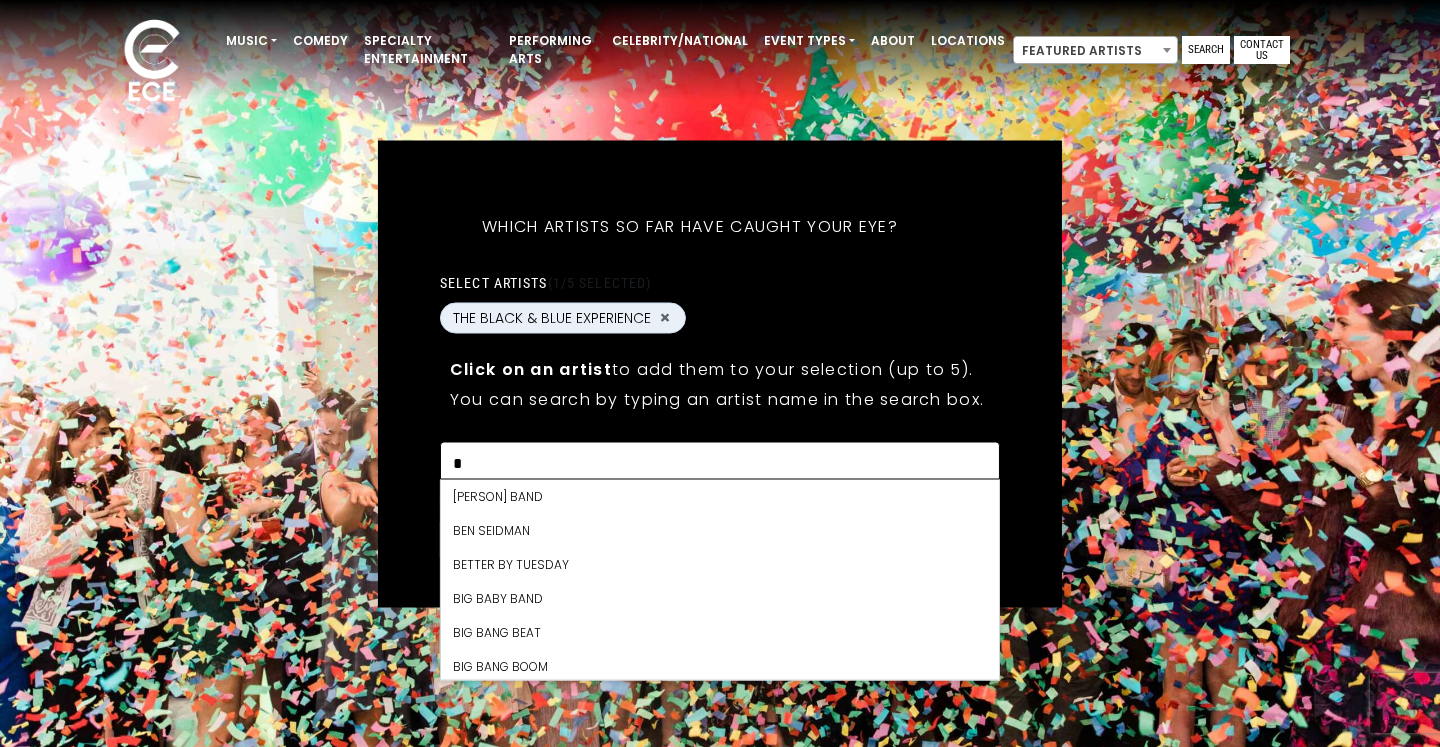 scroll, scrollTop: 8092, scrollLeft: 0, axis: vertical 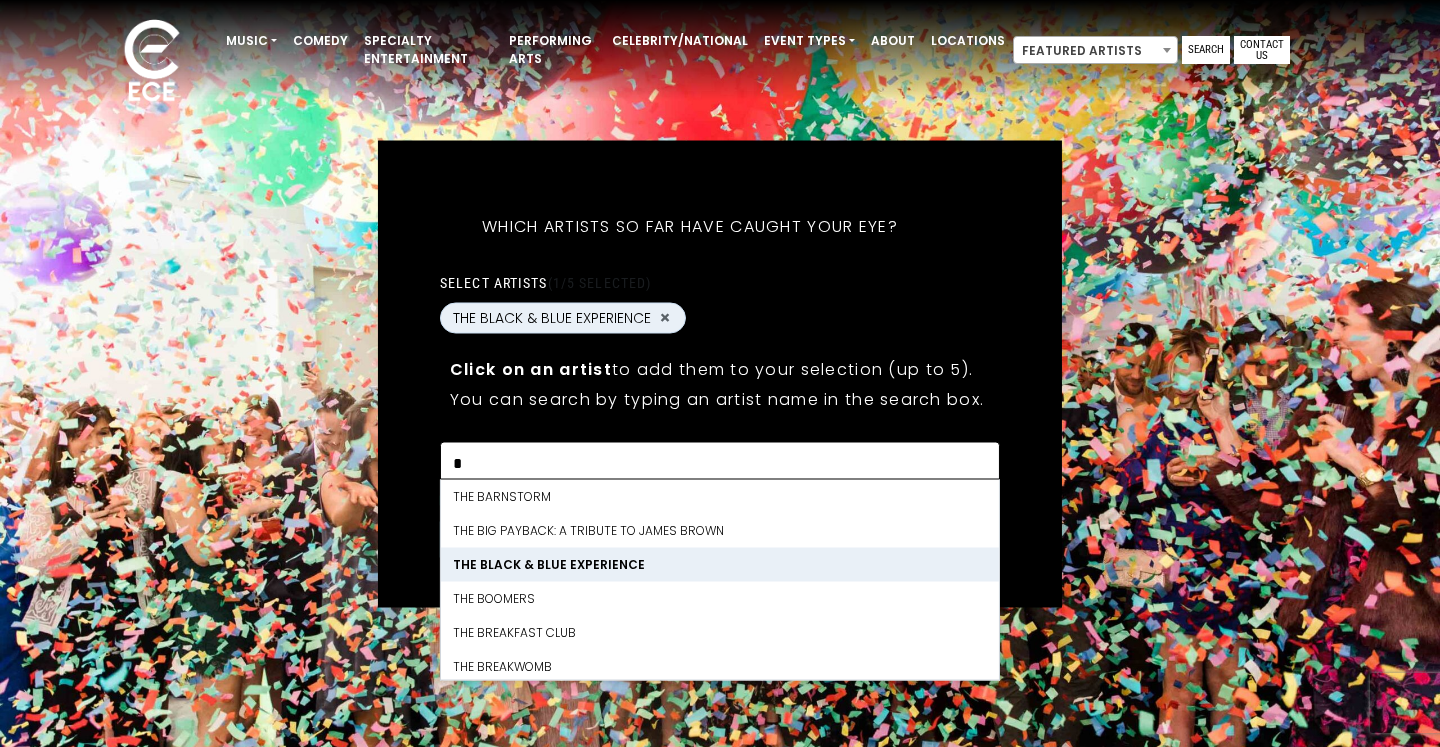 type 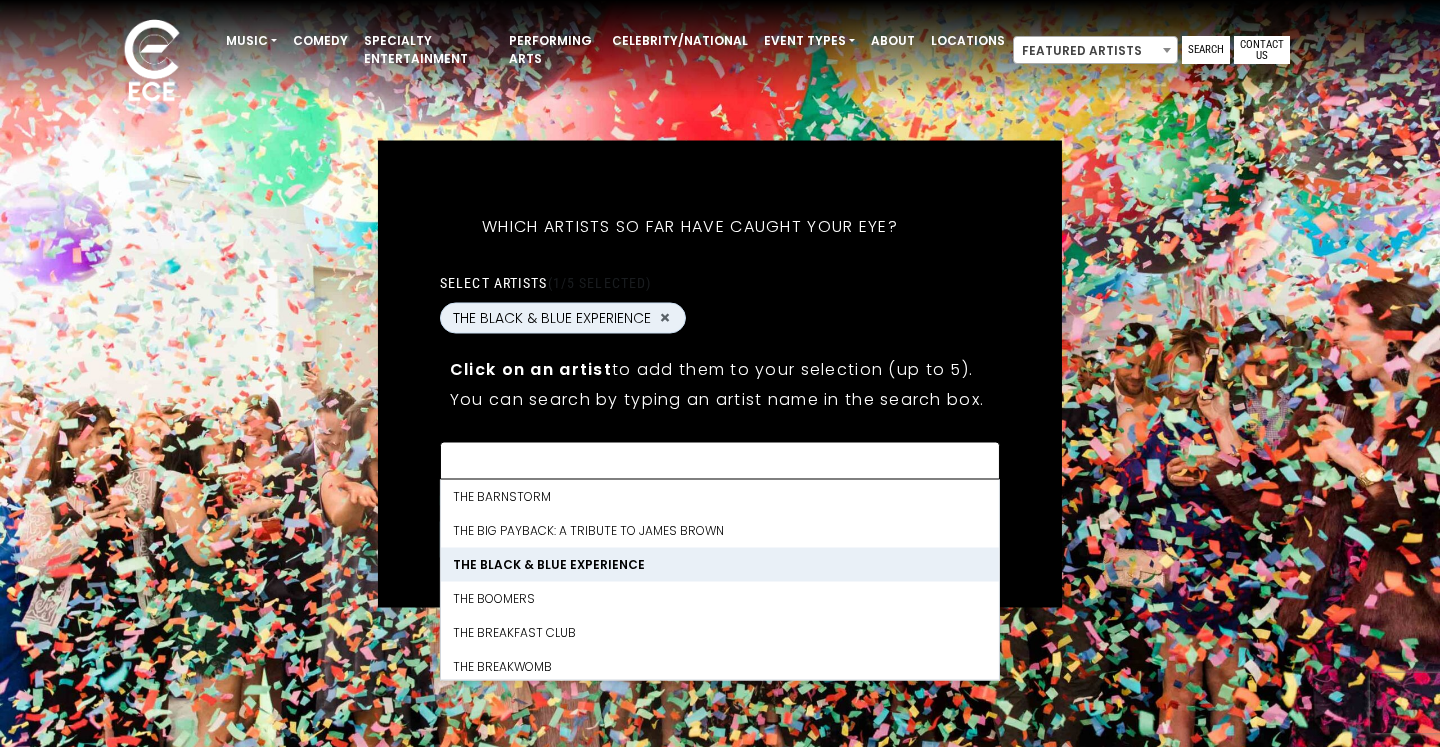 select 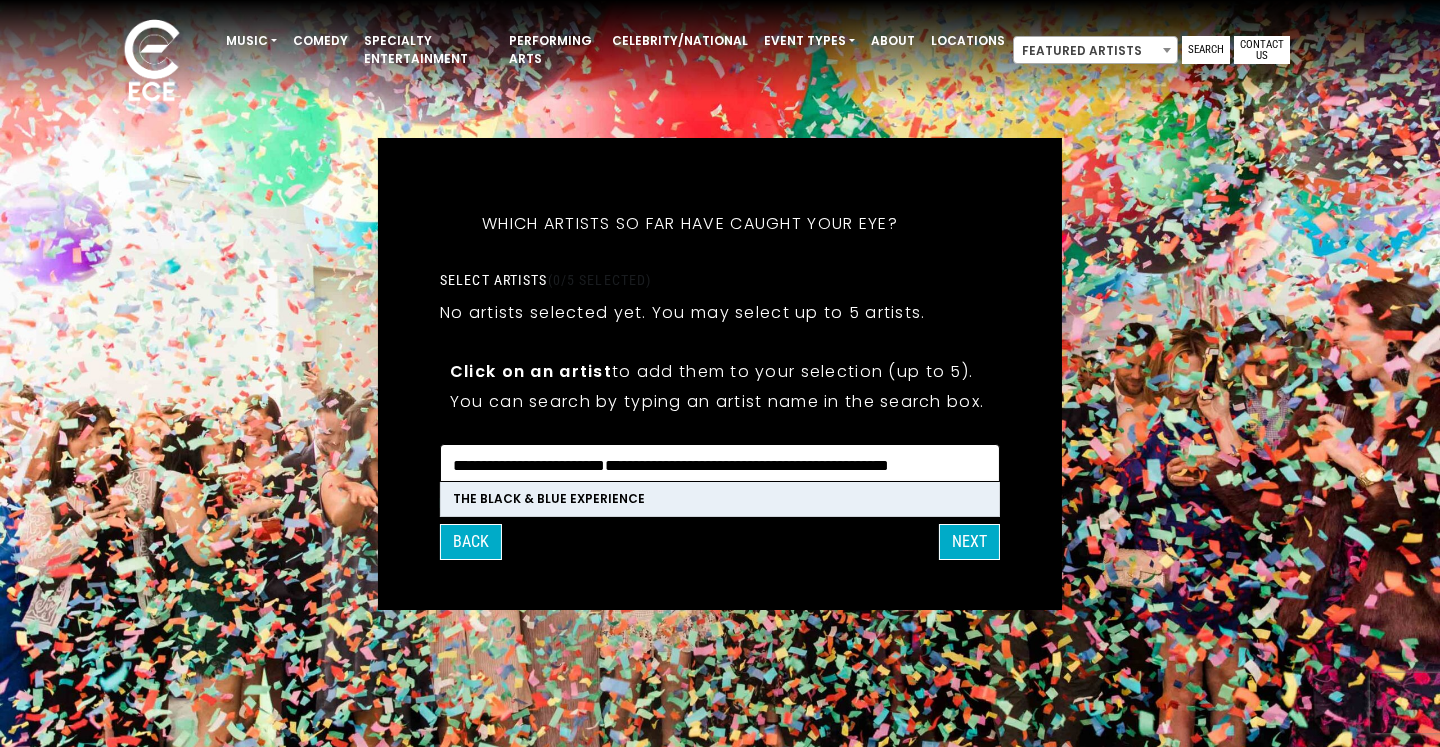 scroll, scrollTop: 0, scrollLeft: 0, axis: both 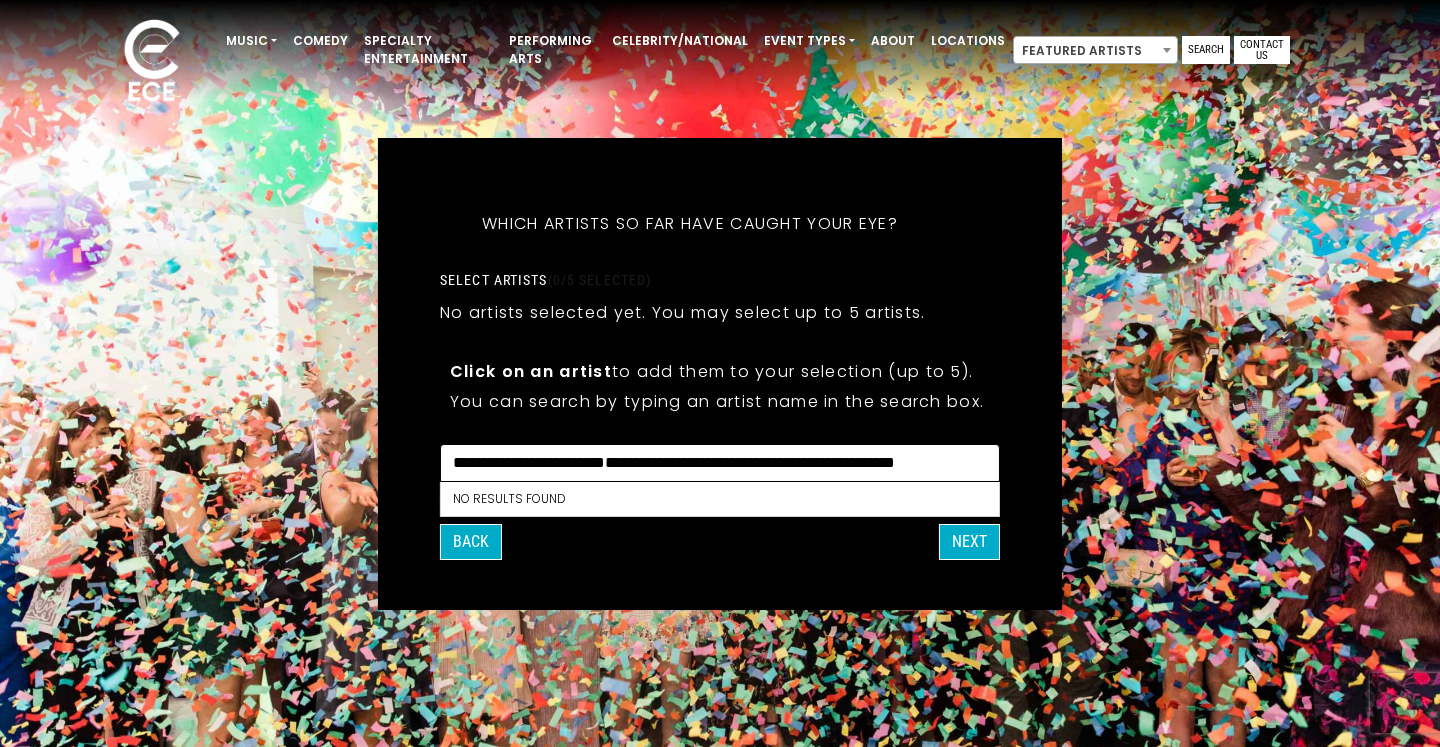 type on "**********" 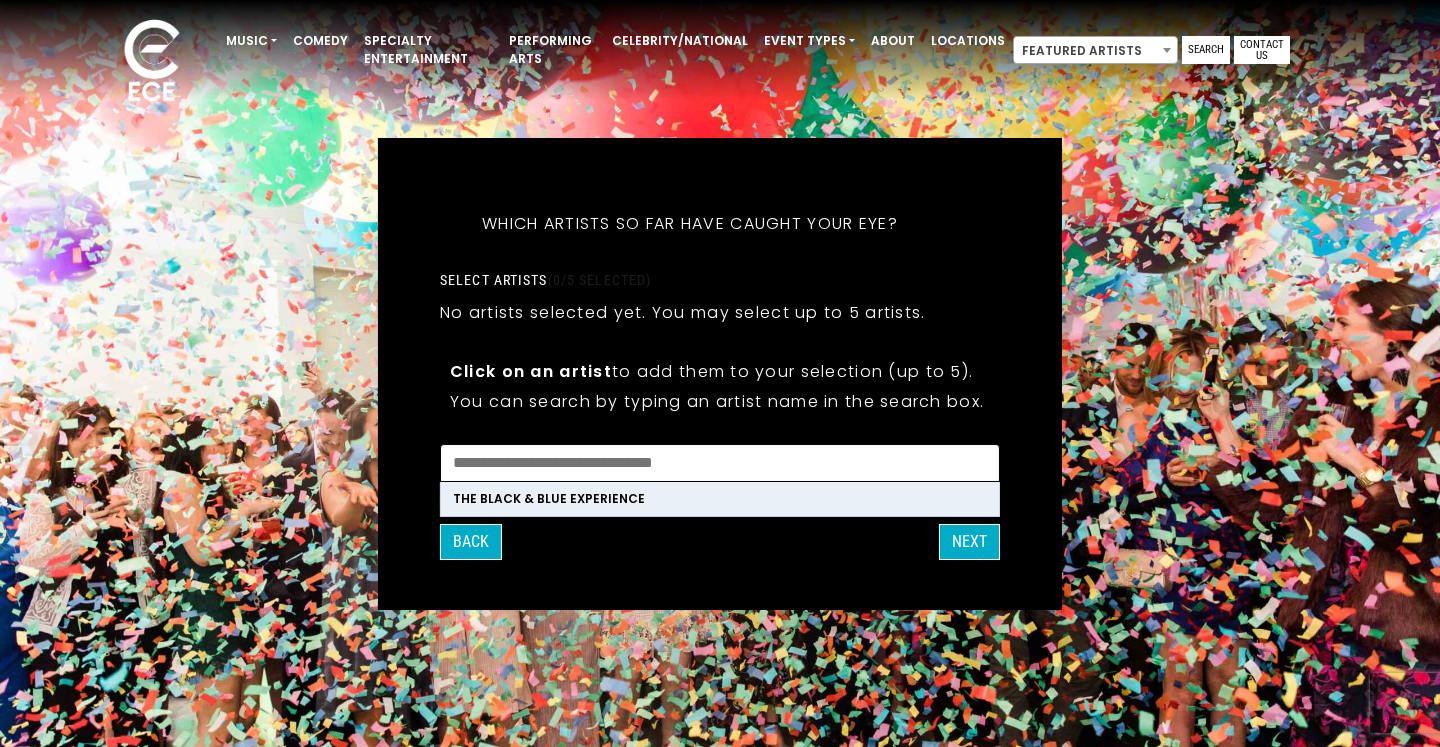 click on "What's your first and last name?
Thanks  [PERSON], ! What's your email and the best number to reach you at?
Great! Now tell us a little about your event.
What kind of event is it?
Let's get some names for the wedding:
* *" at bounding box center (720, 374) 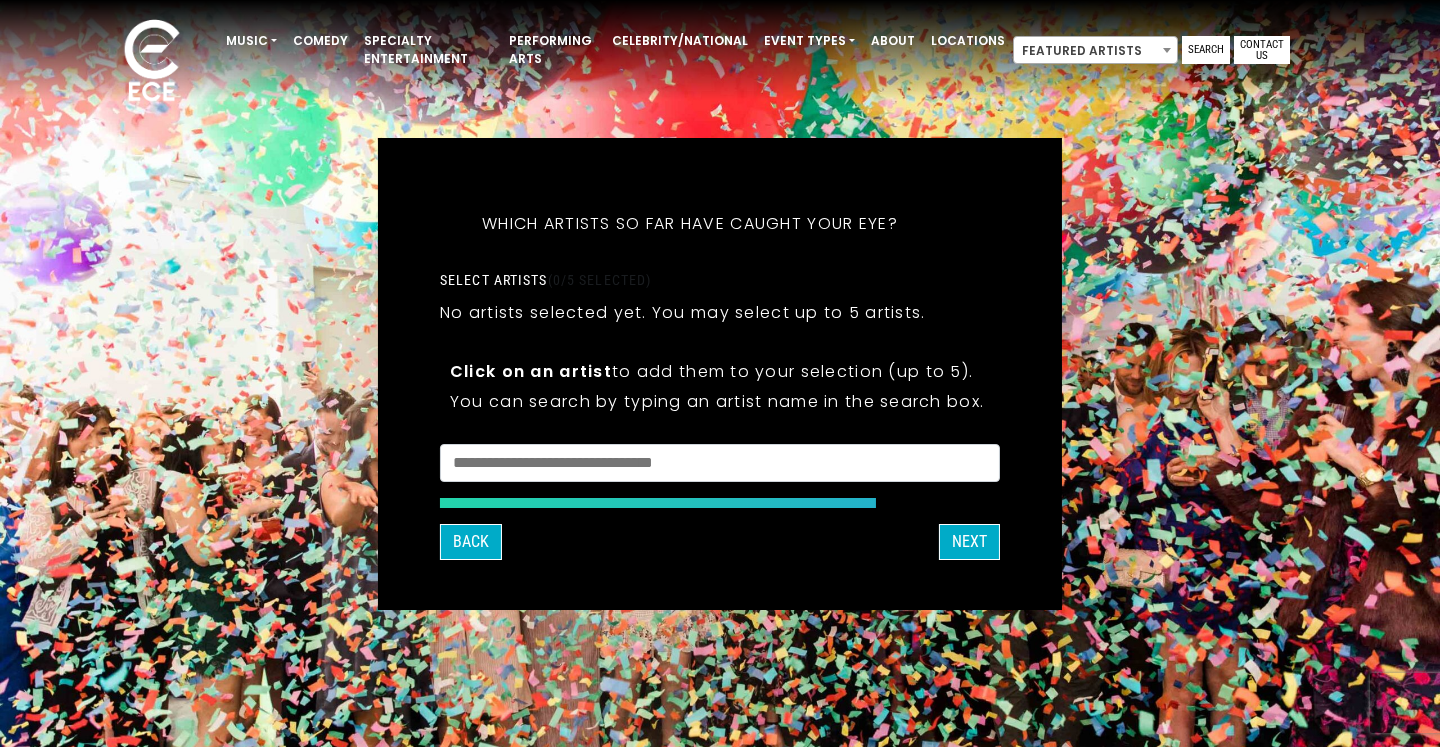 click at bounding box center [720, 466] 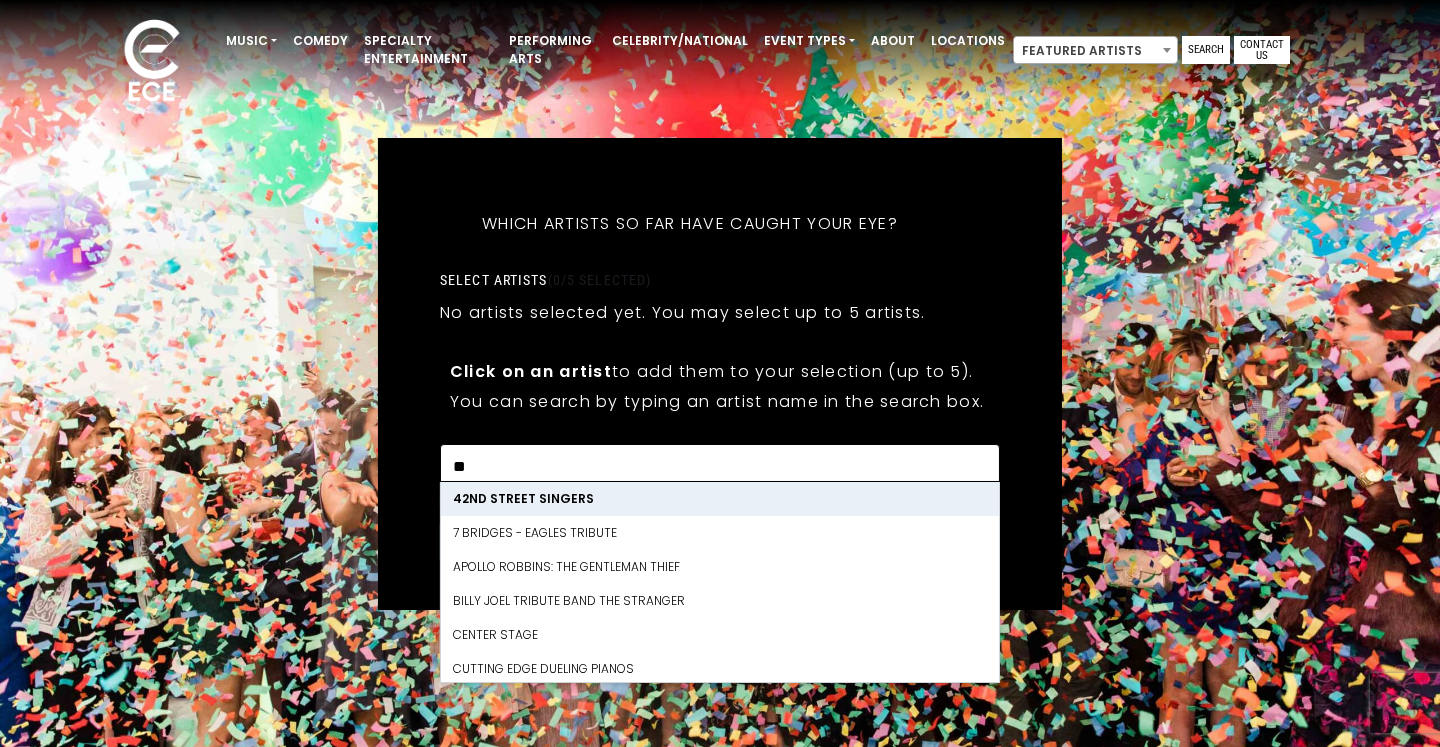 scroll, scrollTop: 3, scrollLeft: 0, axis: vertical 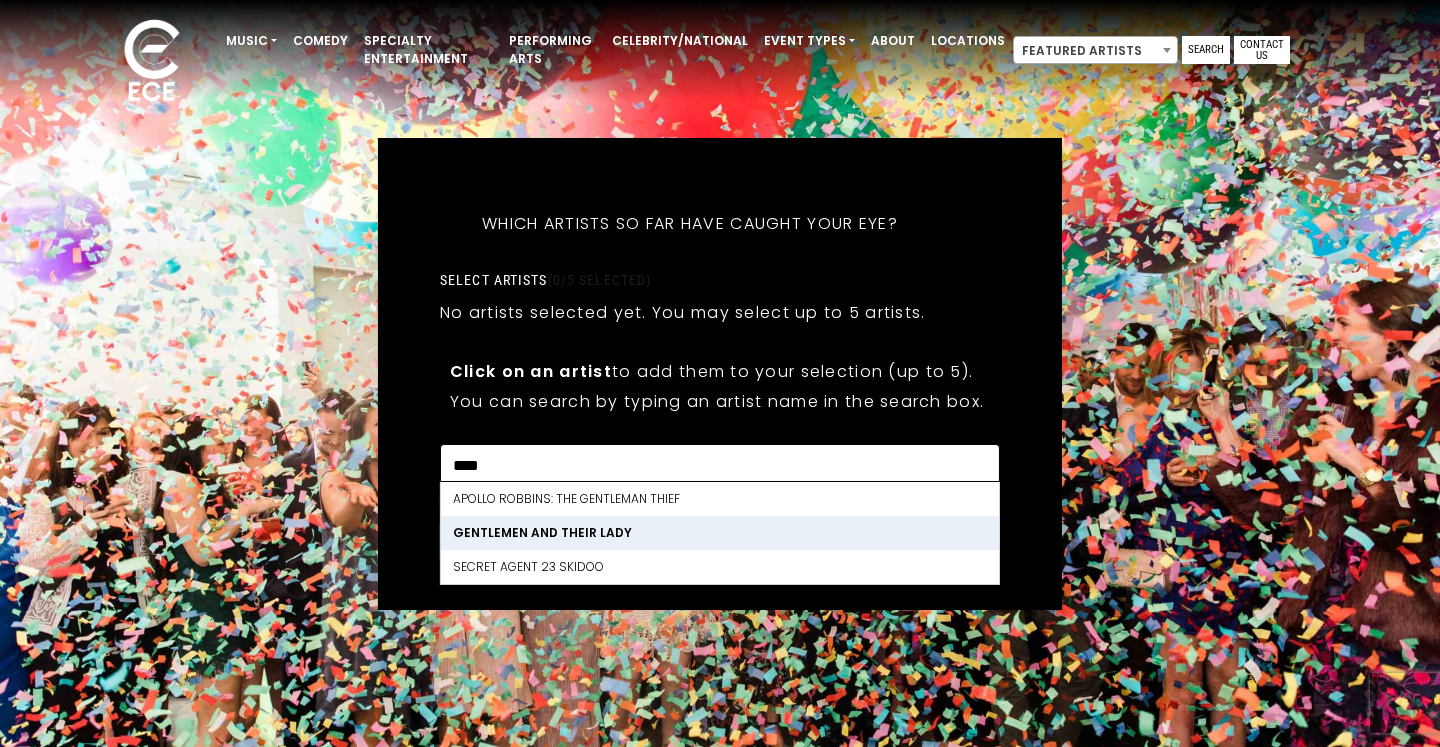type on "****" 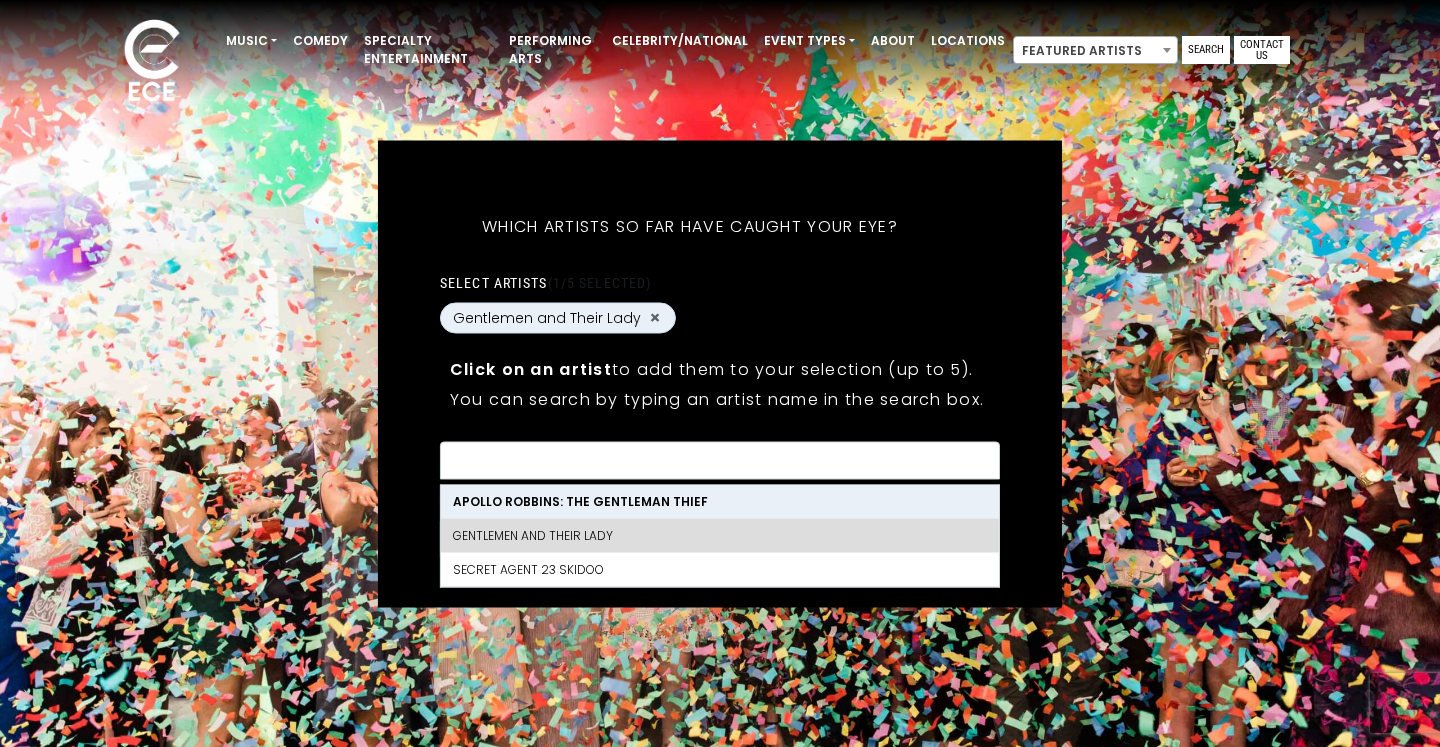 click on "What's your first and last name?
Thanks  [PERSON], ! What's your email and the best number to reach you at?
Great! Now tell us a little about your event.
What kind of event is it?
Let's get some names for the wedding:
* *" at bounding box center [720, 373] 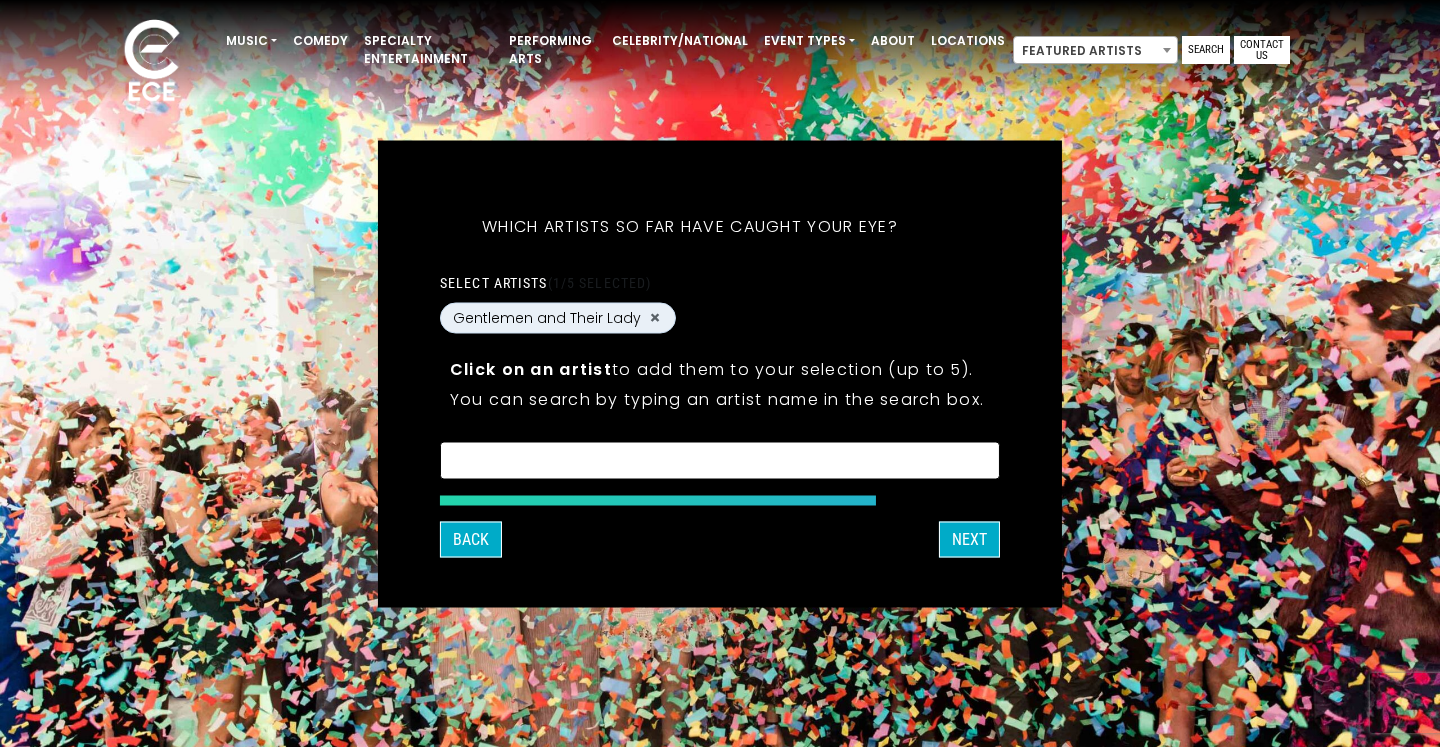 click at bounding box center [720, 459] 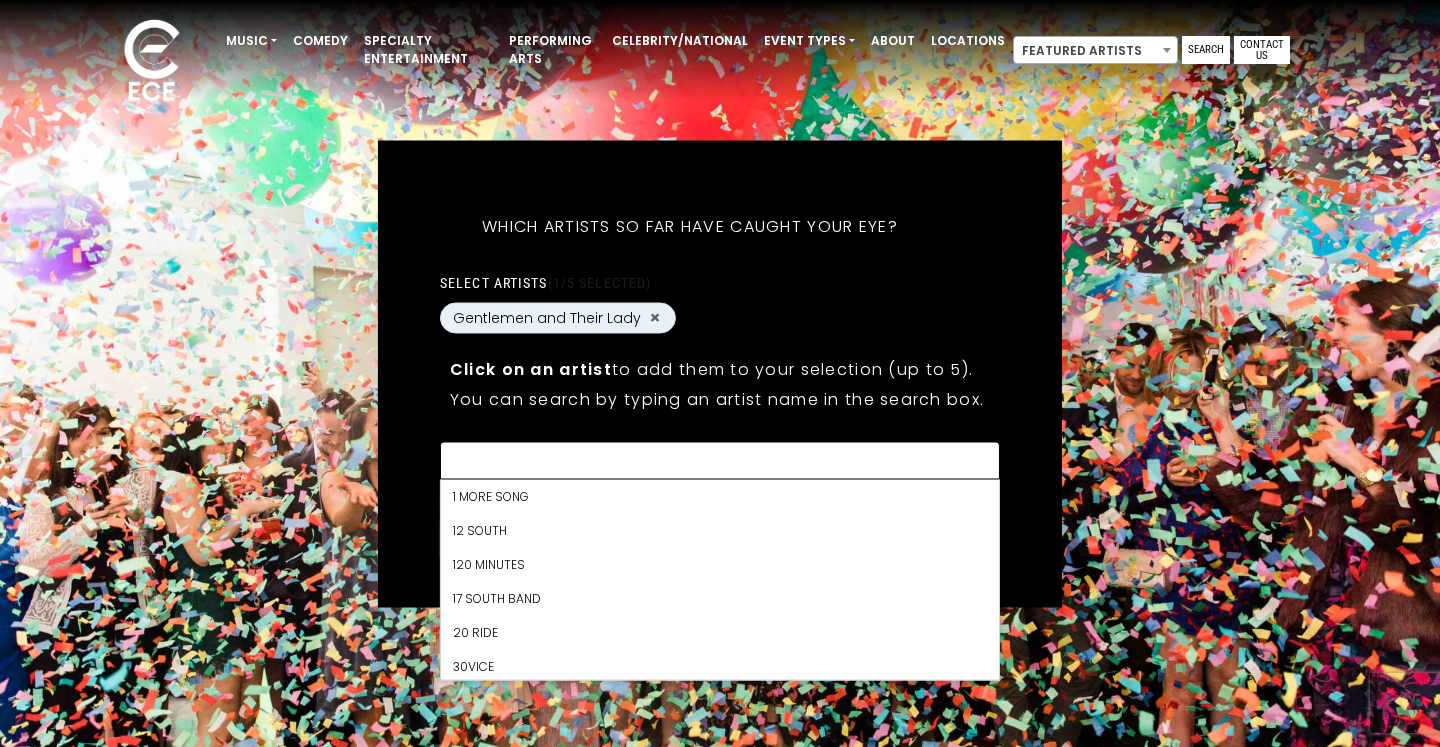 scroll, scrollTop: 9962, scrollLeft: 0, axis: vertical 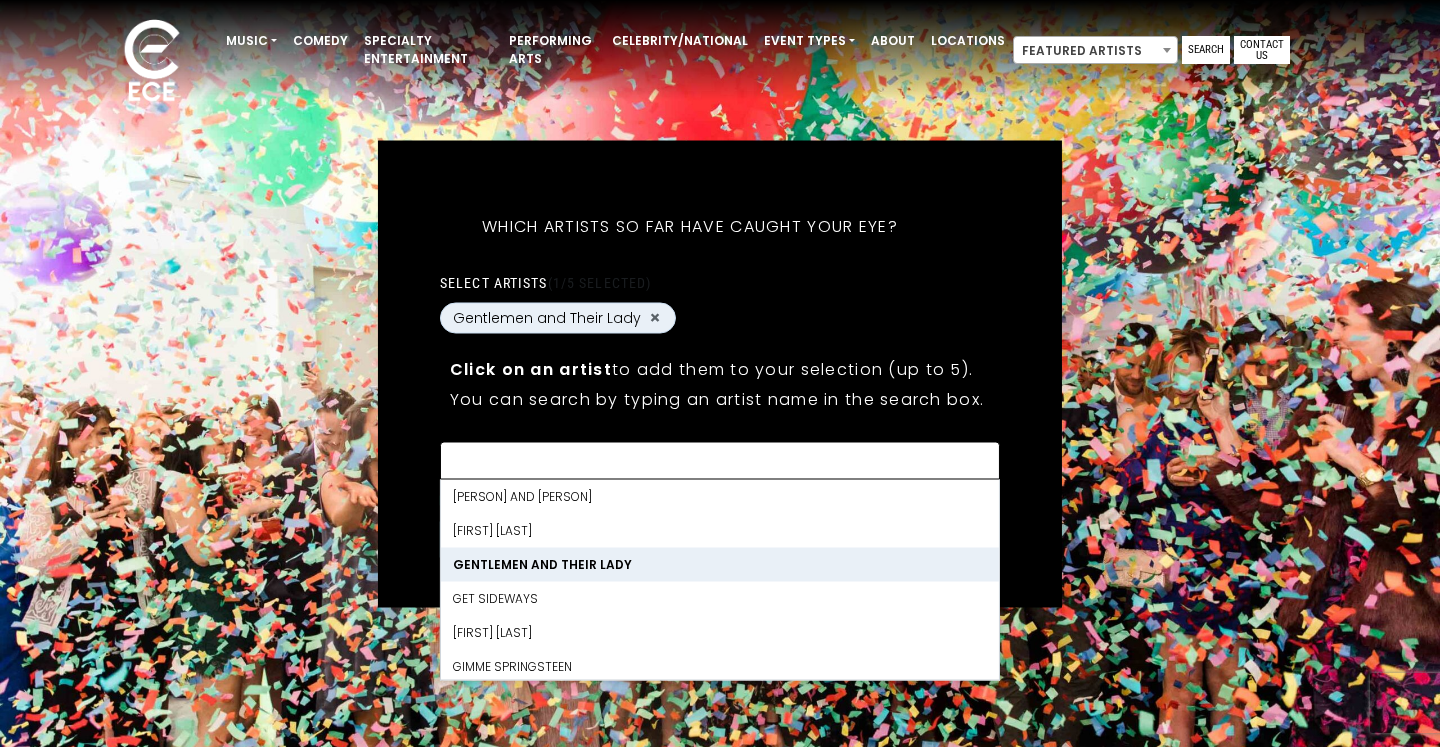 type on "*" 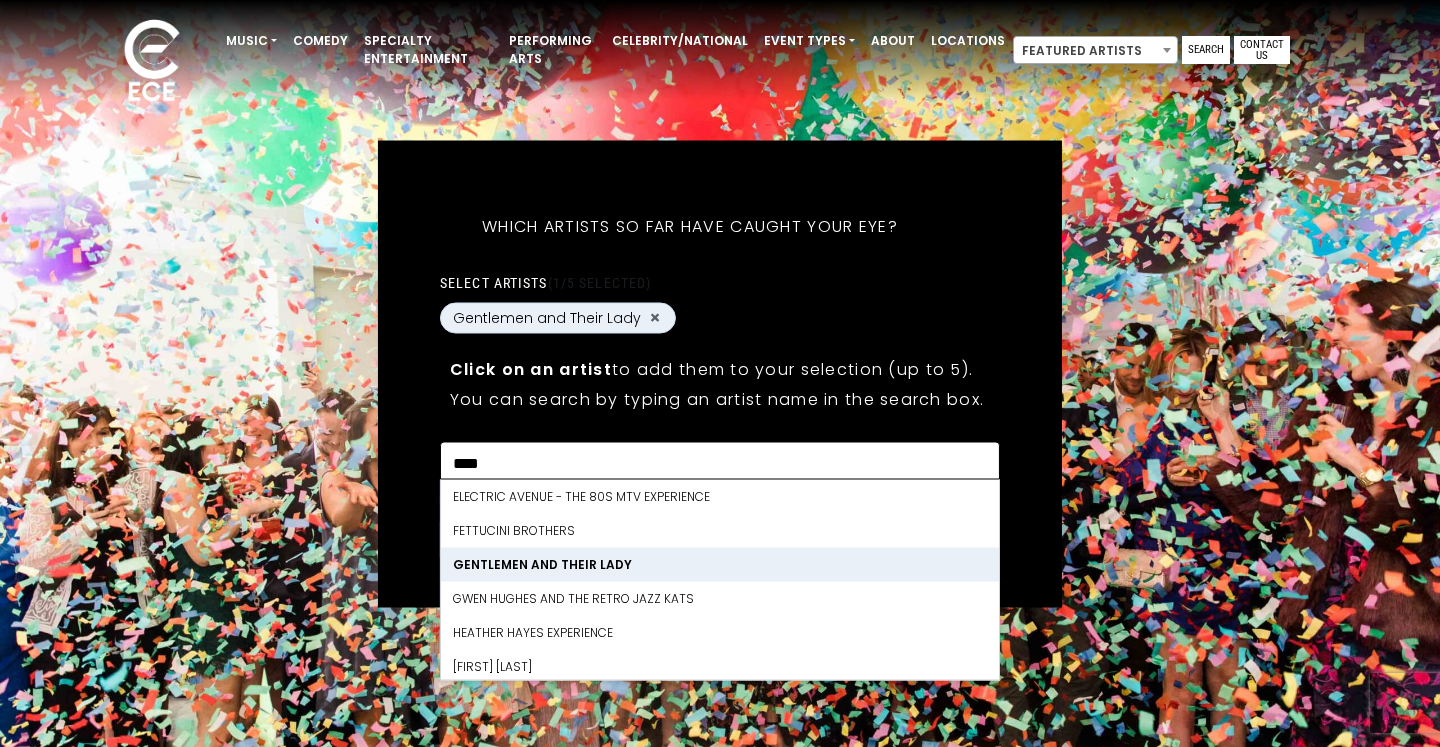 scroll, scrollTop: 0, scrollLeft: 0, axis: both 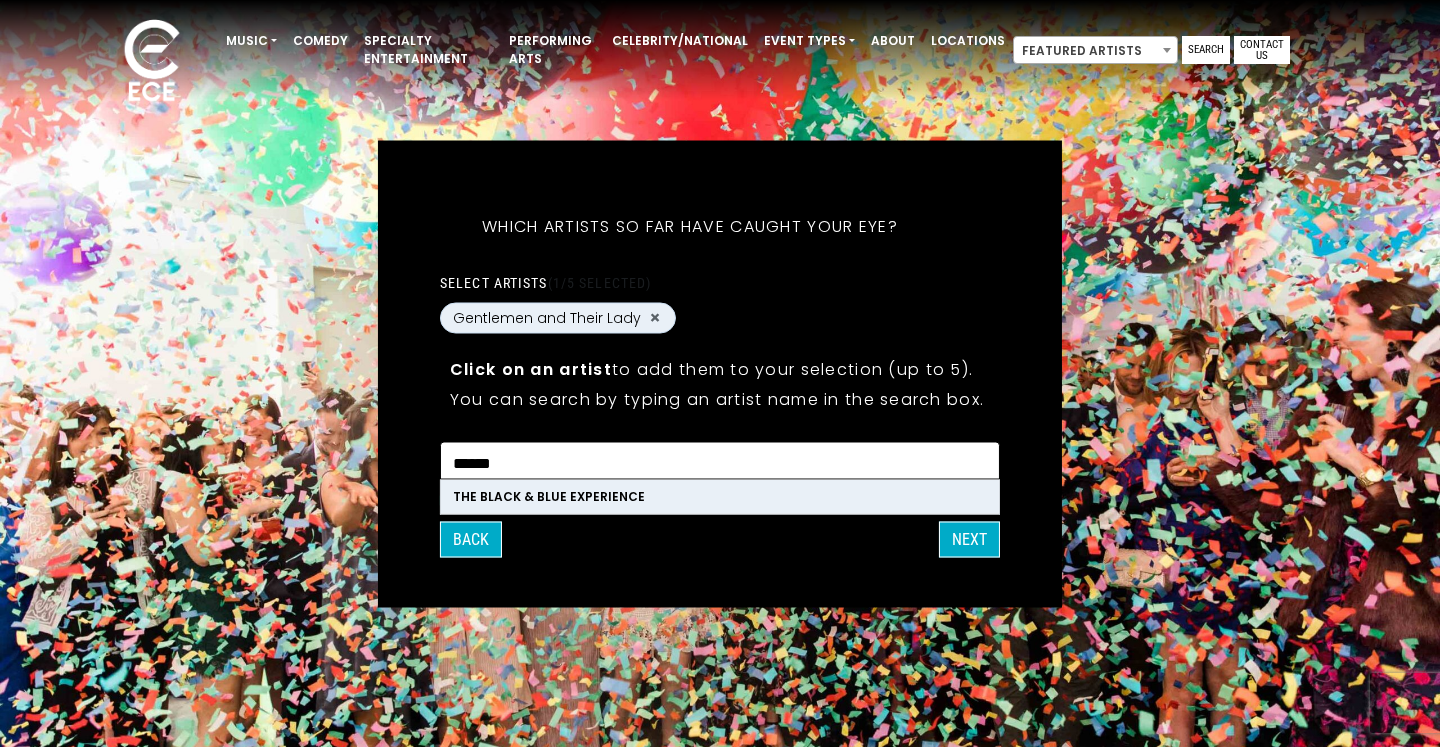 click on "THE BLACK & BLUE EXPERIENCE" at bounding box center [720, 496] 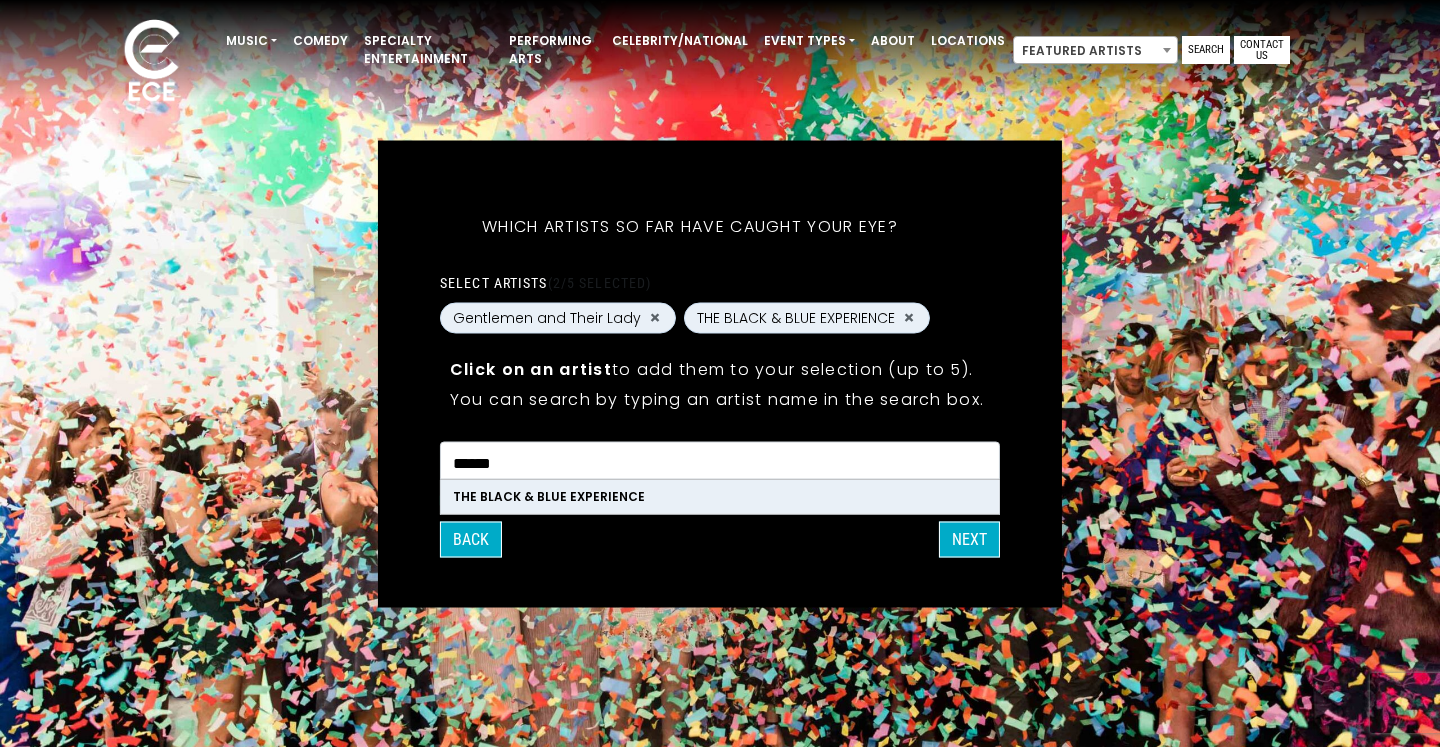 click on "******" at bounding box center (720, 463) 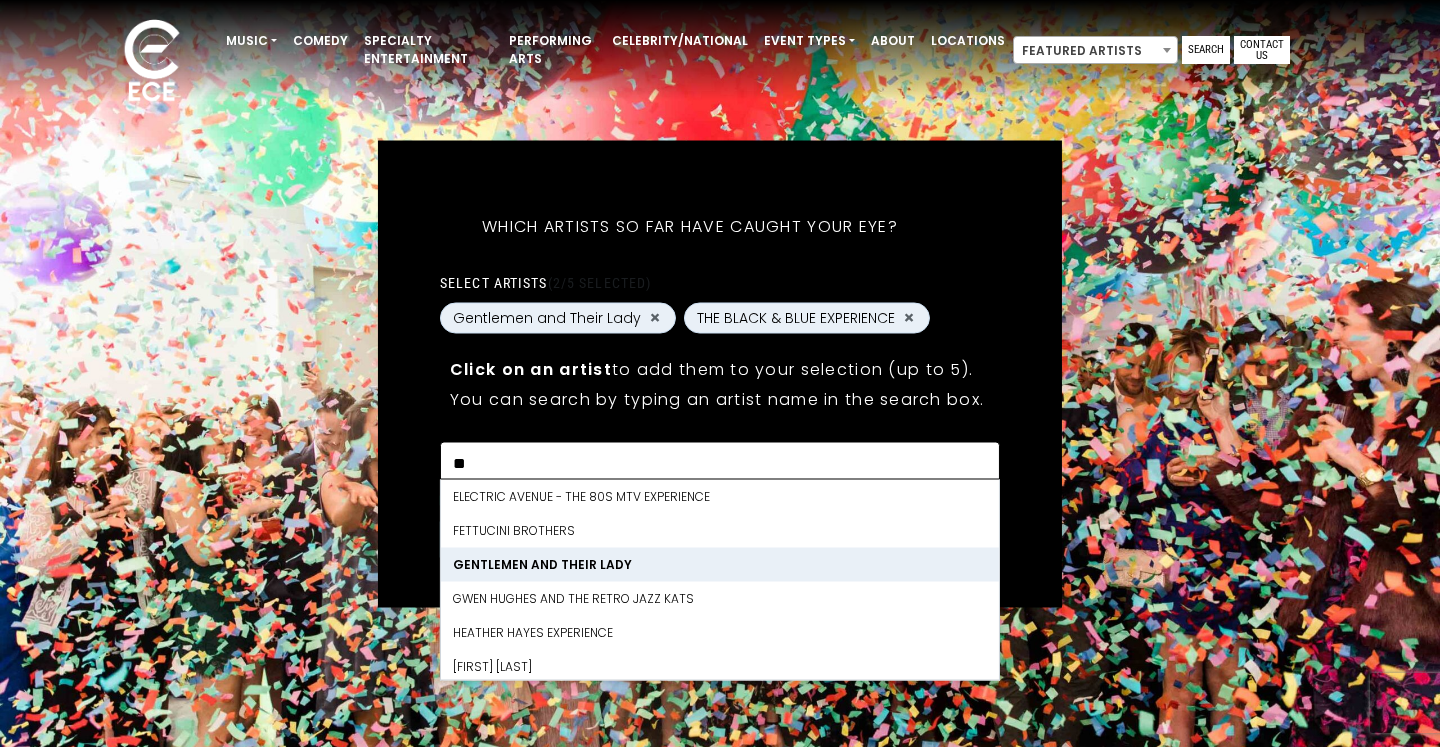 type on "*" 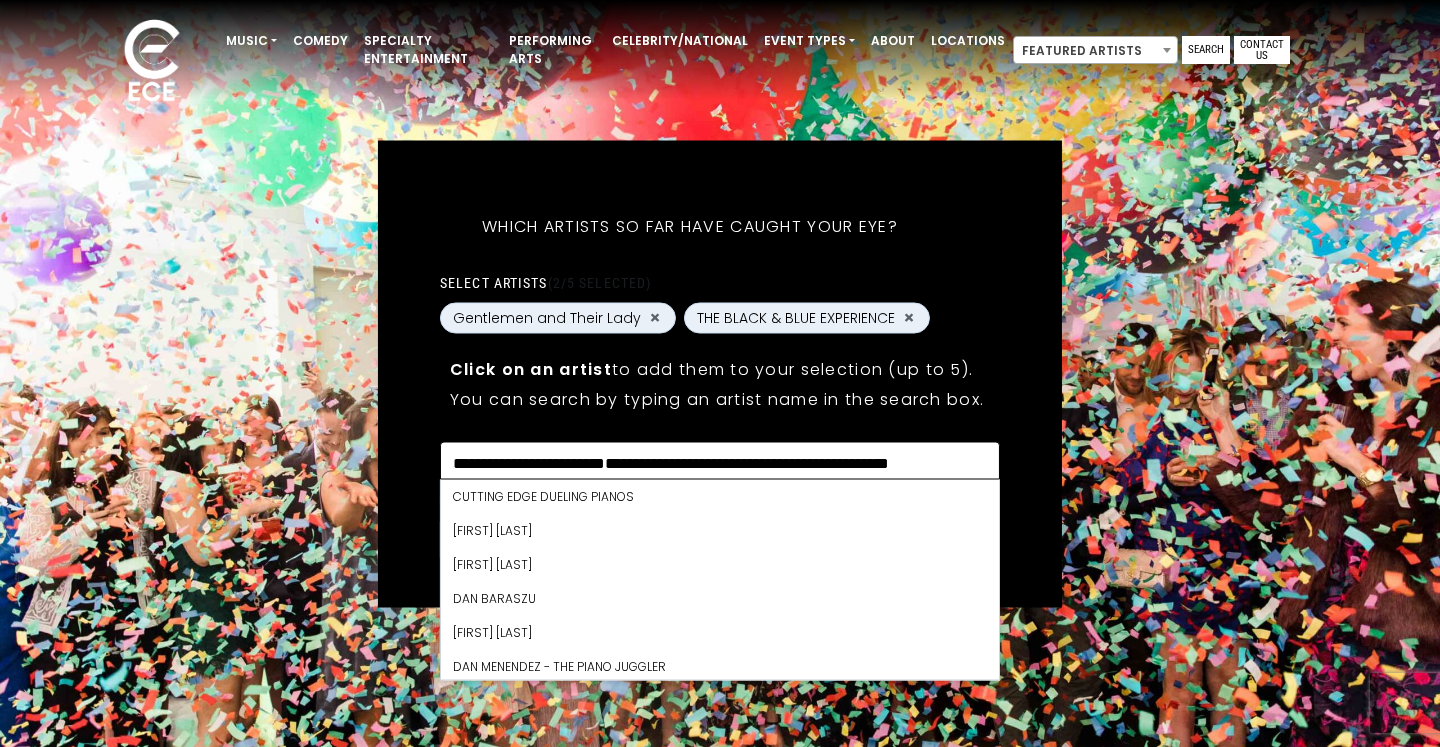 scroll, scrollTop: 0, scrollLeft: 0, axis: both 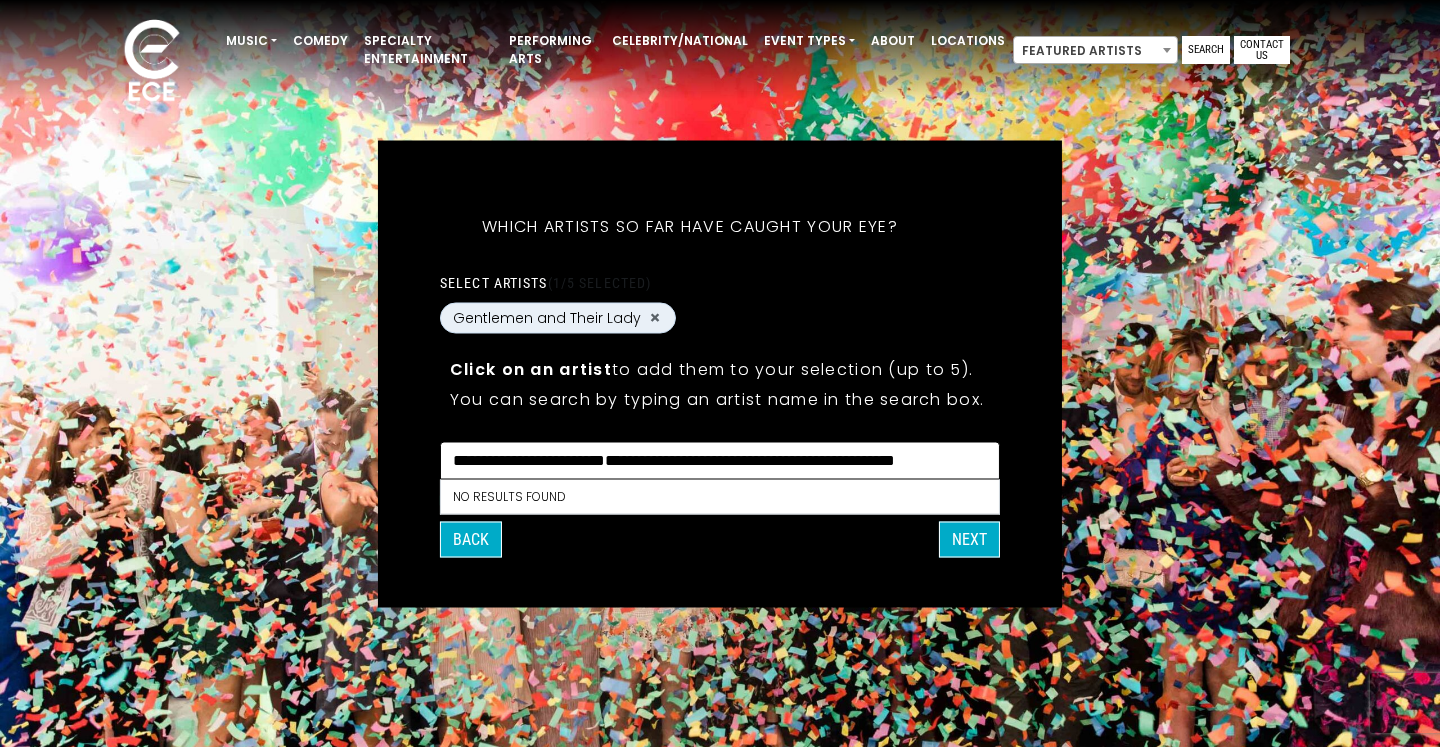 type on "**********" 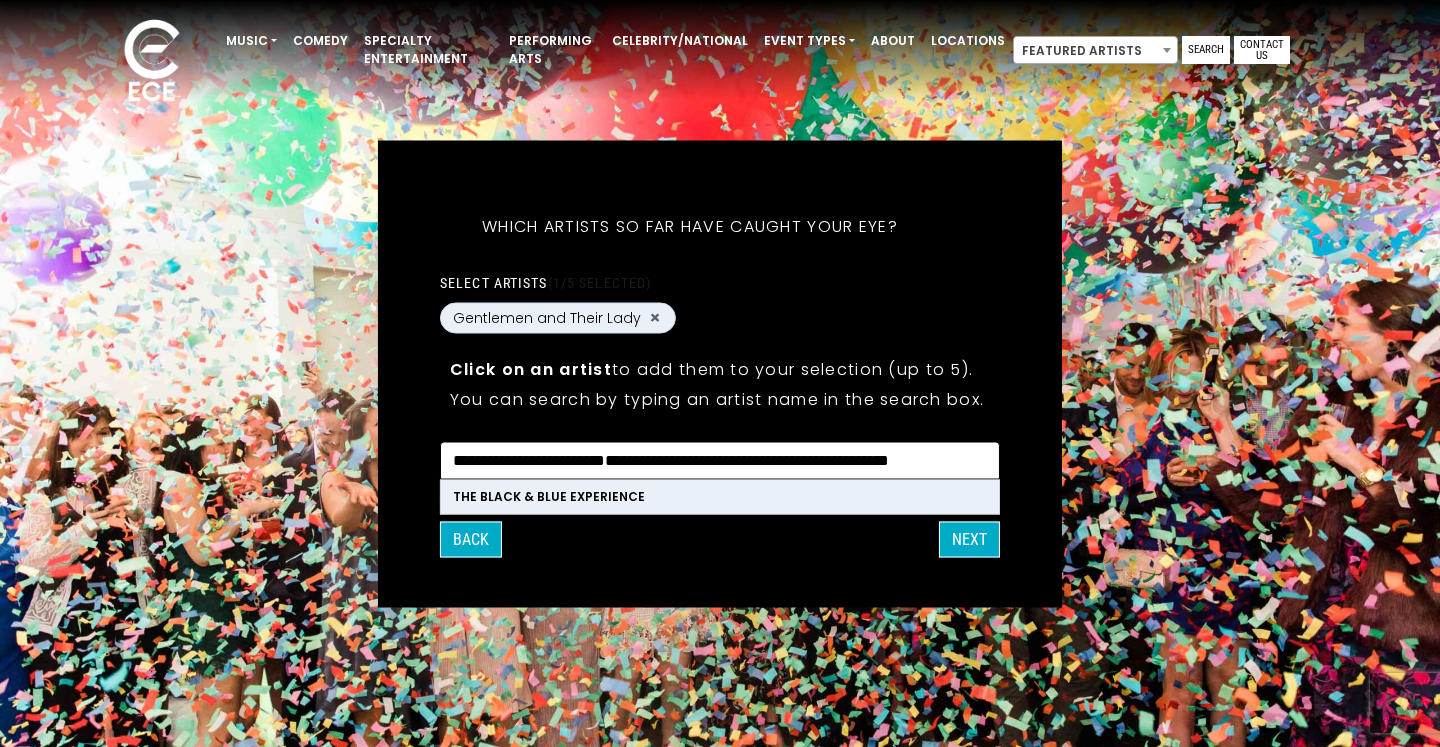 click on "**********" at bounding box center [720, 463] 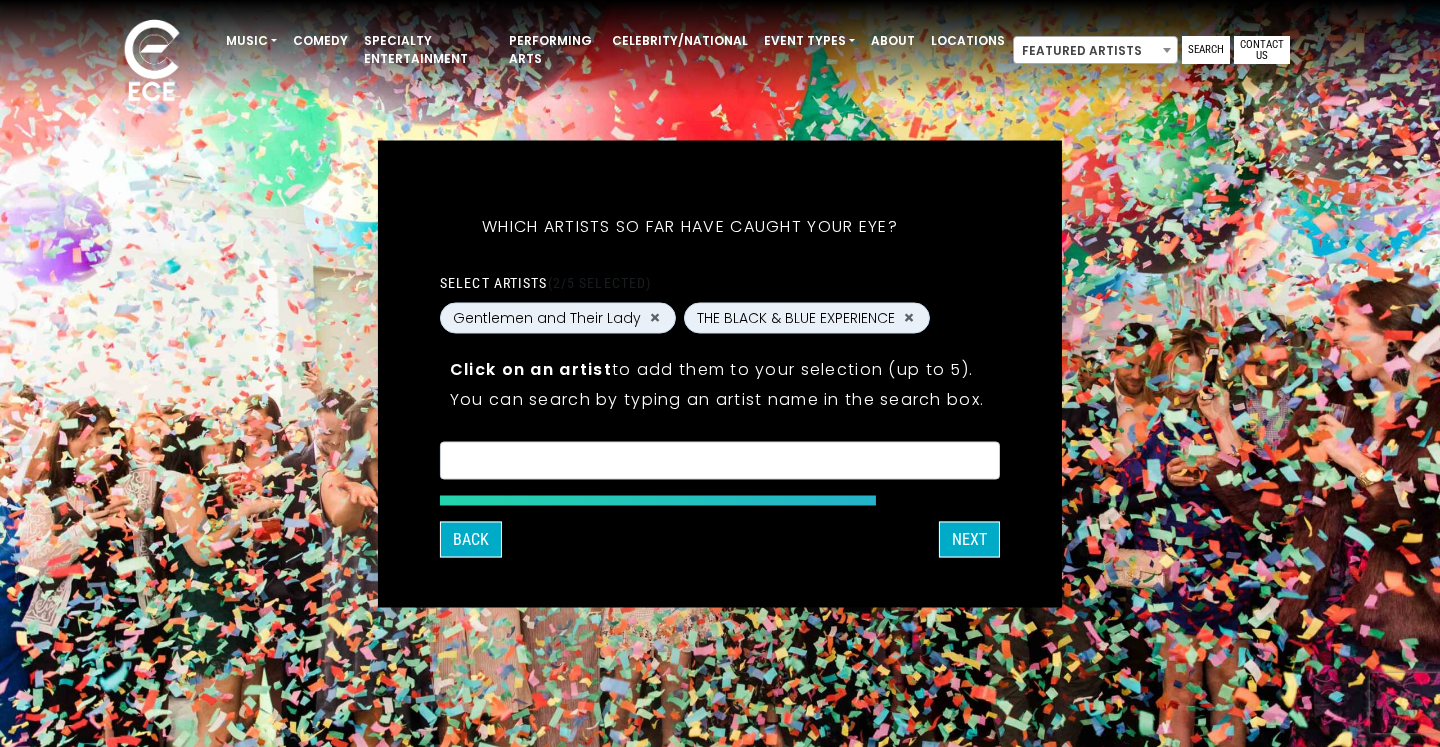 click on "Back
NEXT" at bounding box center [720, 539] 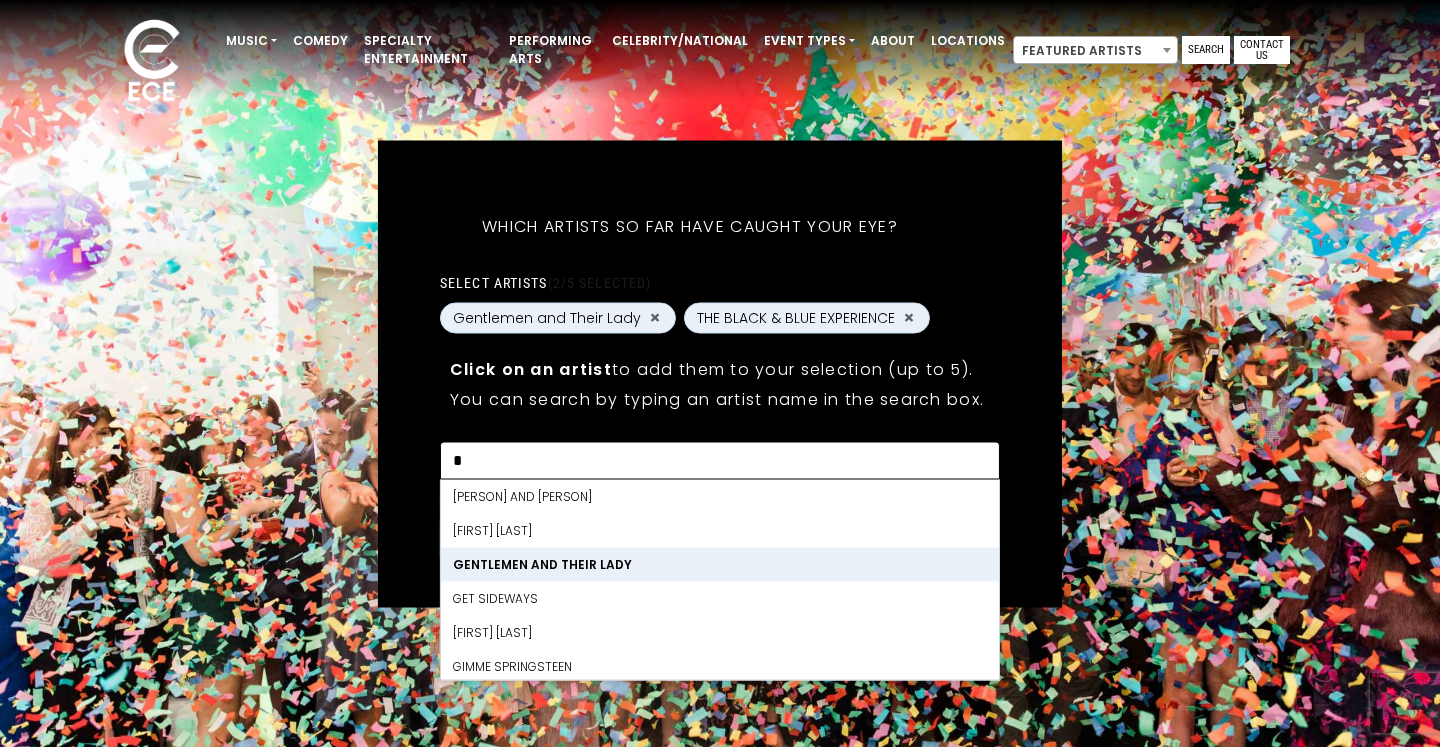 scroll, scrollTop: 8024, scrollLeft: 0, axis: vertical 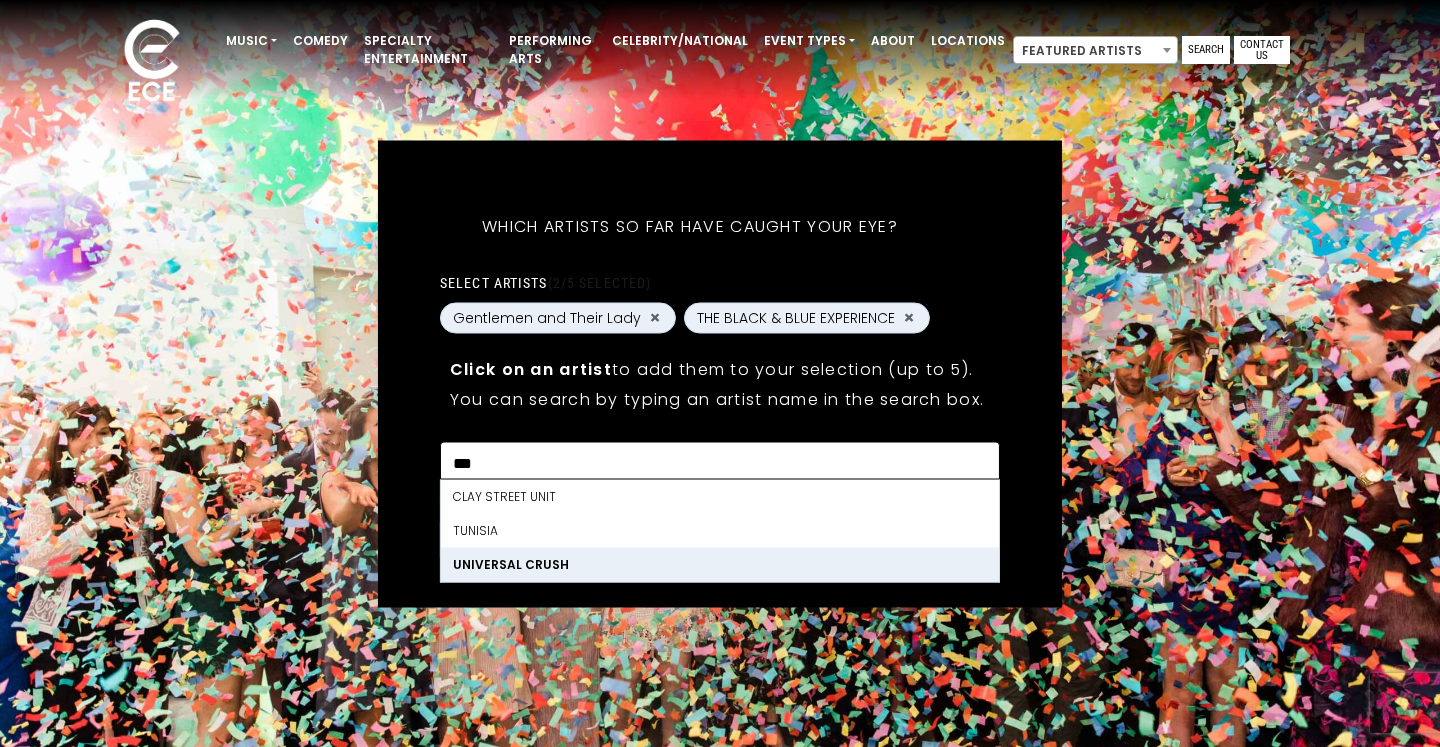 type on "***" 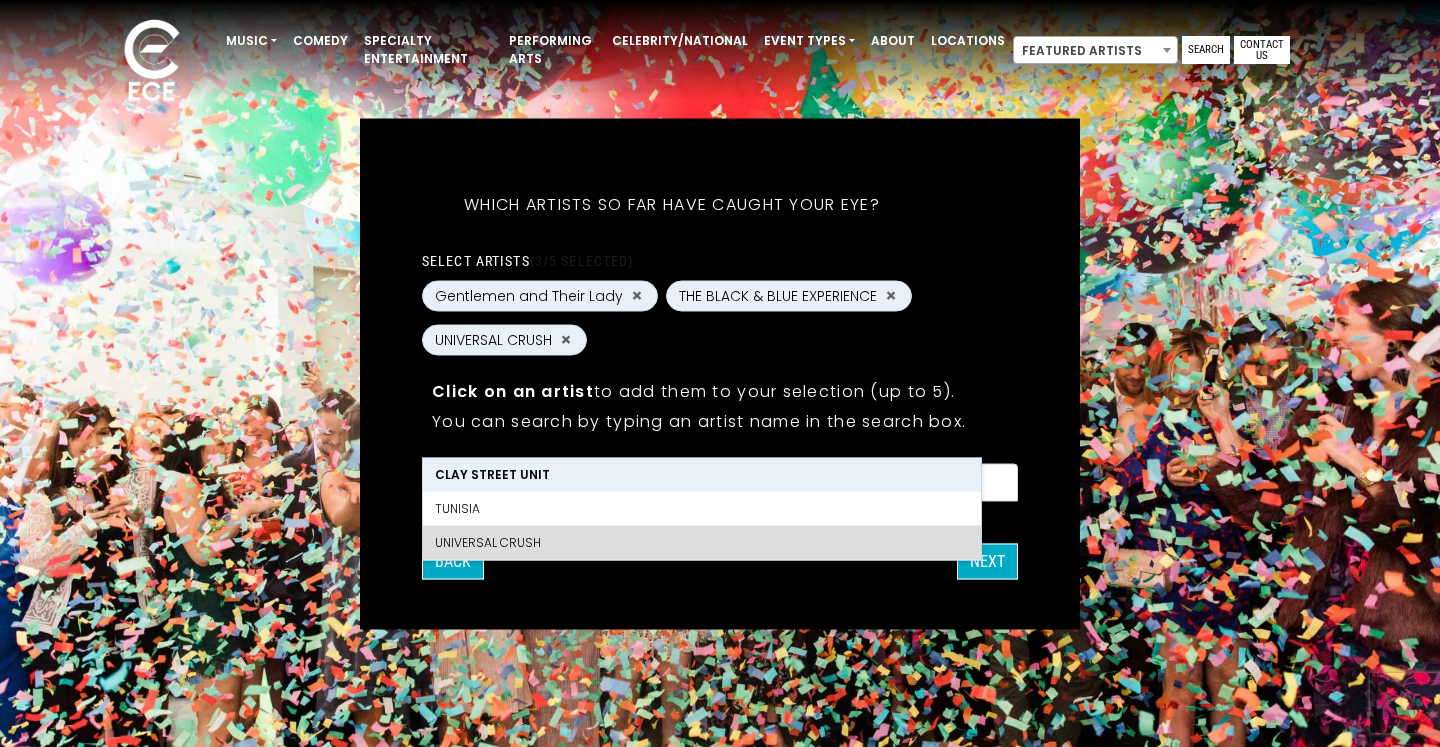 click on "What's your first and last name?
Thanks  [PERSON], ! What's your email and the best number to reach you at?
Great! Now tell us a little about your event.
What kind of event is it?
Let's get some names for the wedding:
* *" at bounding box center [720, 373] 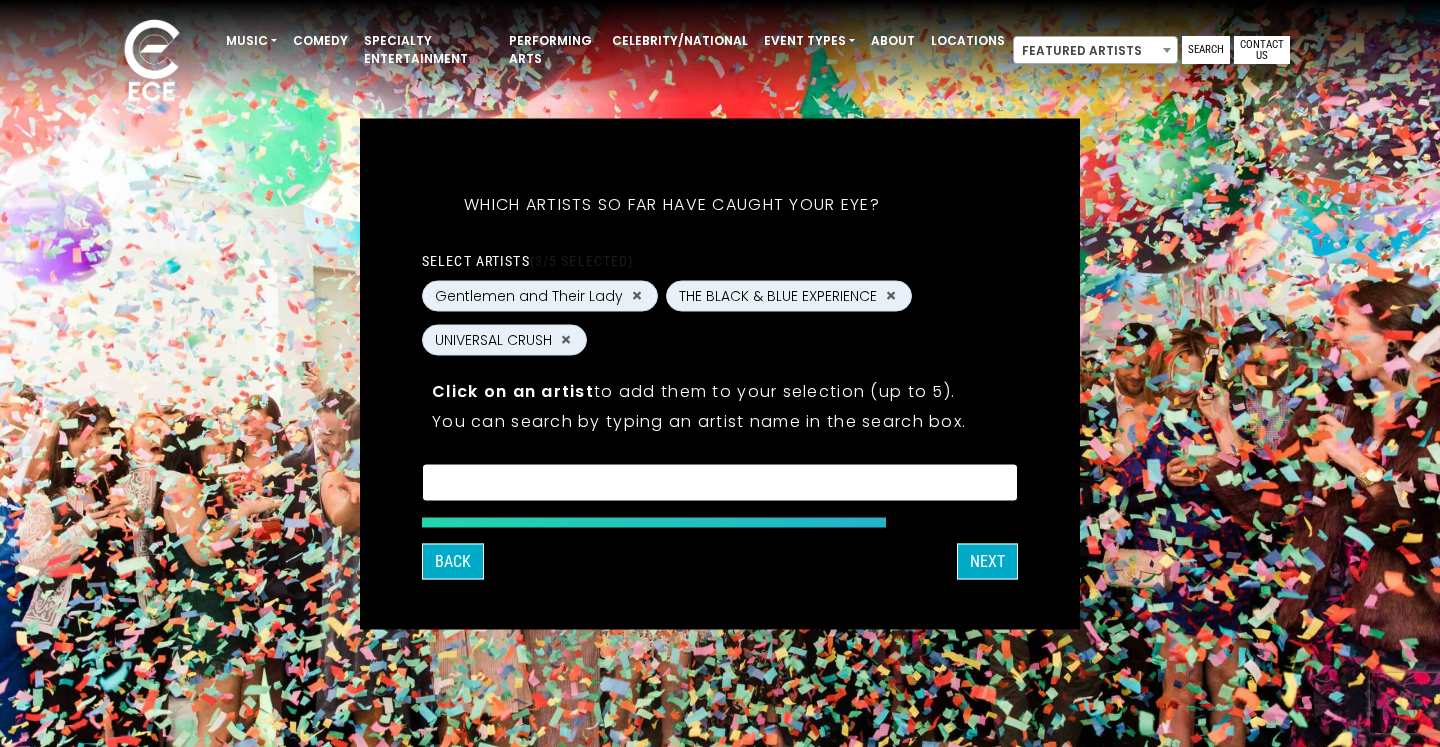 click at bounding box center [720, 485] 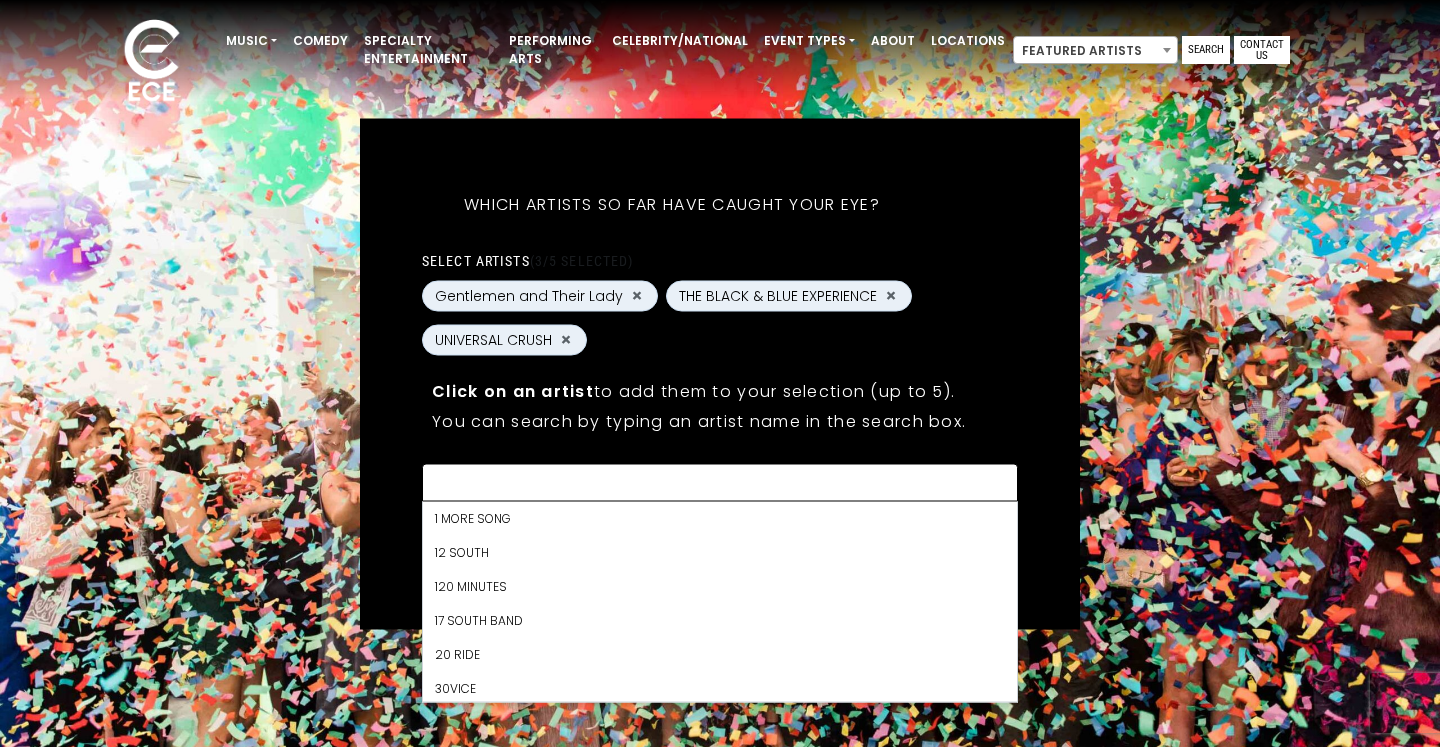 scroll, scrollTop: 9962, scrollLeft: 0, axis: vertical 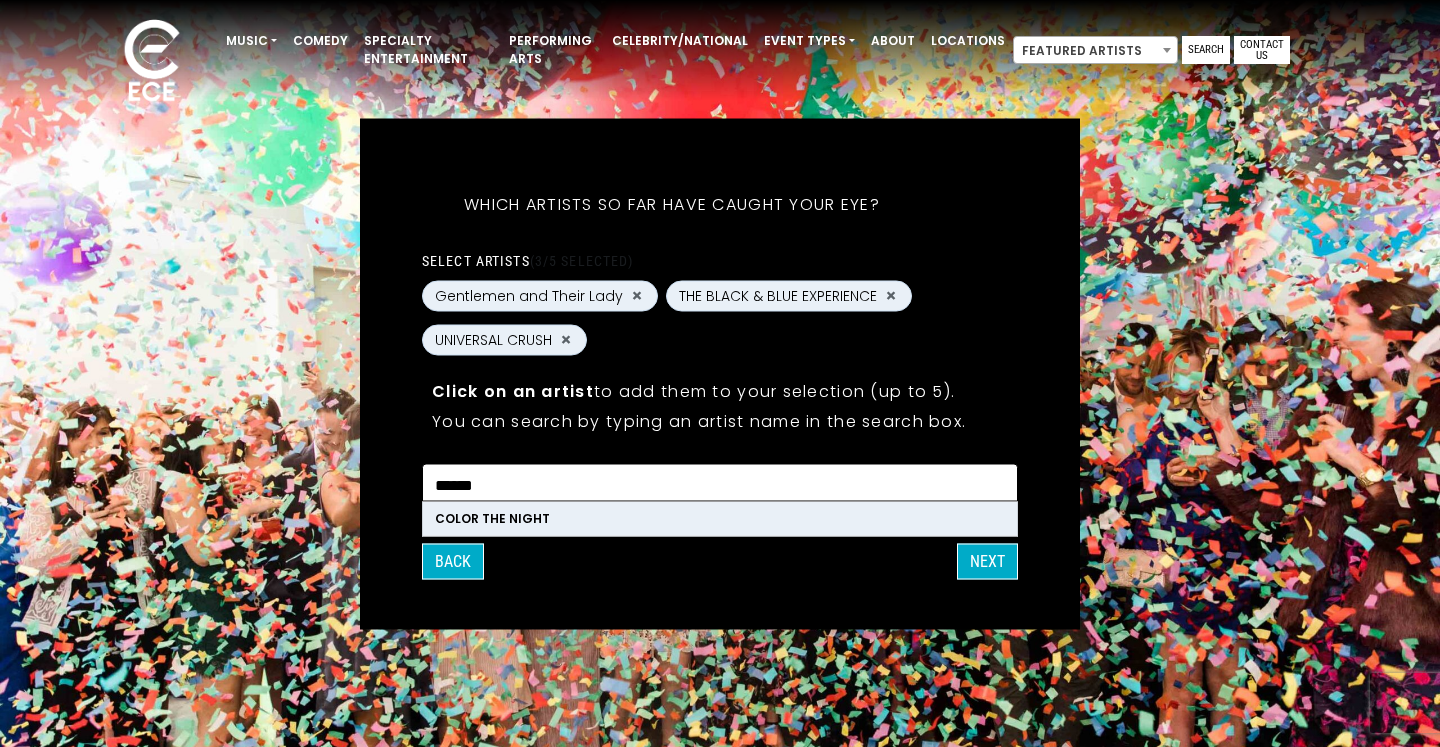 type on "*****" 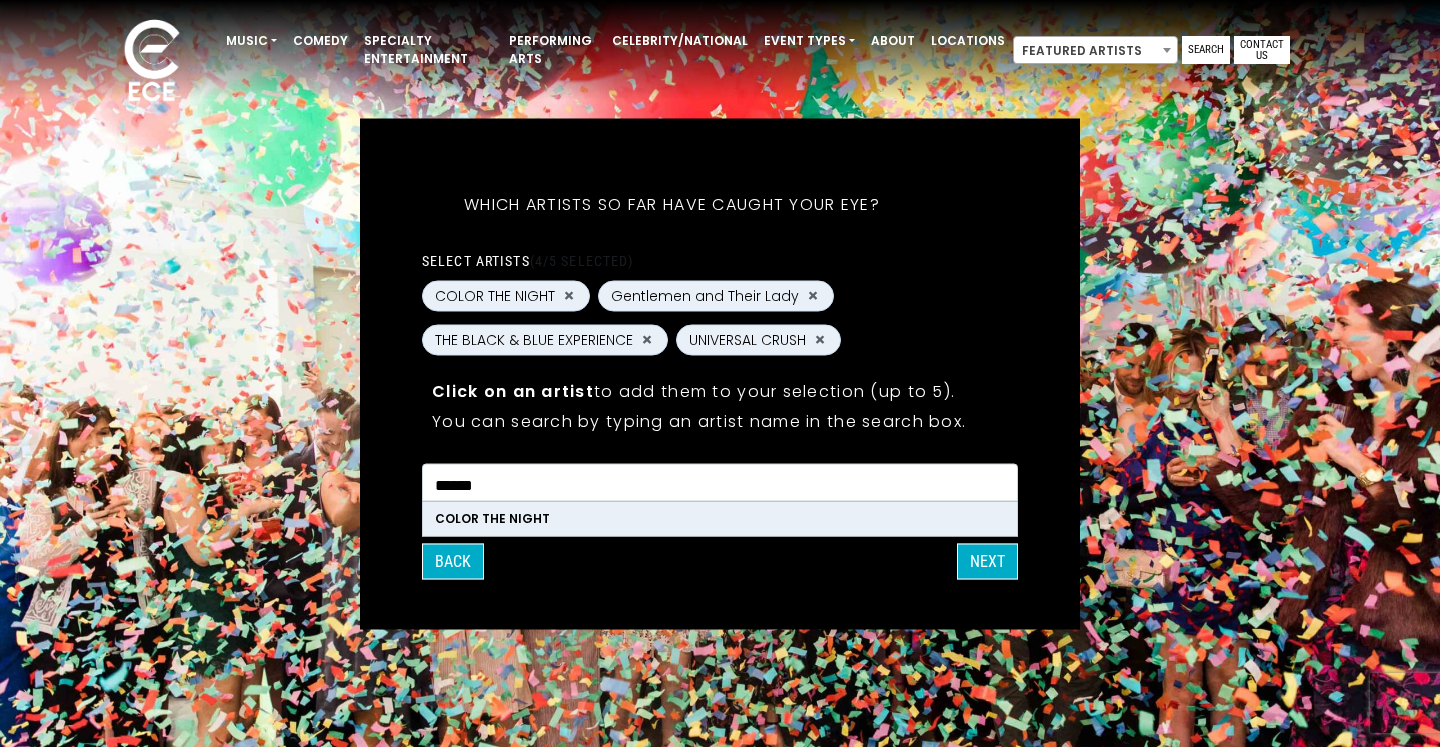 type 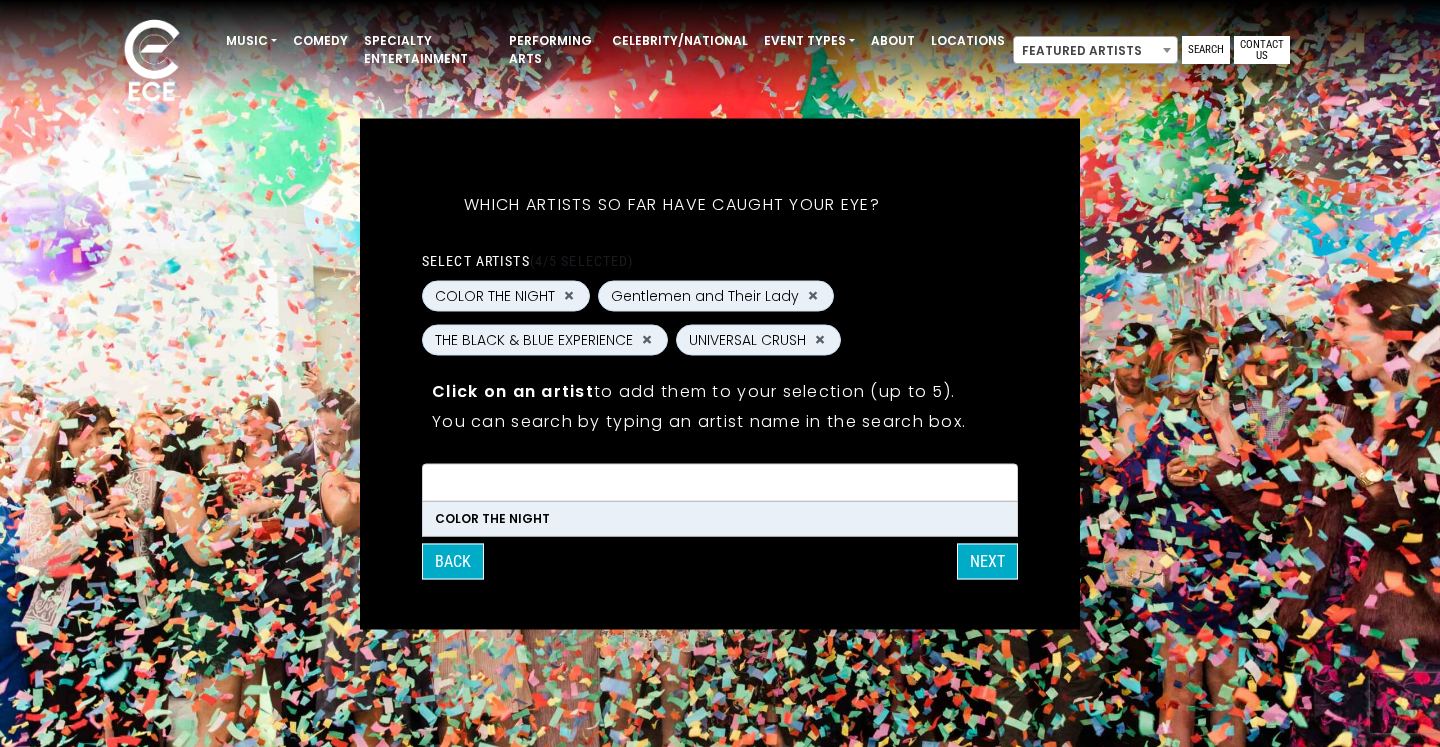 click on "Back
NEXT" at bounding box center [720, 561] 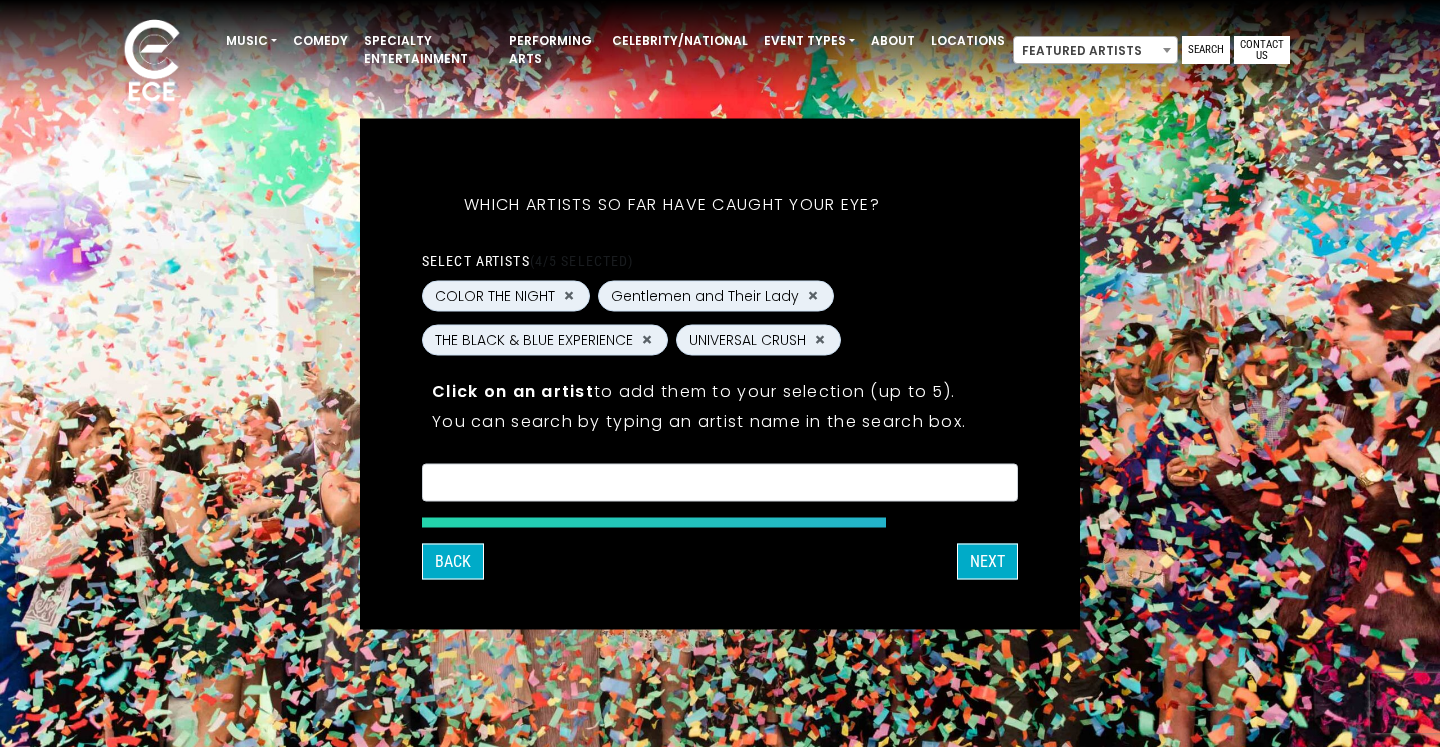 click on "What's your first and last name?
Thanks  [PERSON], ! What's your email and the best number to reach you at?
Great! Now tell us a little about your event.
What kind of event is it?
Let's get some names for the wedding:
Which artists so far have caught your eye?
*" at bounding box center (720, 373) 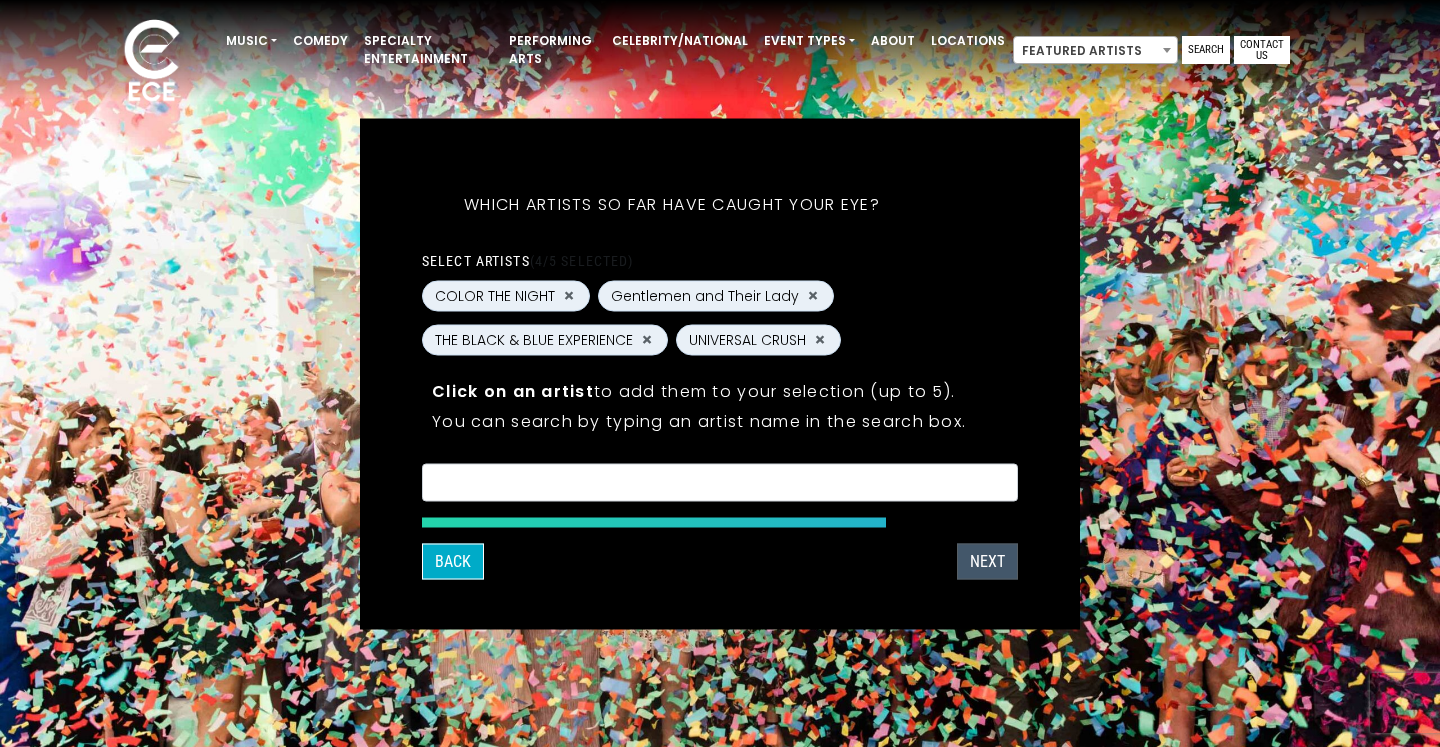 click on "NEXT" at bounding box center [987, 561] 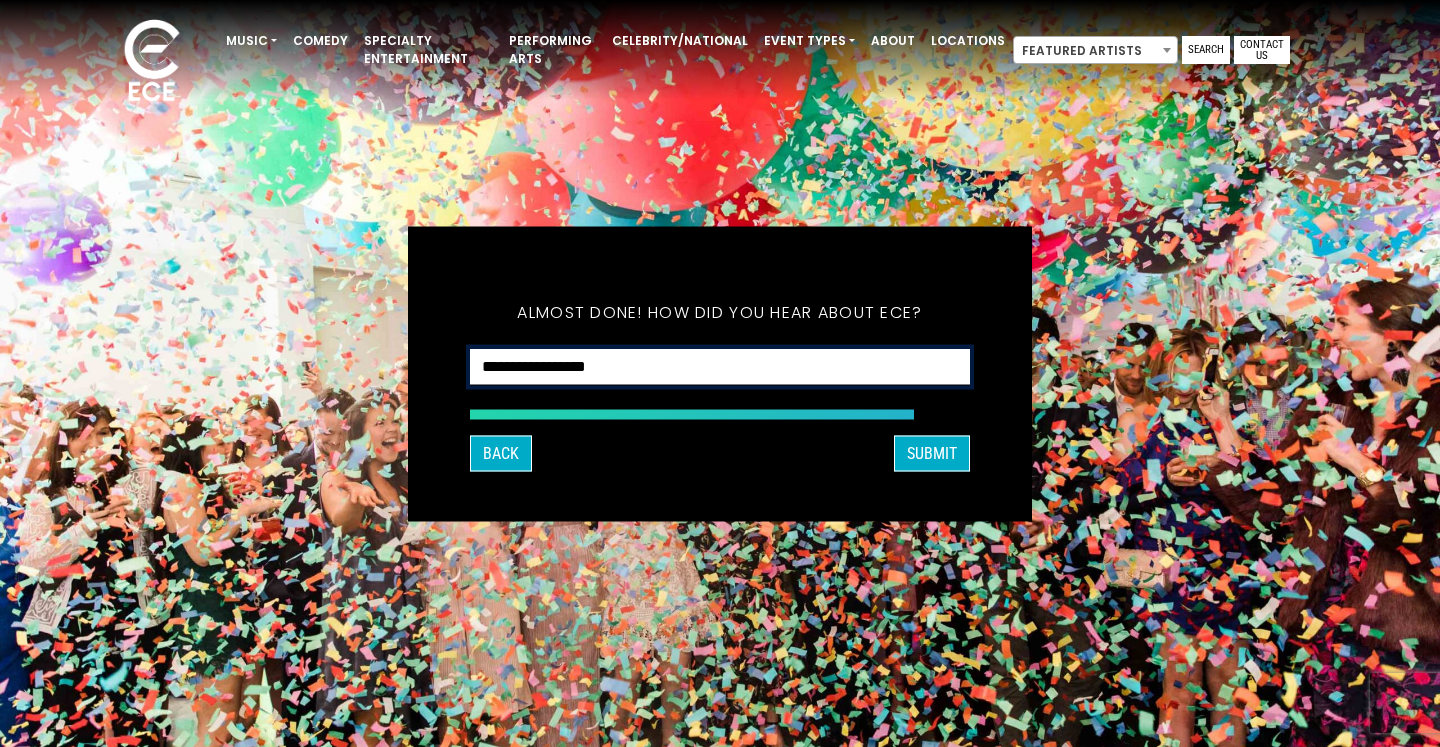 select on "**********" 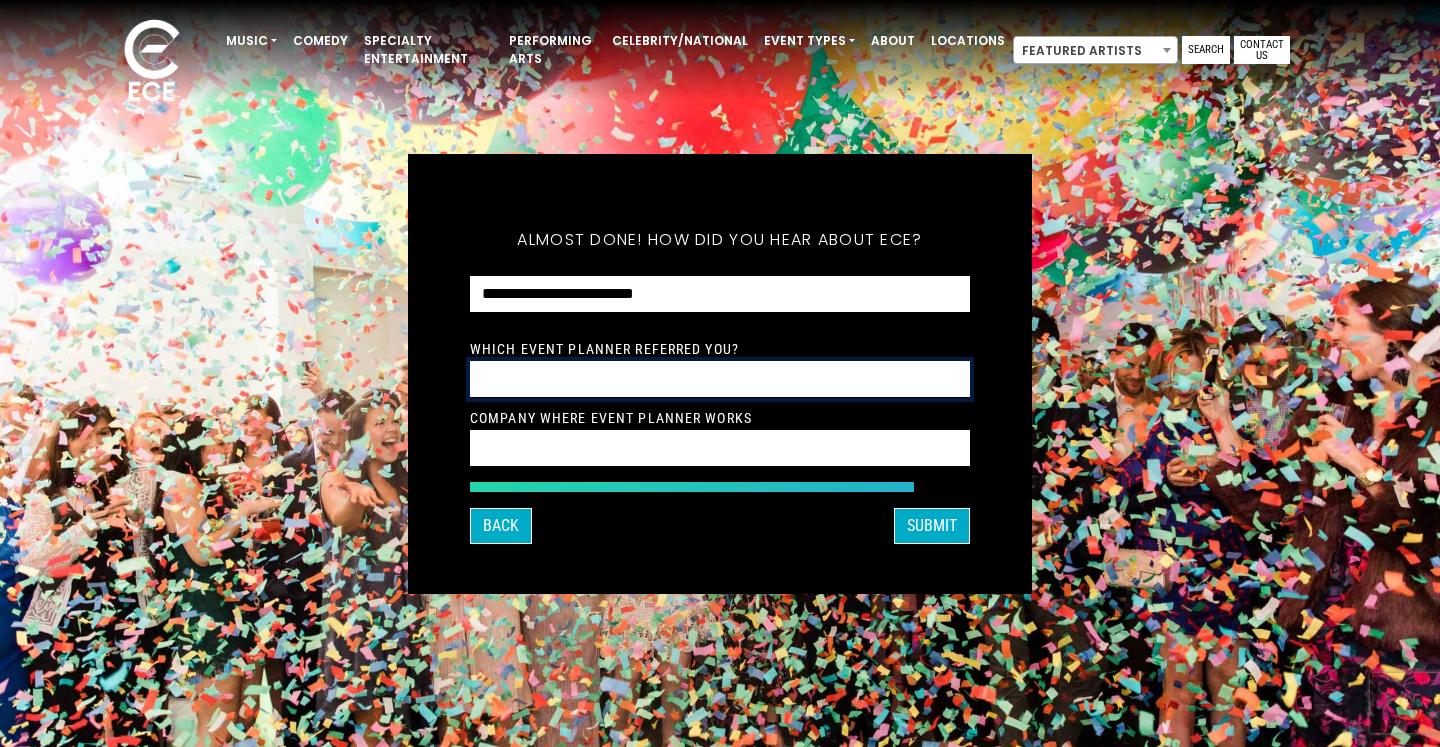 click at bounding box center [720, 379] 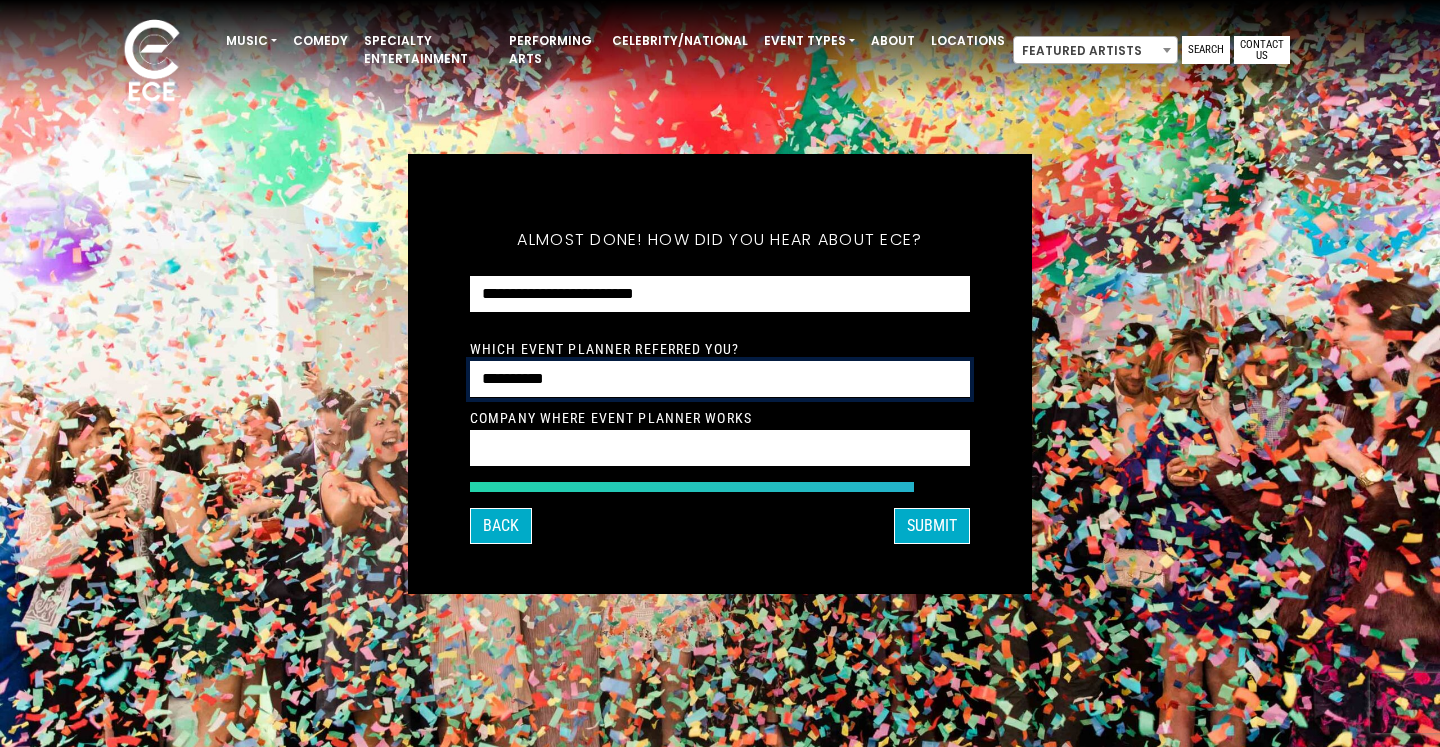 type on "**********" 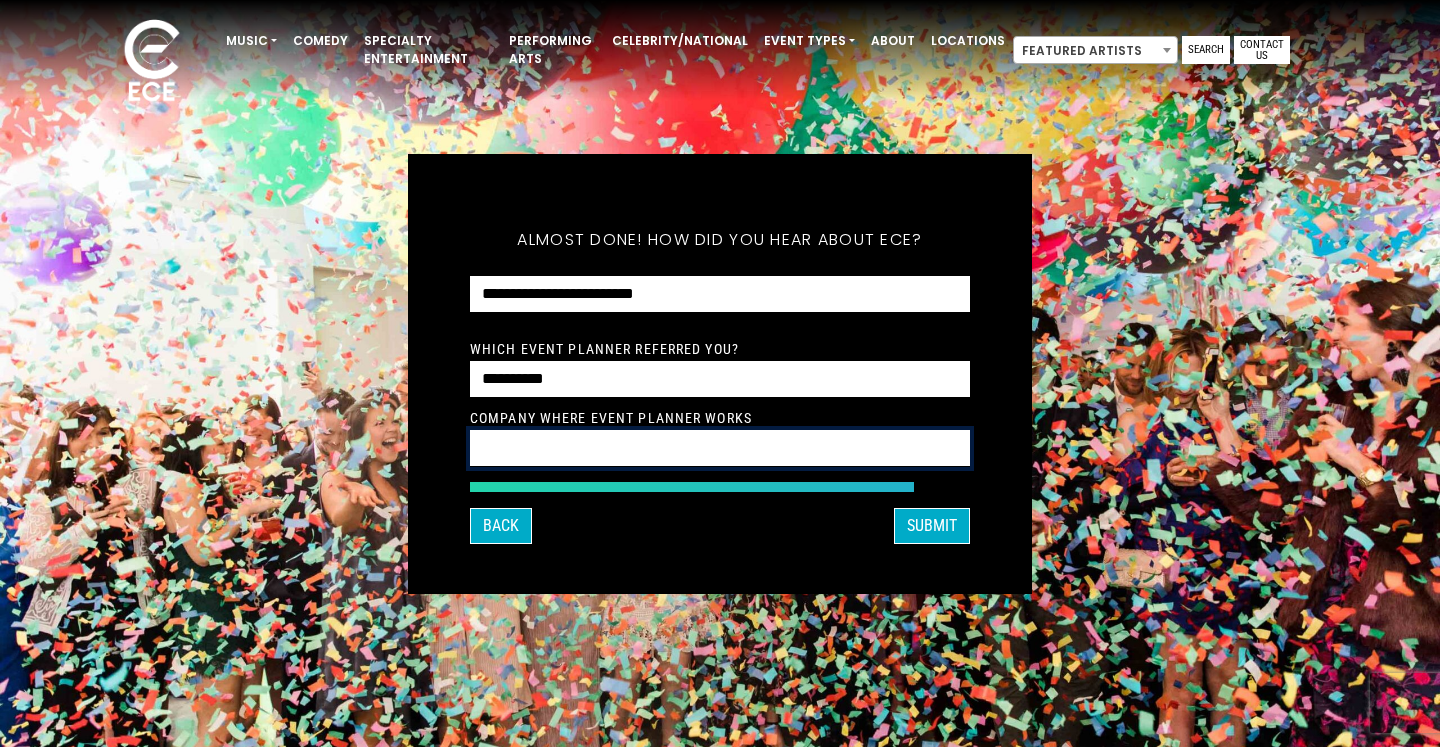 click at bounding box center [720, 448] 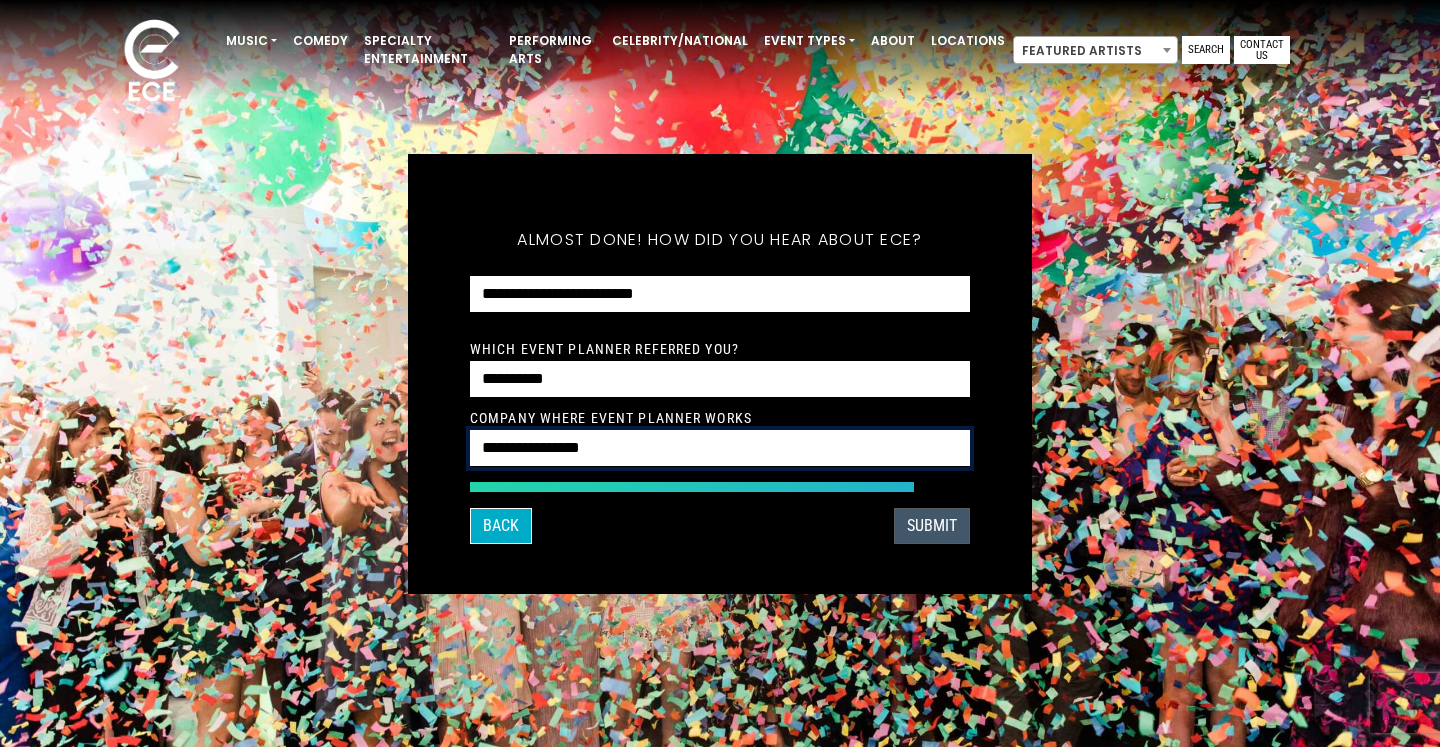 type on "**********" 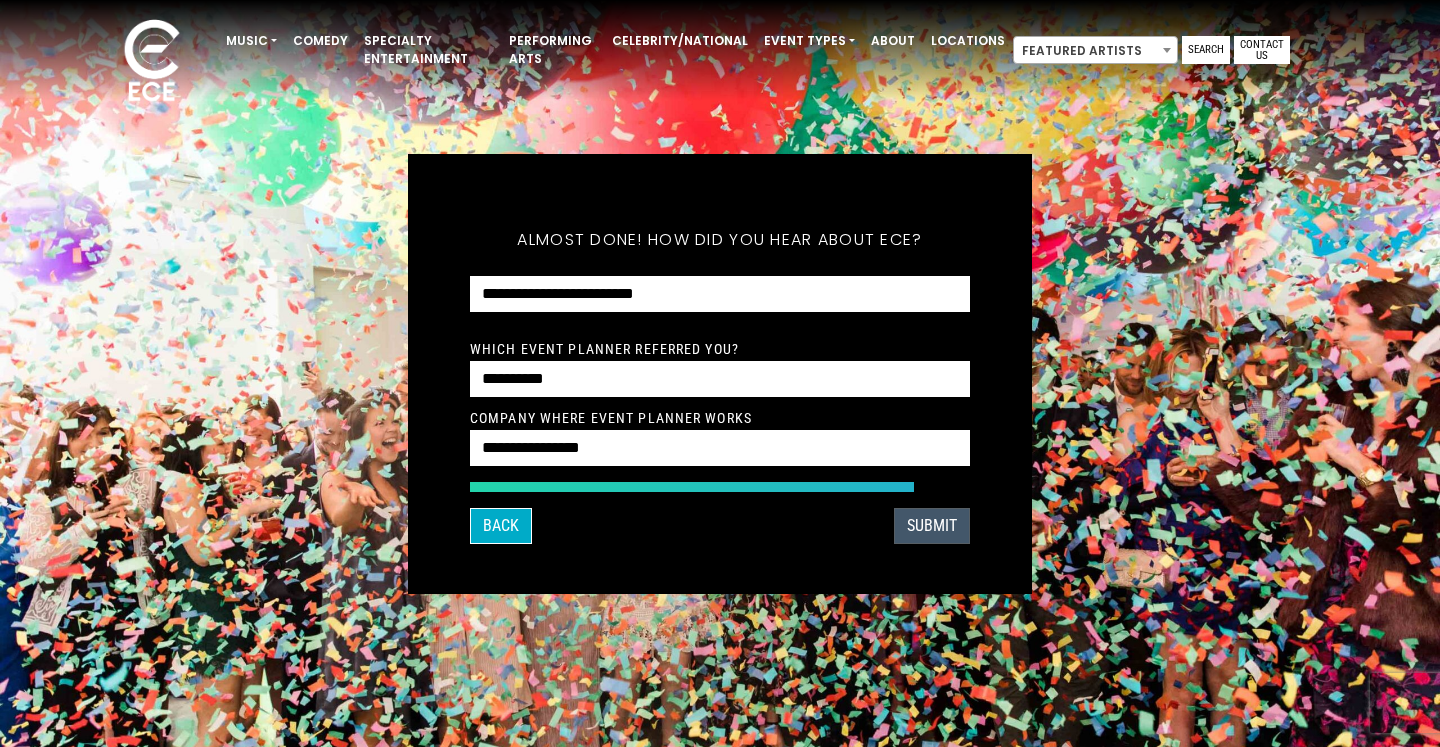 click on "SUBMIT" at bounding box center (932, 526) 